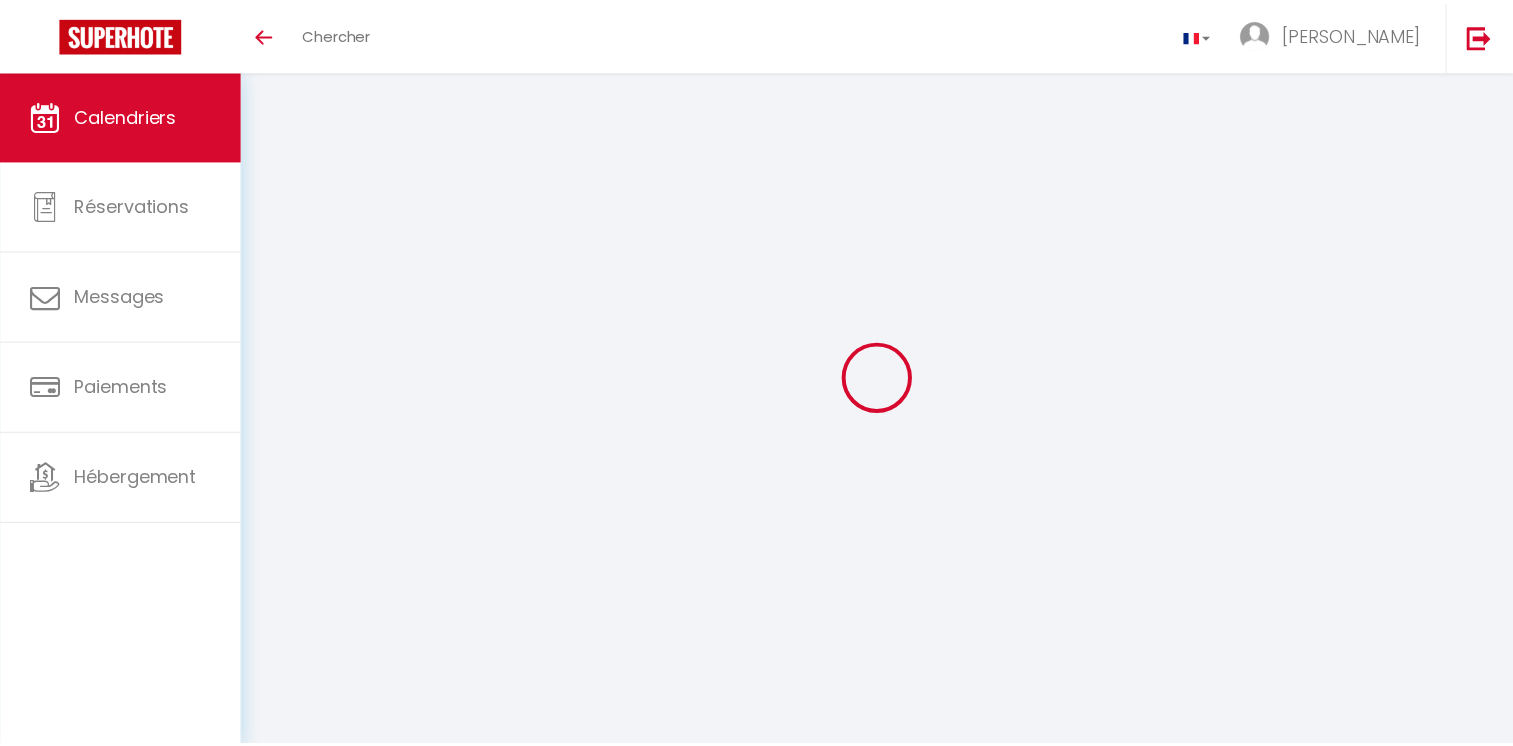scroll, scrollTop: 0, scrollLeft: 0, axis: both 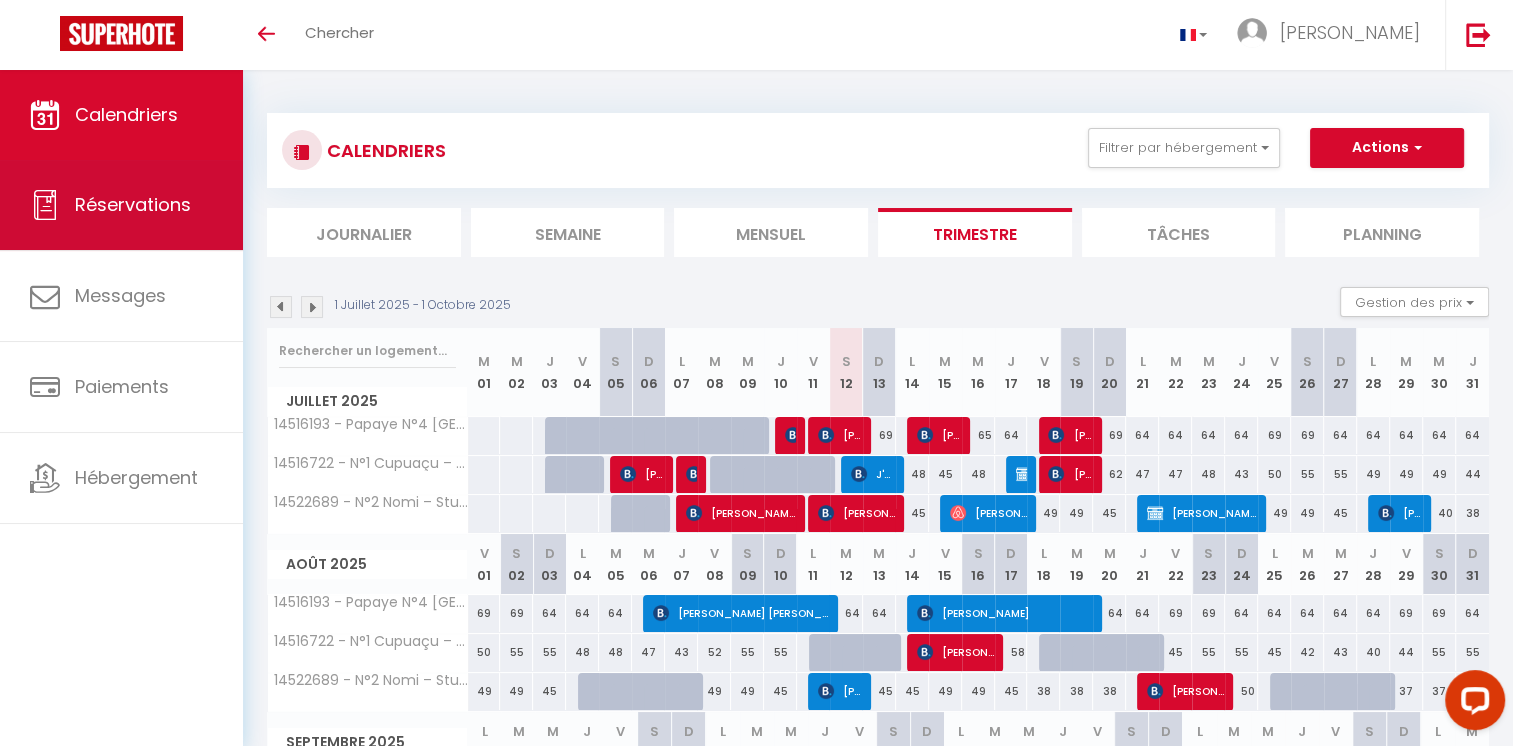 click on "Réservations" at bounding box center (133, 204) 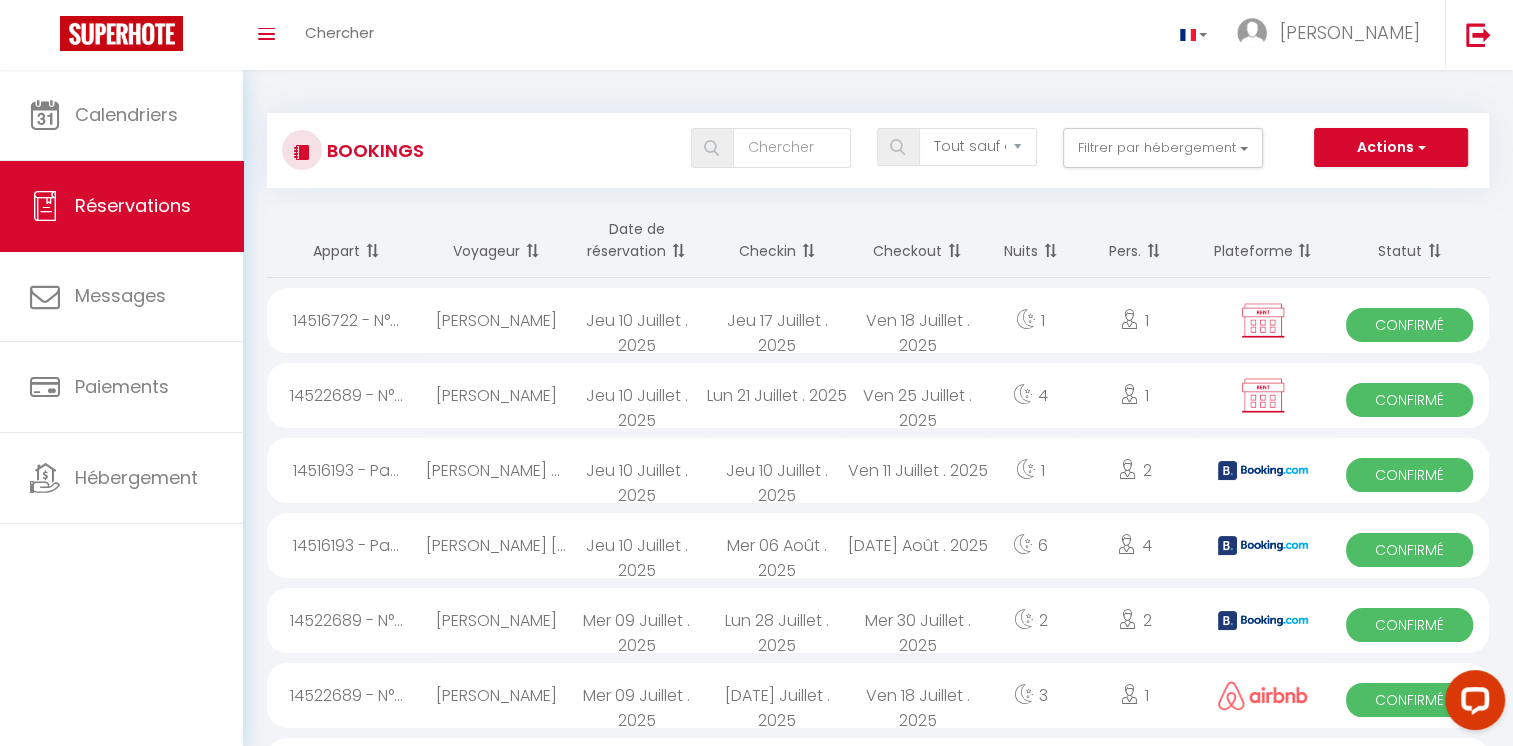 click at bounding box center (1263, 396) 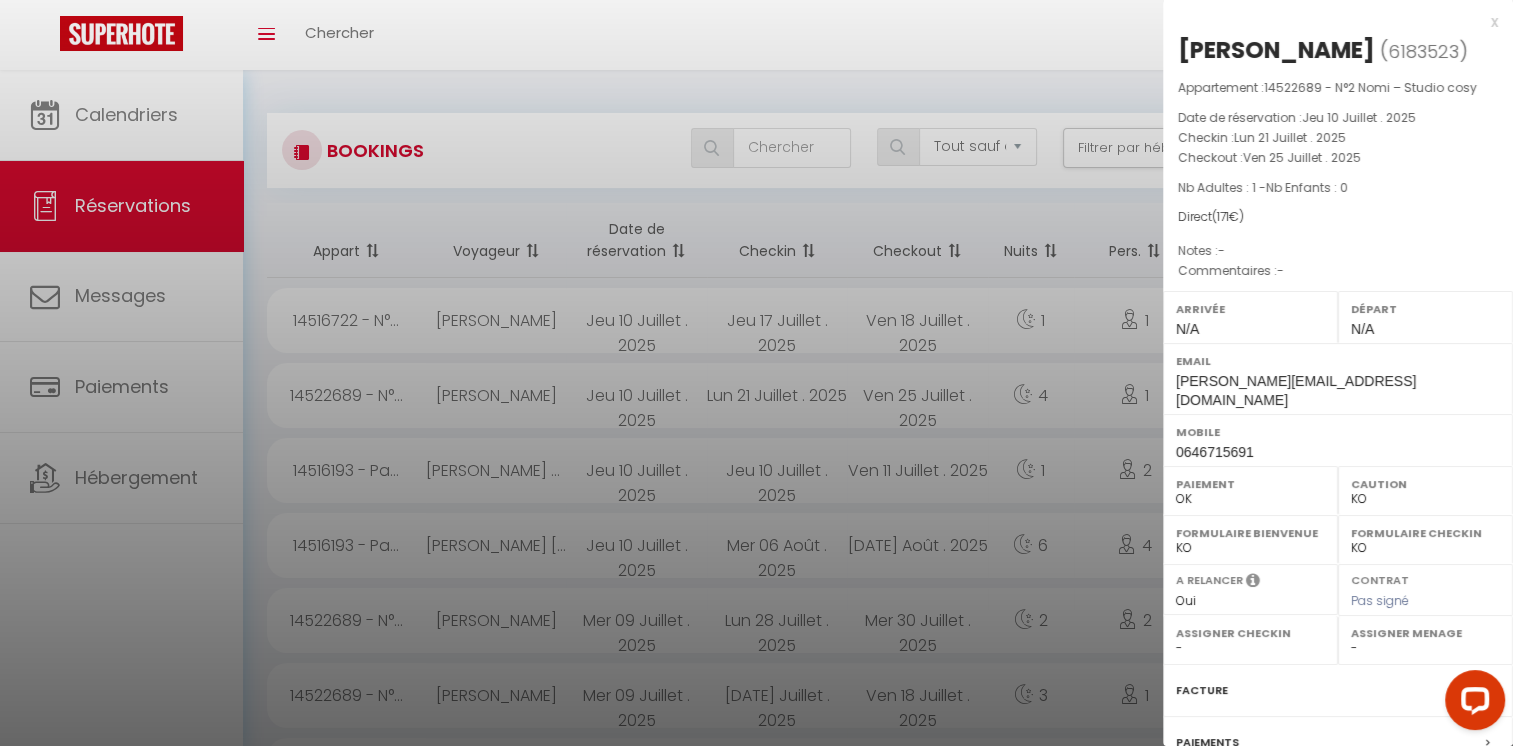 click at bounding box center (756, 373) 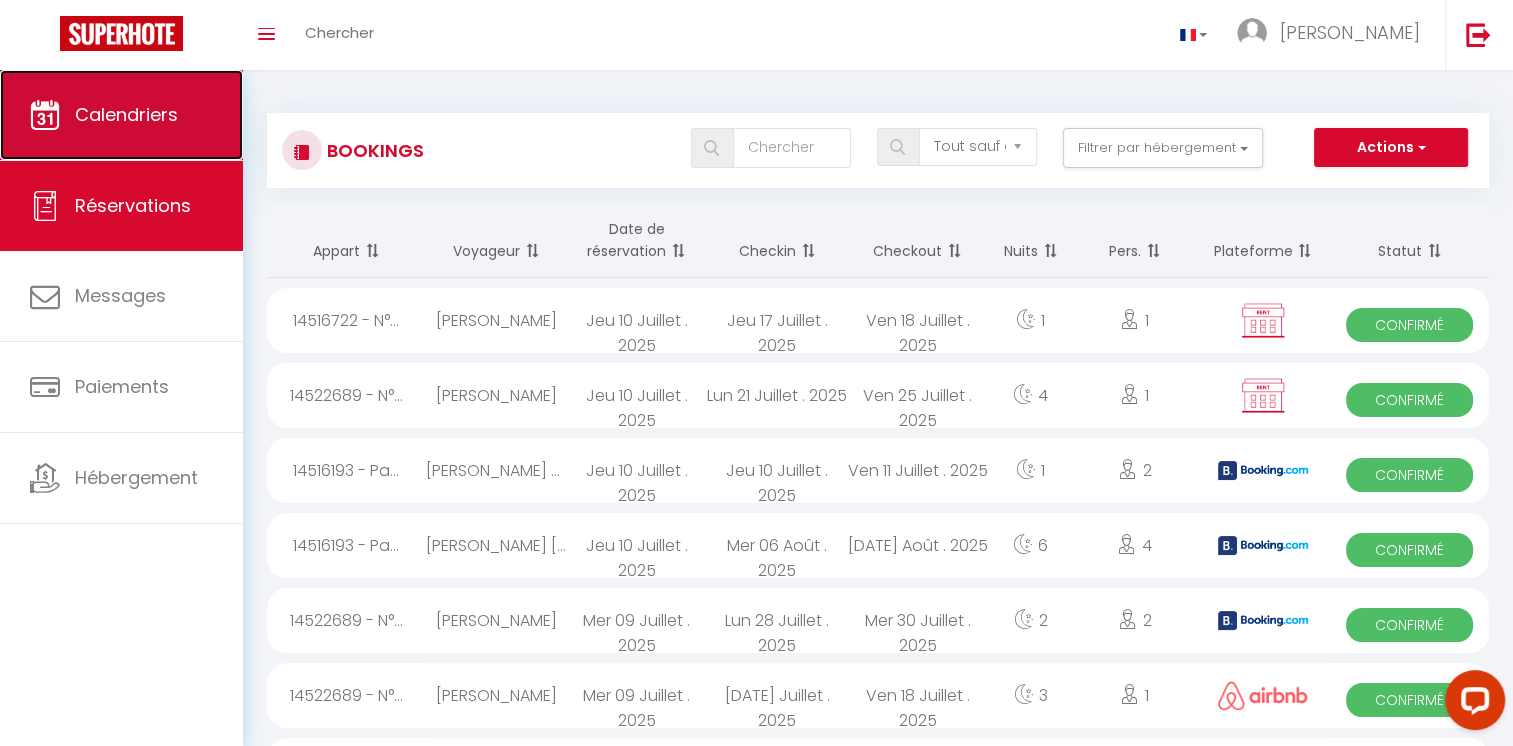 click on "Calendriers" at bounding box center (121, 115) 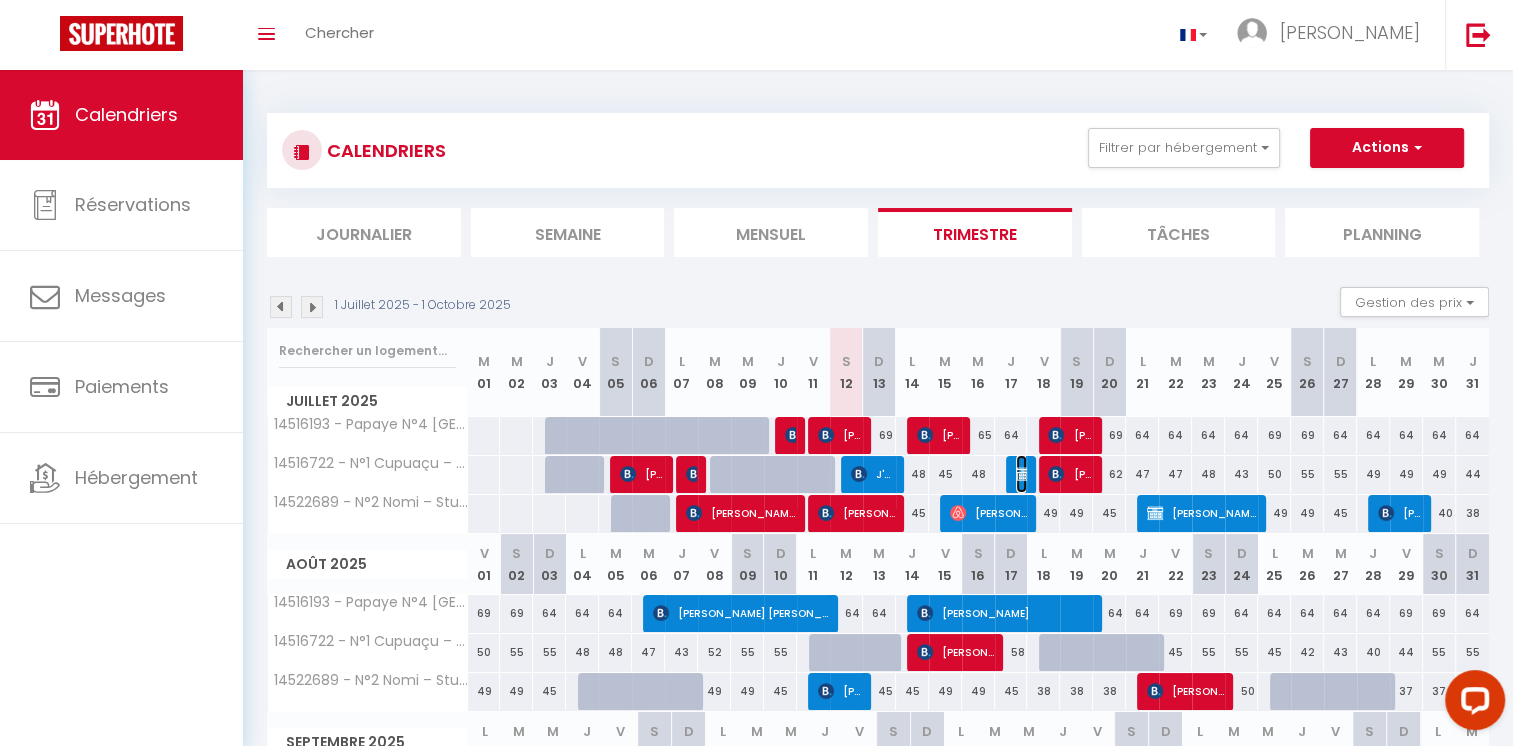 click at bounding box center (1024, 474) 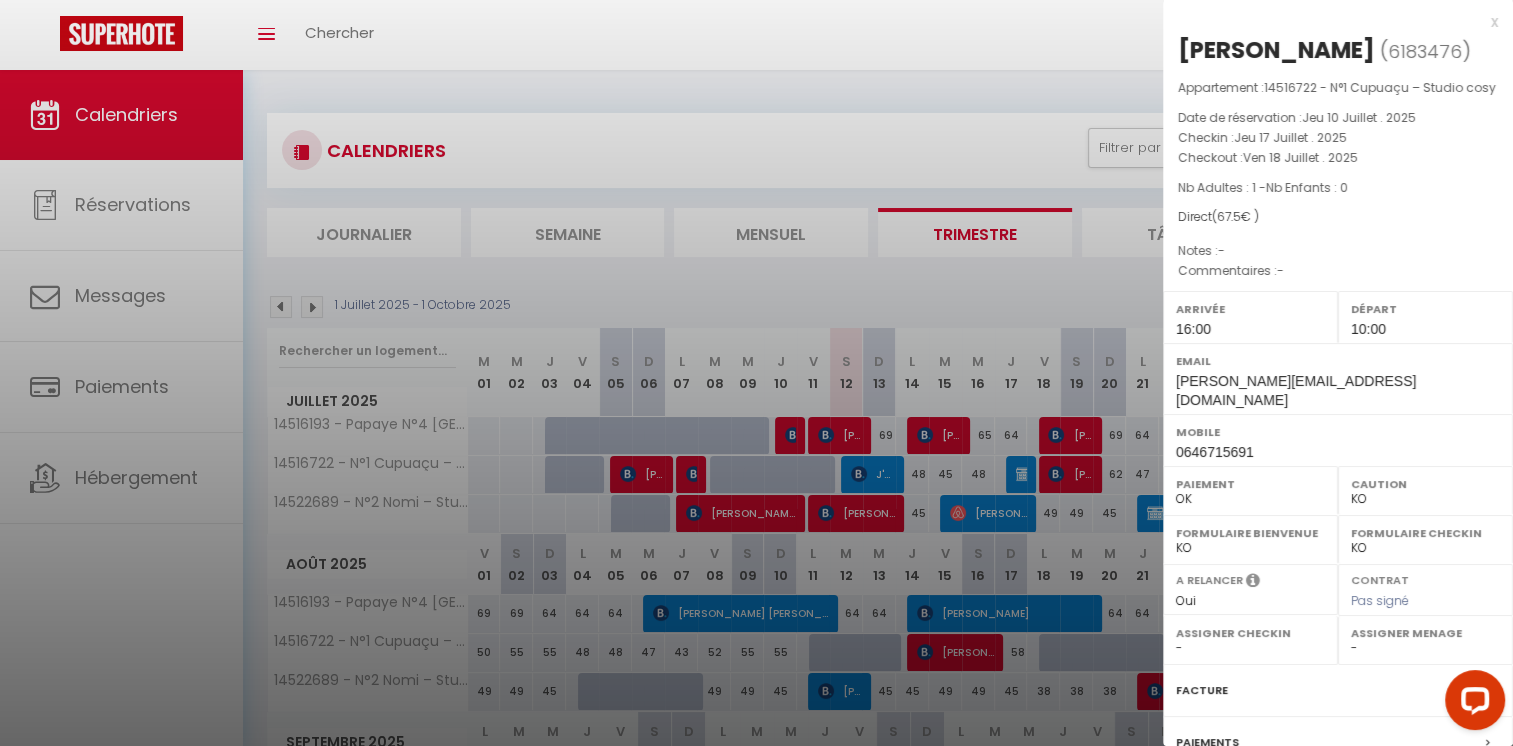 click at bounding box center (1475, 700) 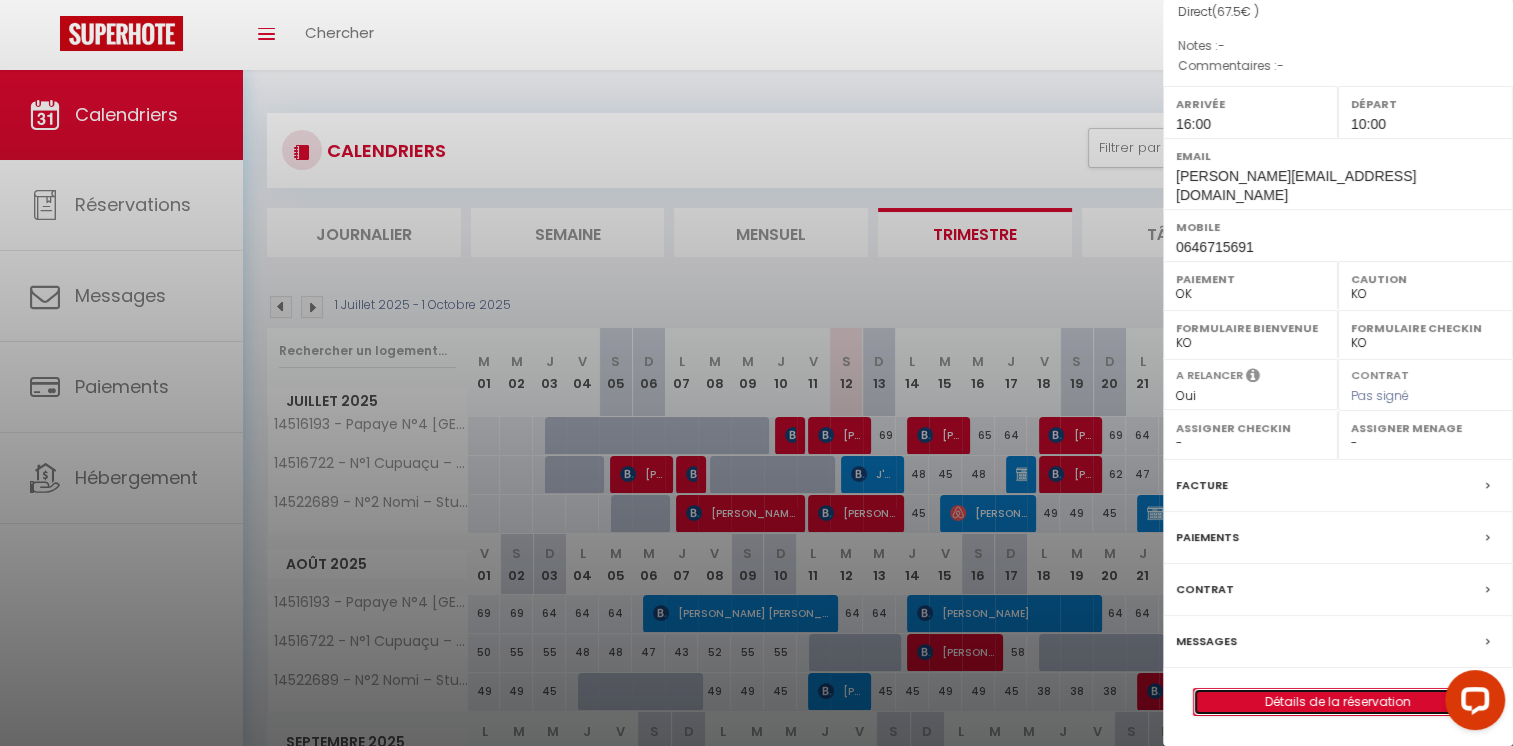 click on "Détails de la réservation" at bounding box center [1338, 702] 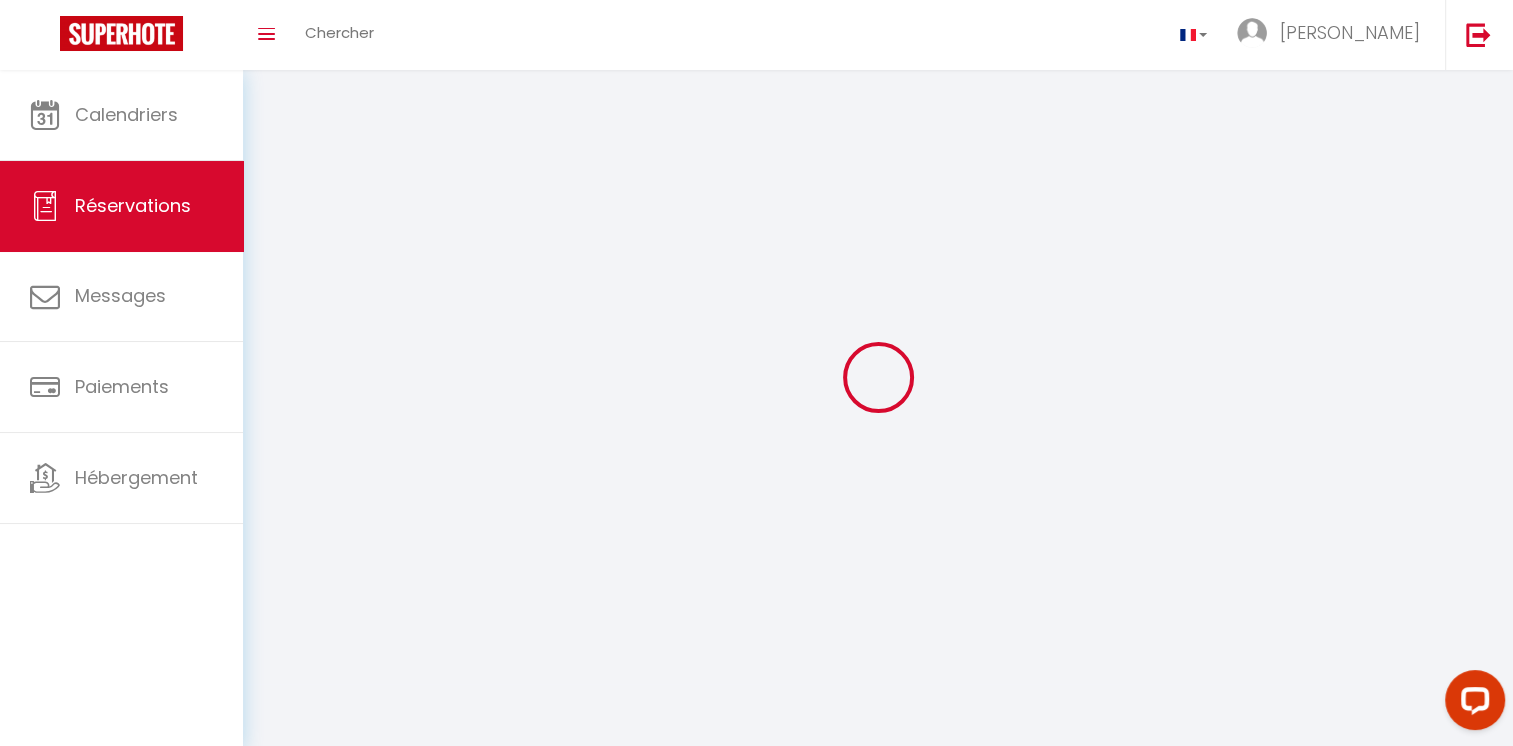 type on "fernando" 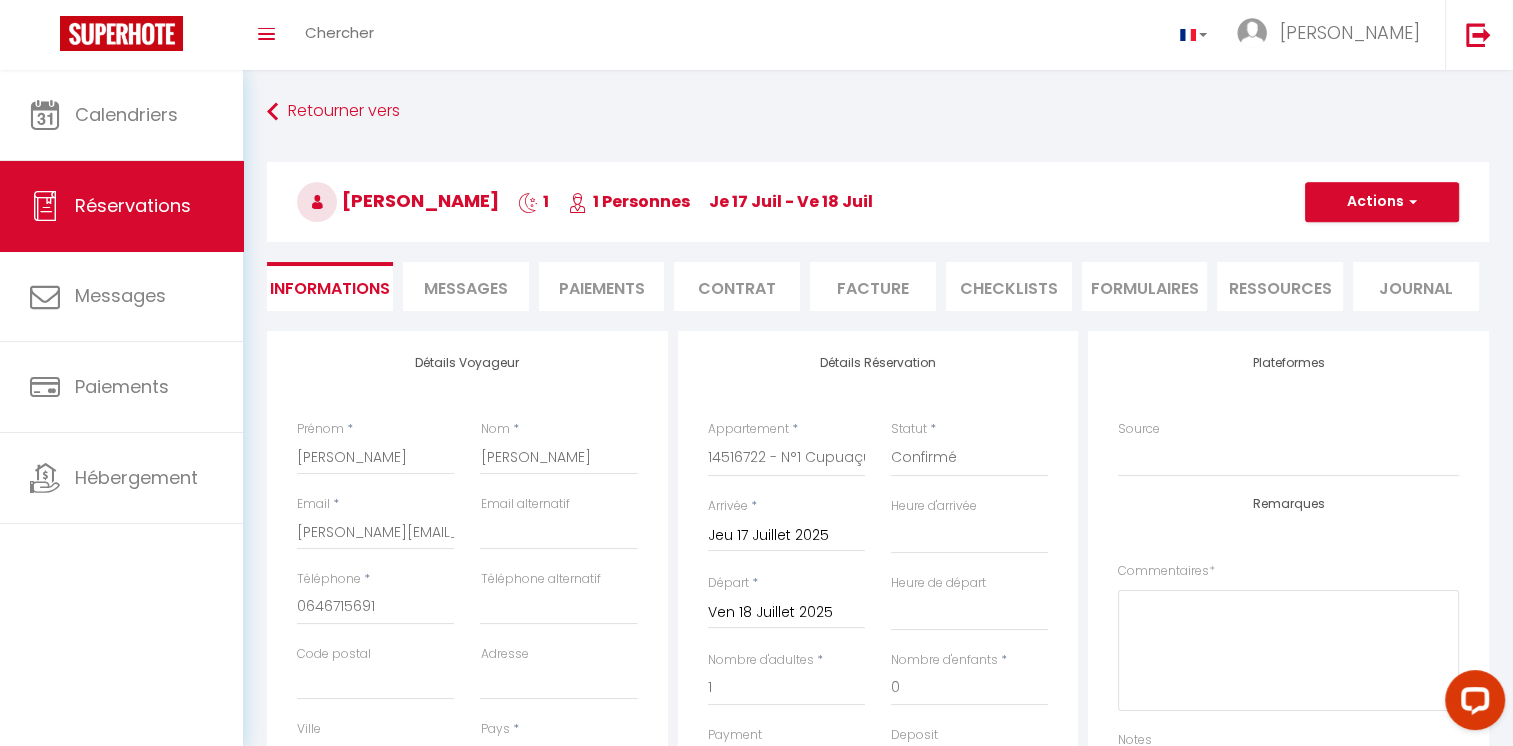 select 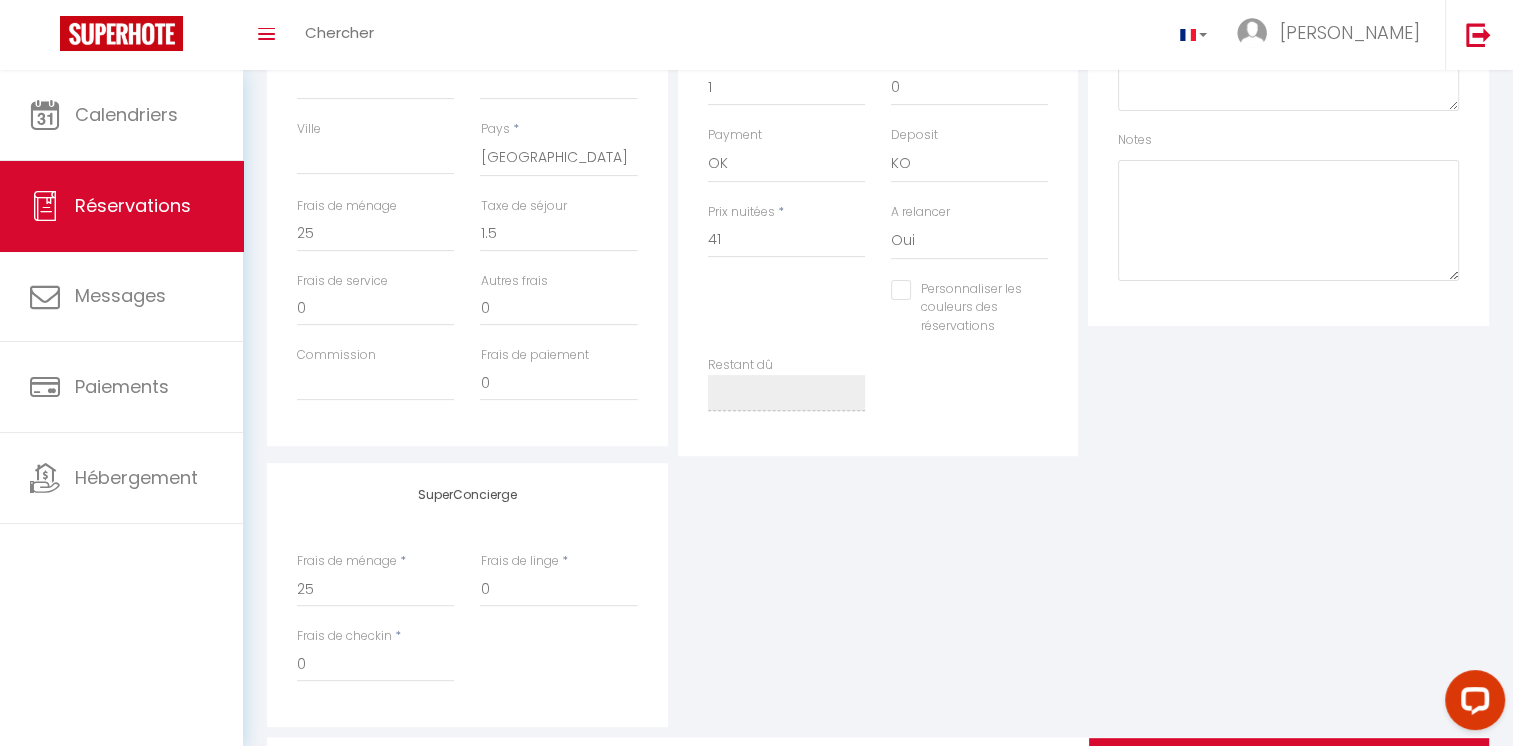 scroll, scrollTop: 640, scrollLeft: 0, axis: vertical 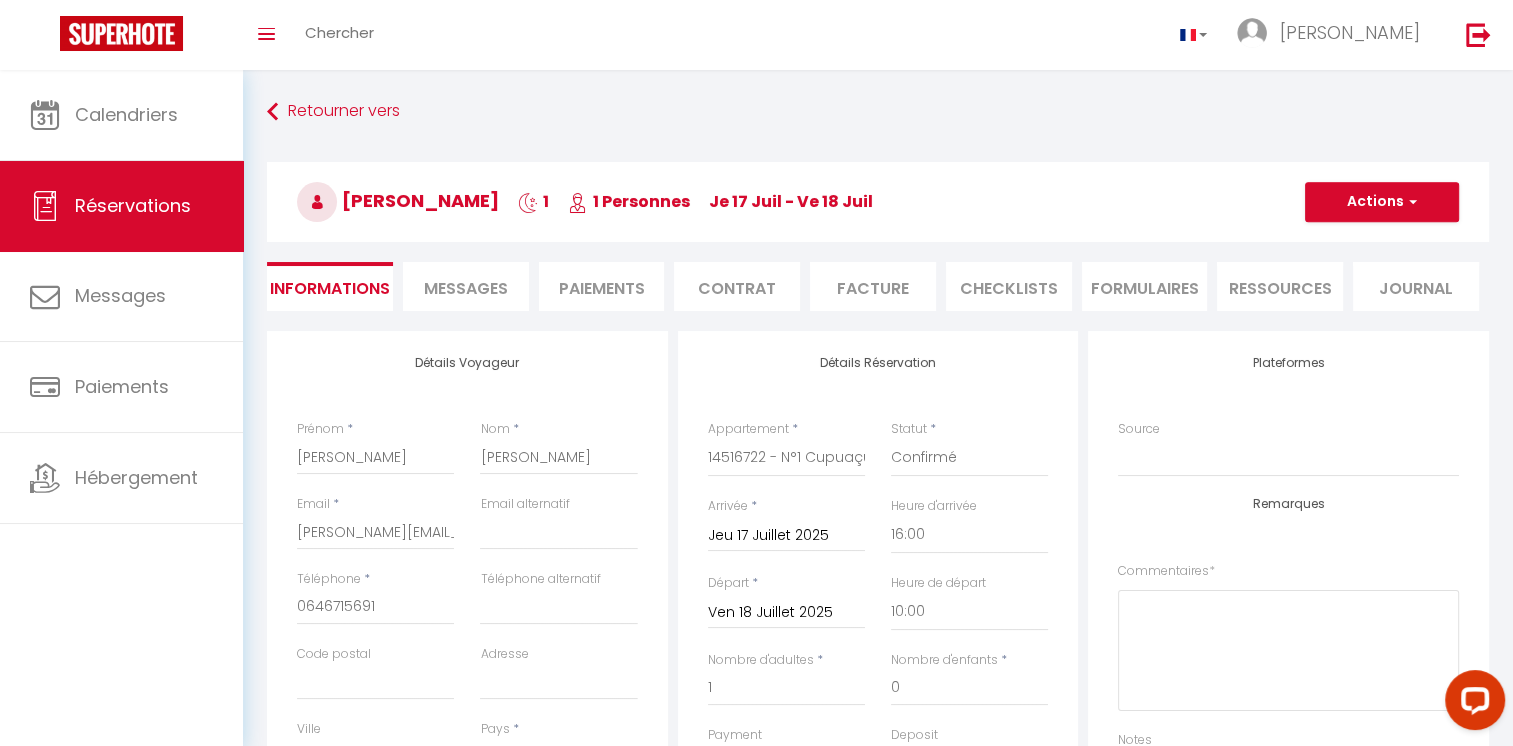 click on "Facture" at bounding box center (873, 286) 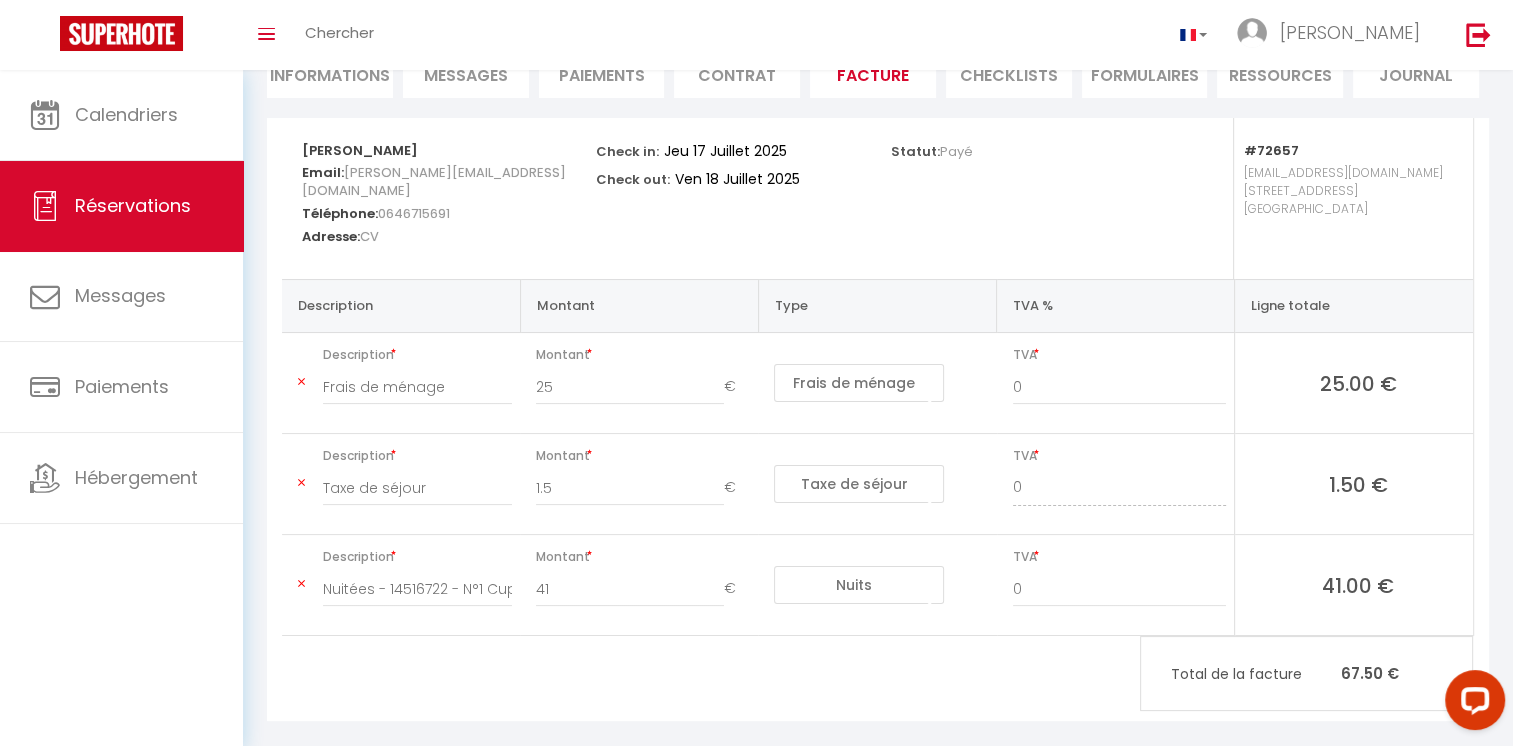 scroll, scrollTop: 236, scrollLeft: 0, axis: vertical 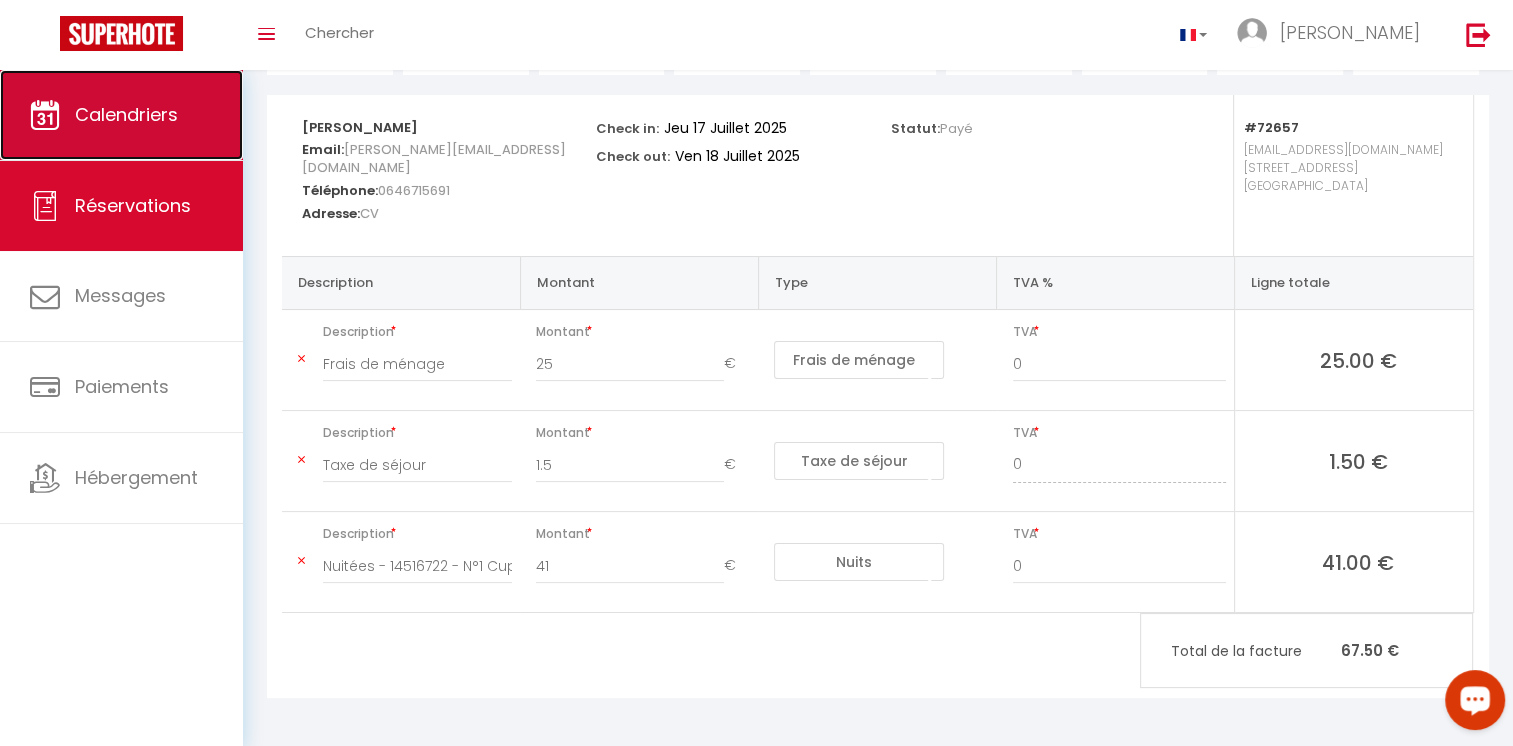 click on "Calendriers" at bounding box center (126, 114) 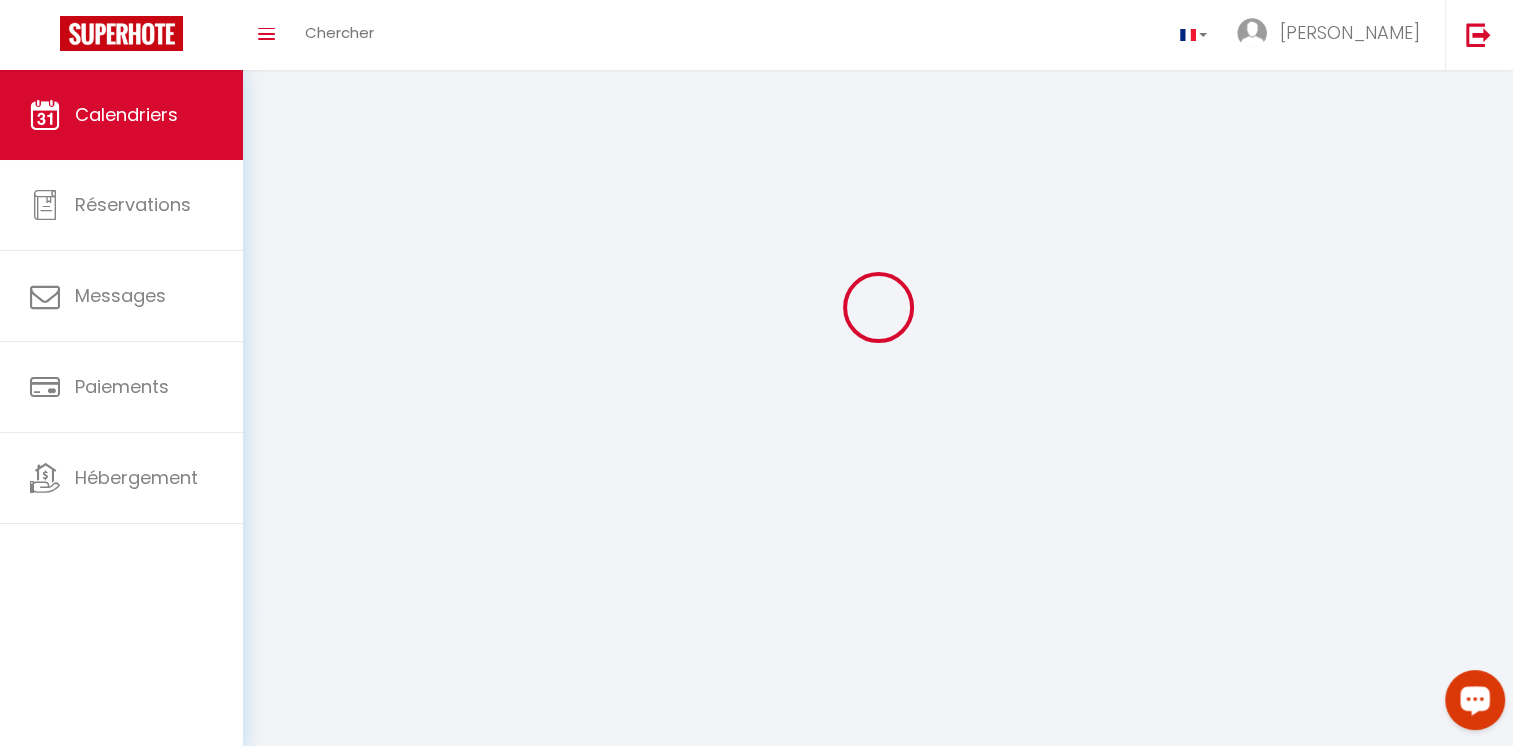 scroll, scrollTop: 0, scrollLeft: 0, axis: both 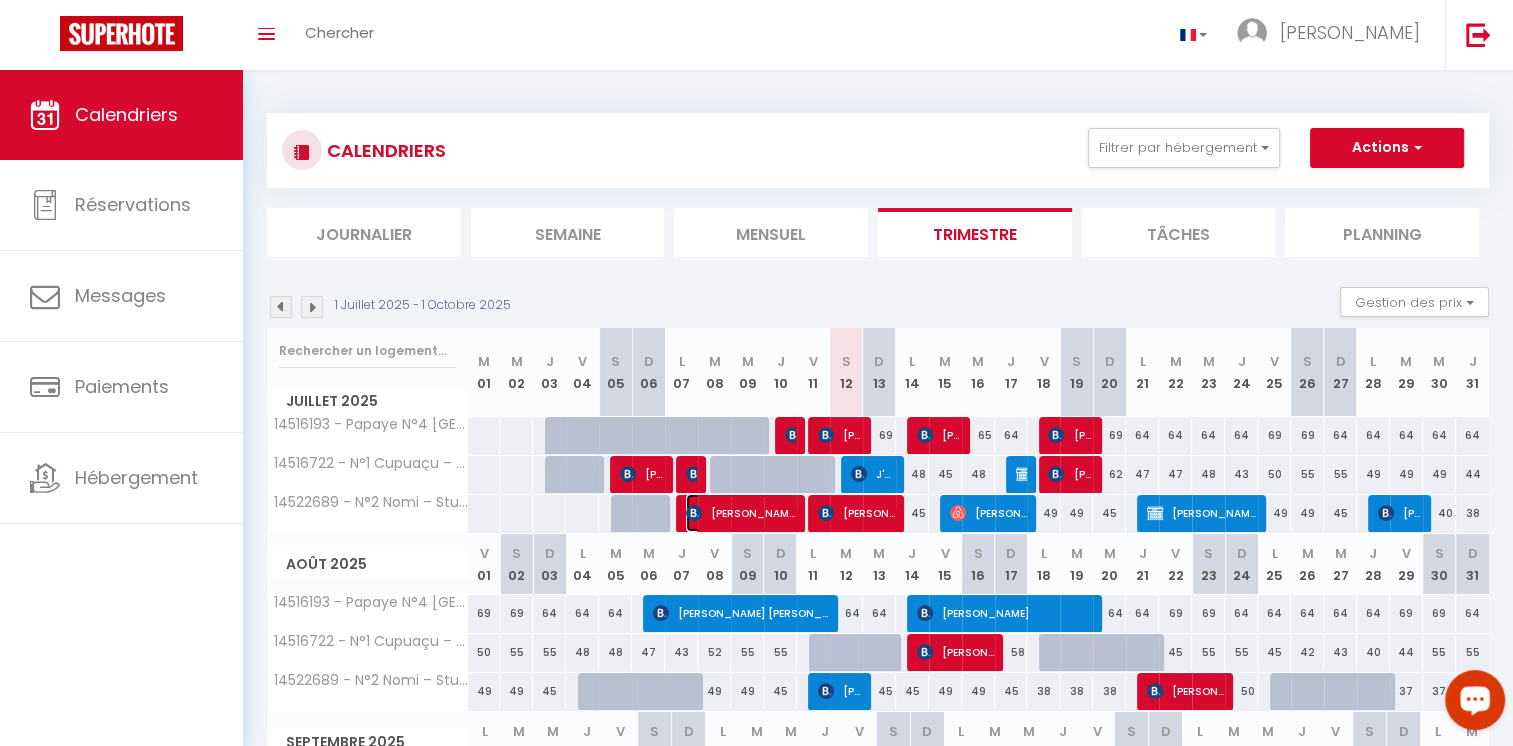 click on "[PERSON_NAME]" at bounding box center [741, 513] 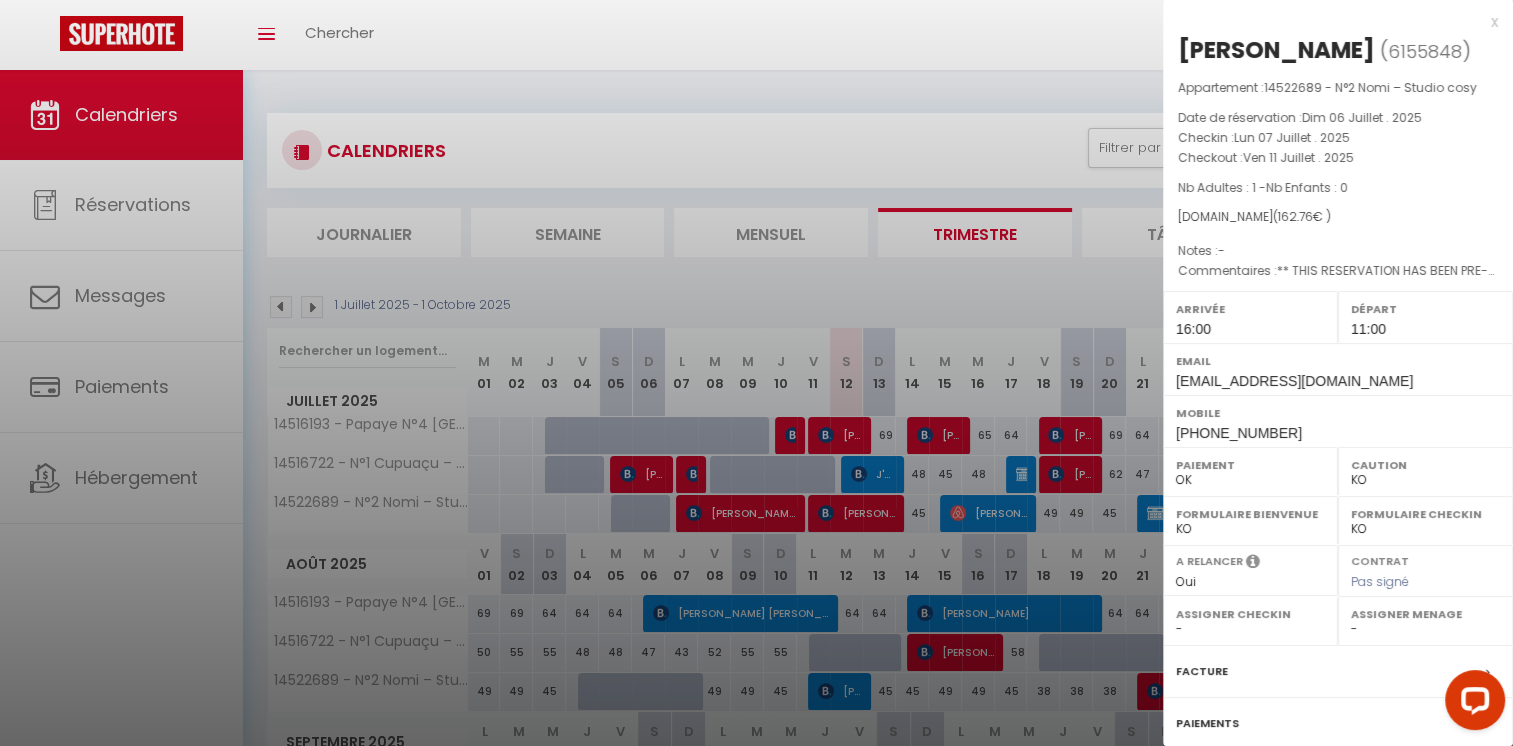 click at bounding box center [756, 373] 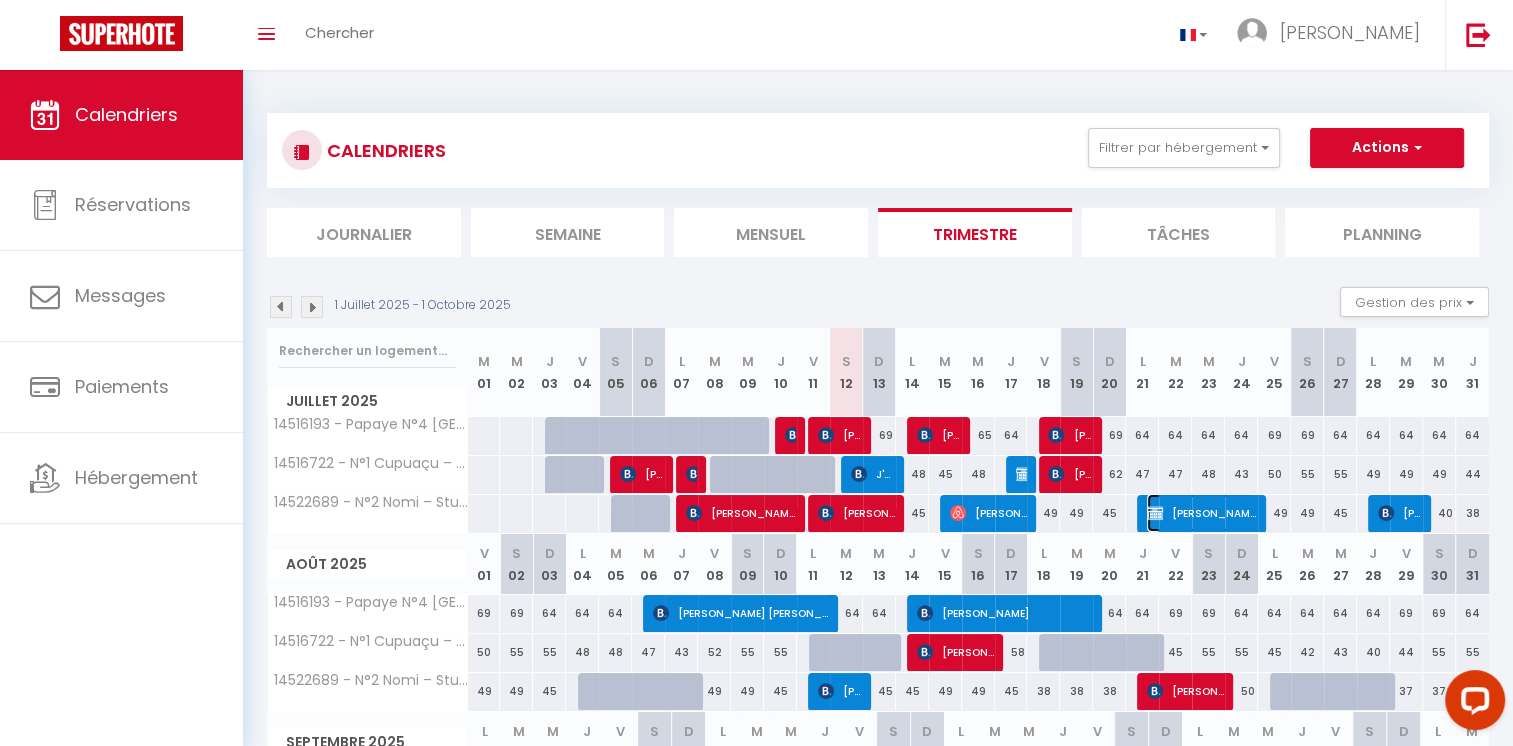 click at bounding box center [1155, 513] 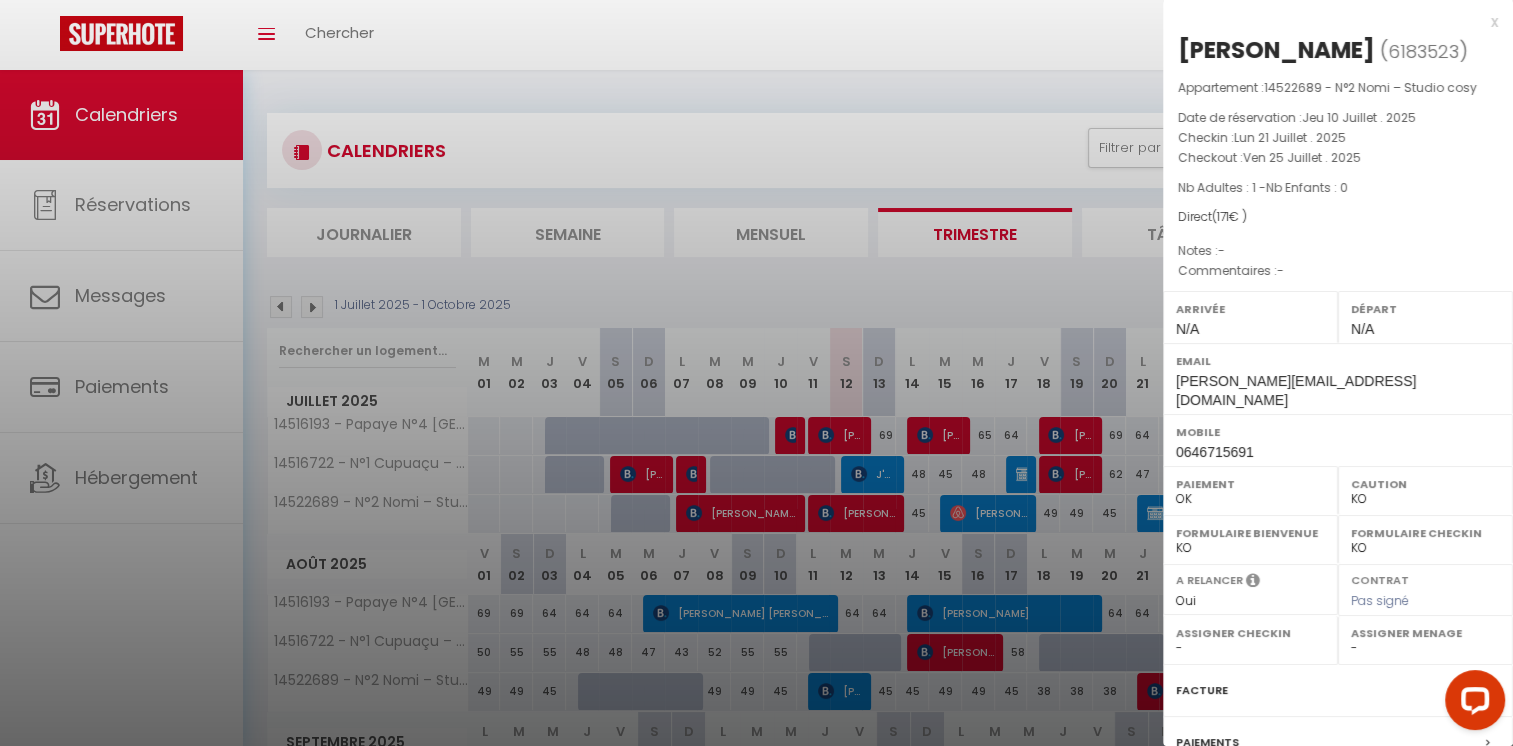 click at bounding box center (756, 373) 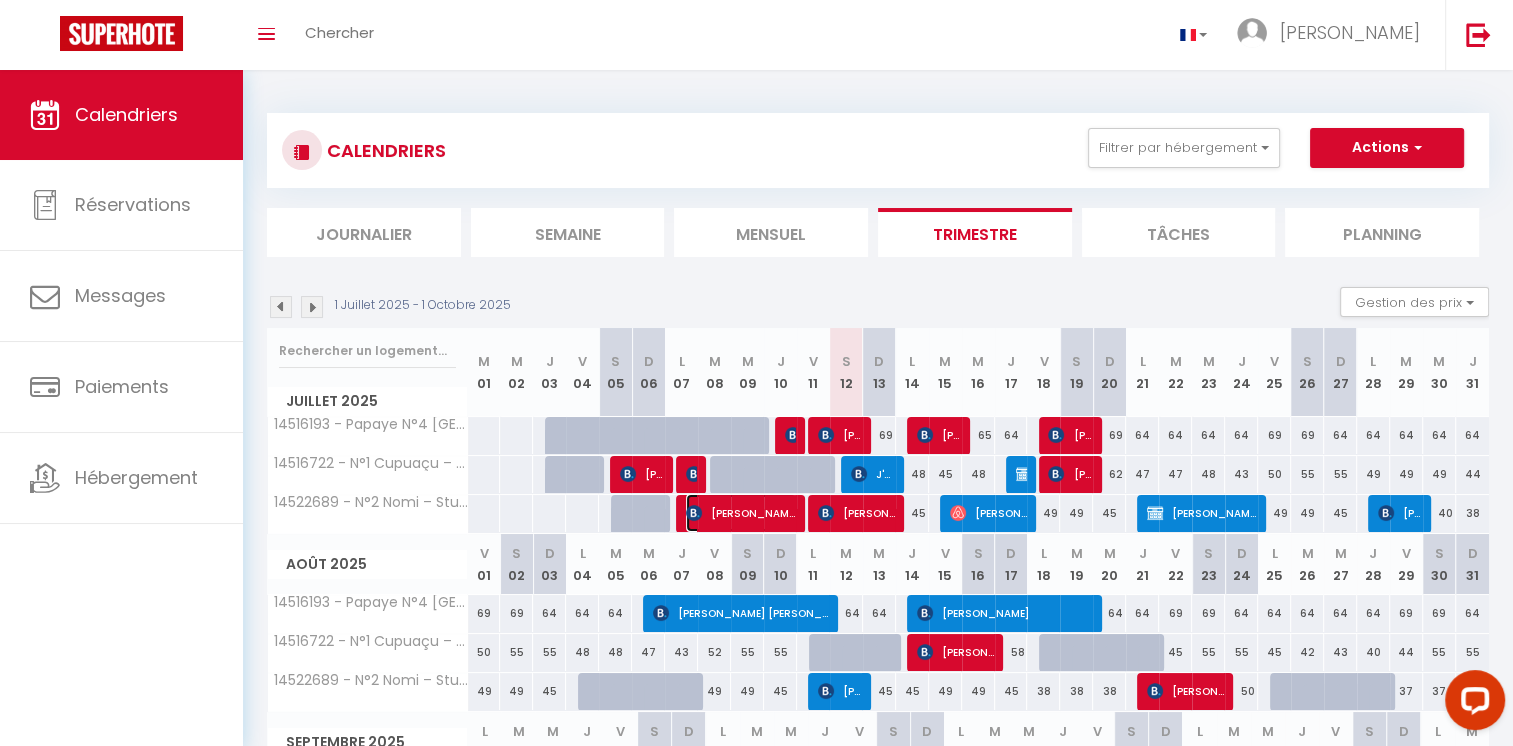 click on "[PERSON_NAME]" at bounding box center (741, 513) 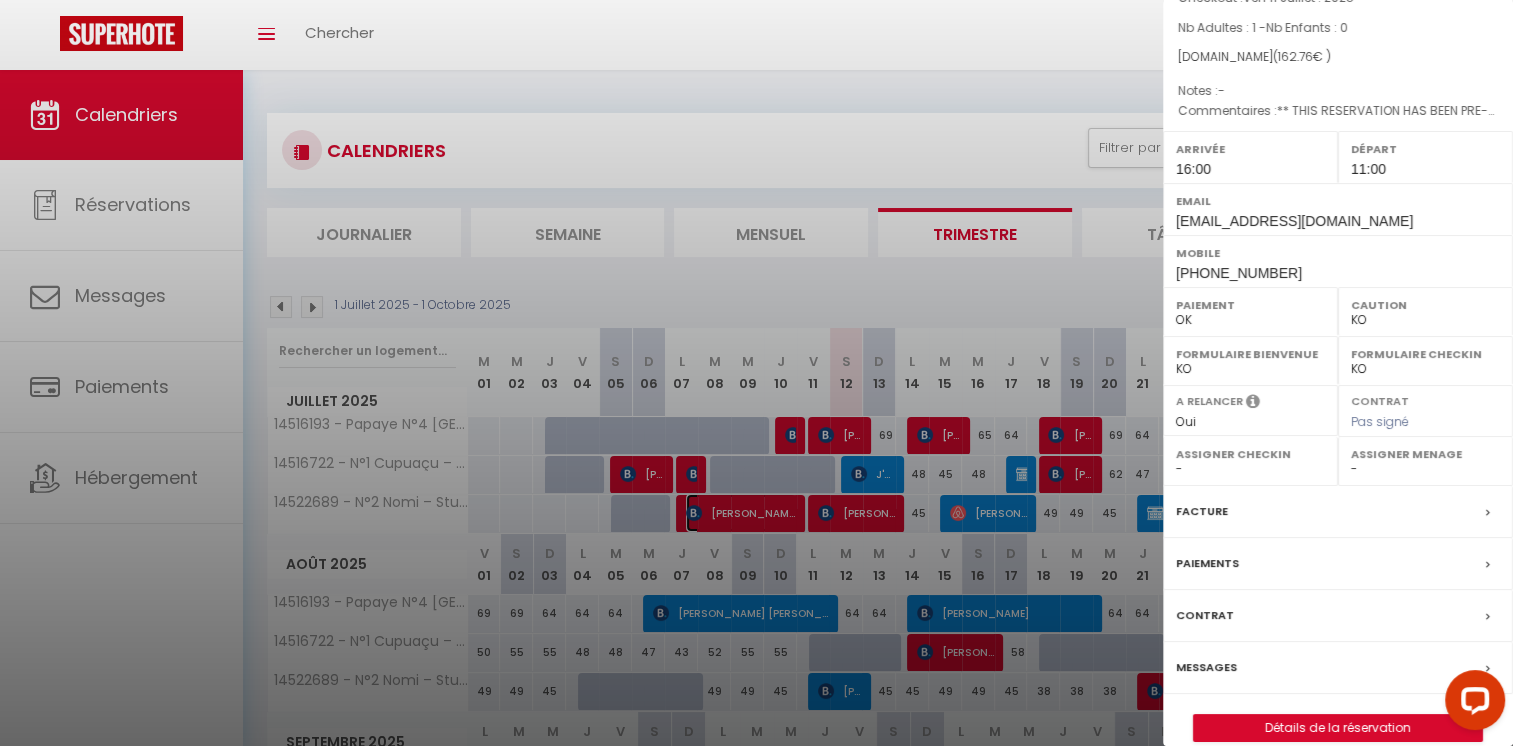 scroll, scrollTop: 182, scrollLeft: 0, axis: vertical 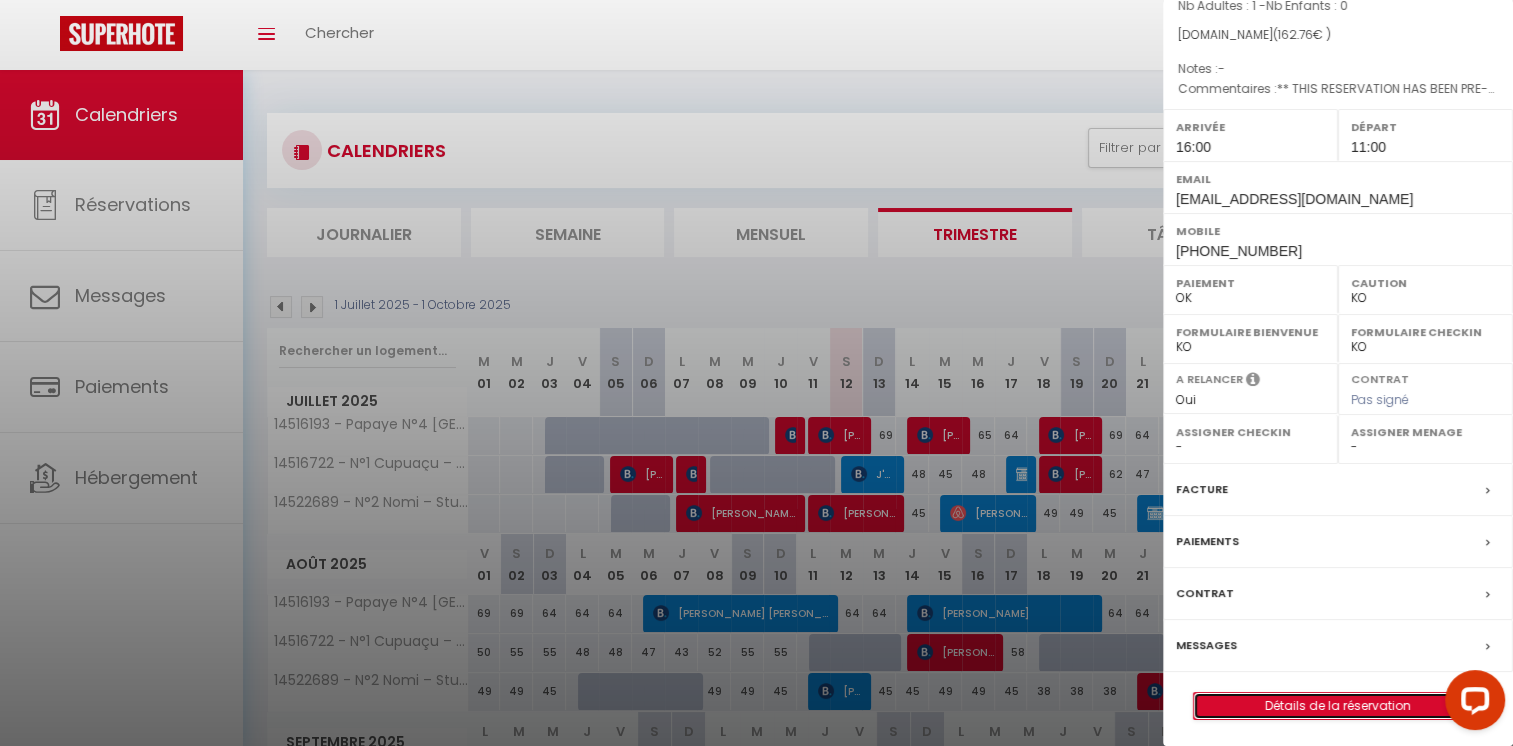 click on "Détails de la réservation" at bounding box center (1338, 706) 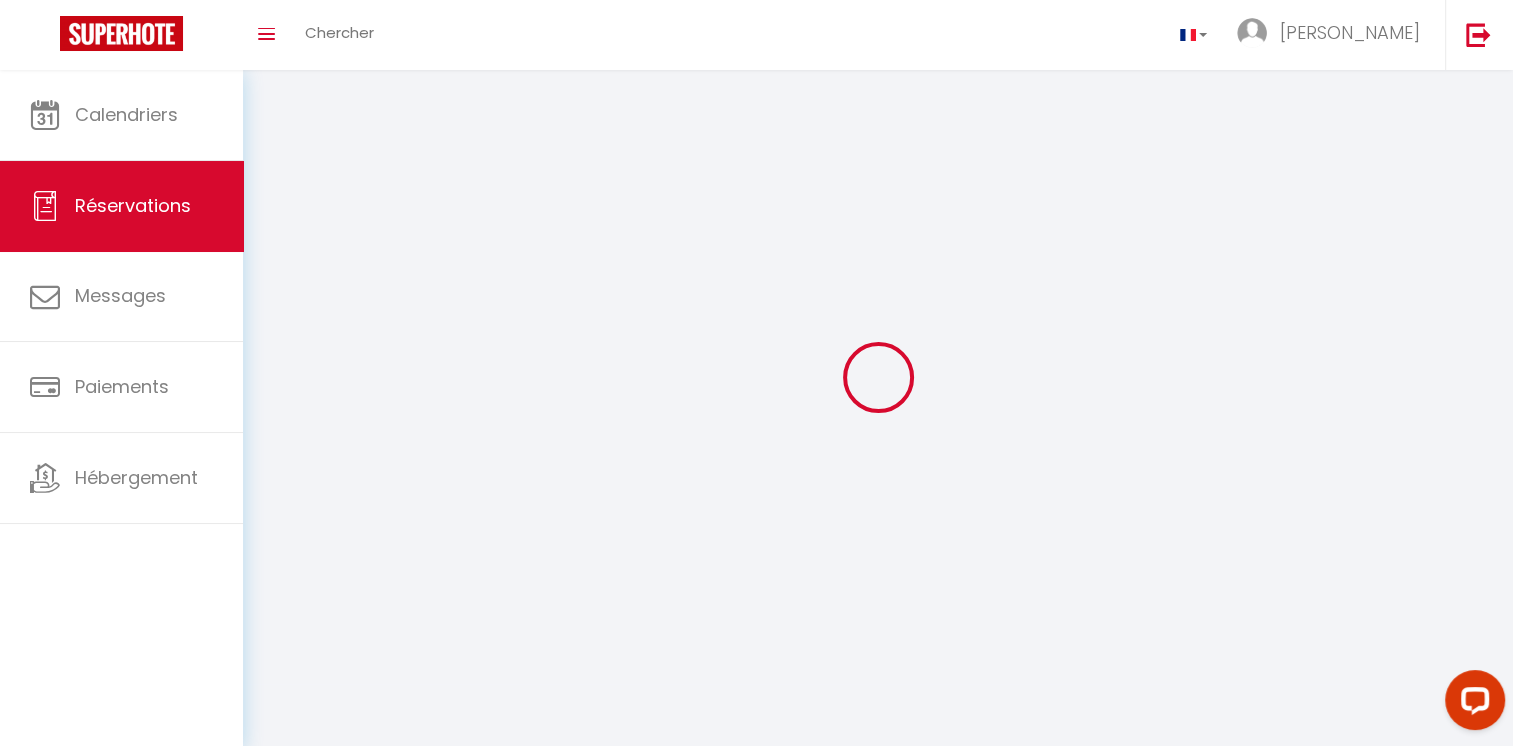 type on "Teddy" 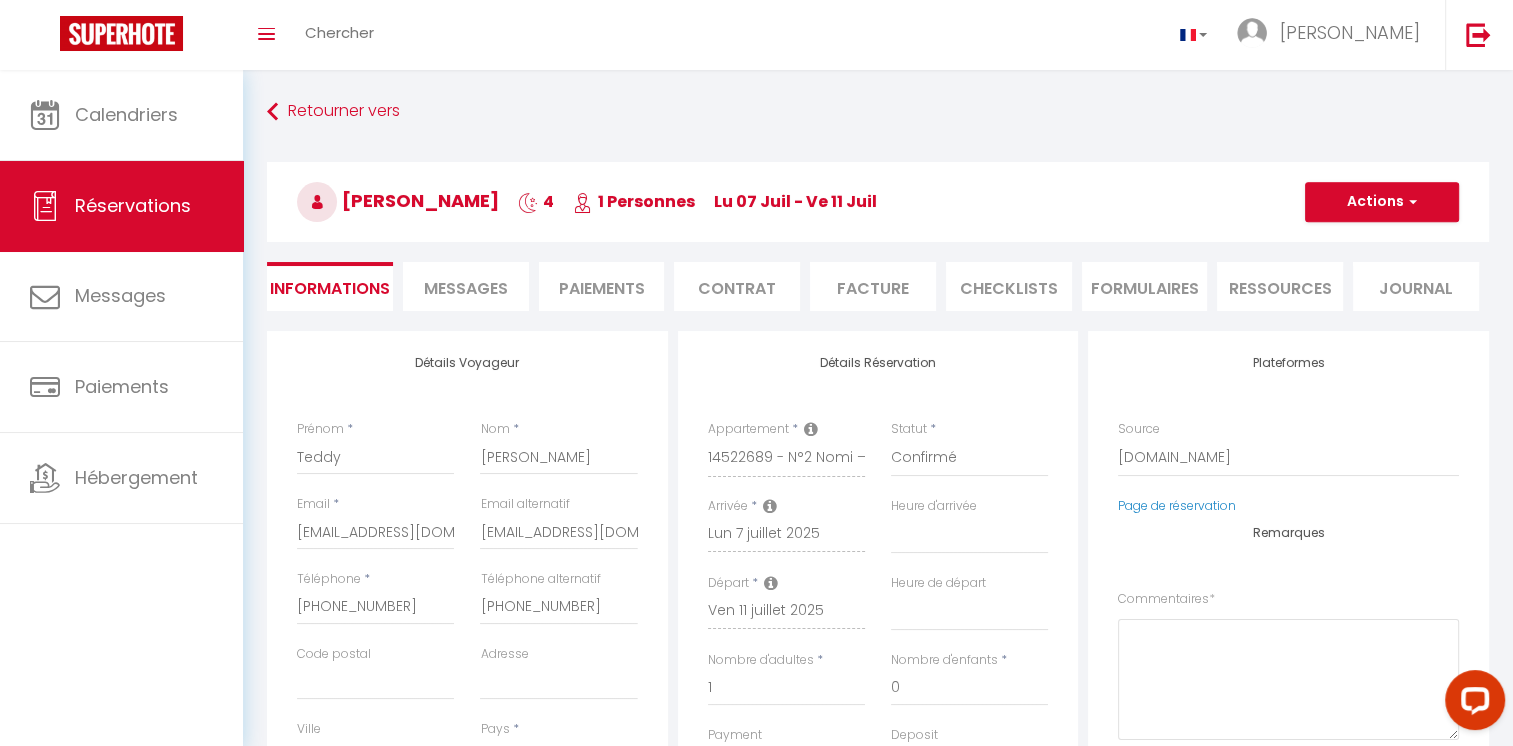 select 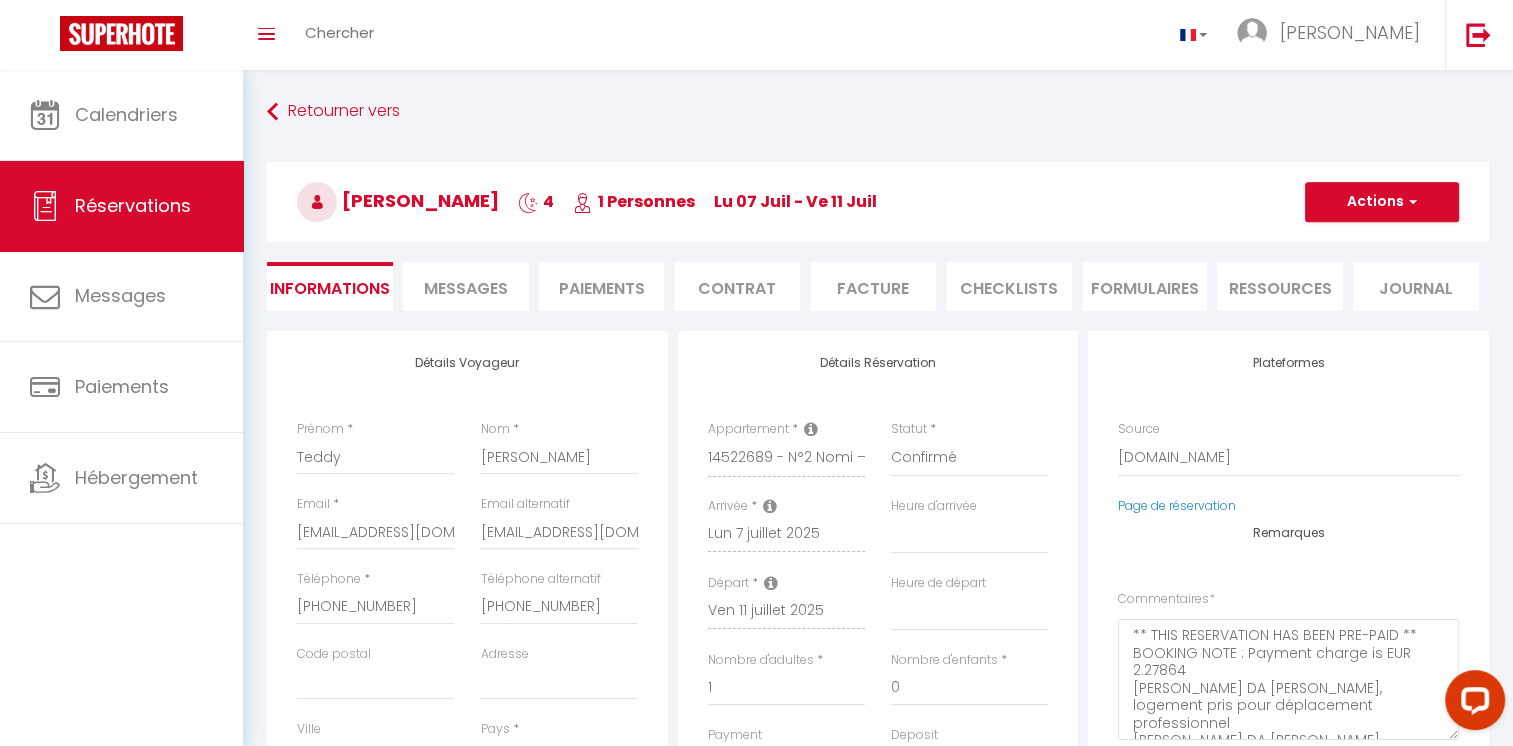 type on "6.56" 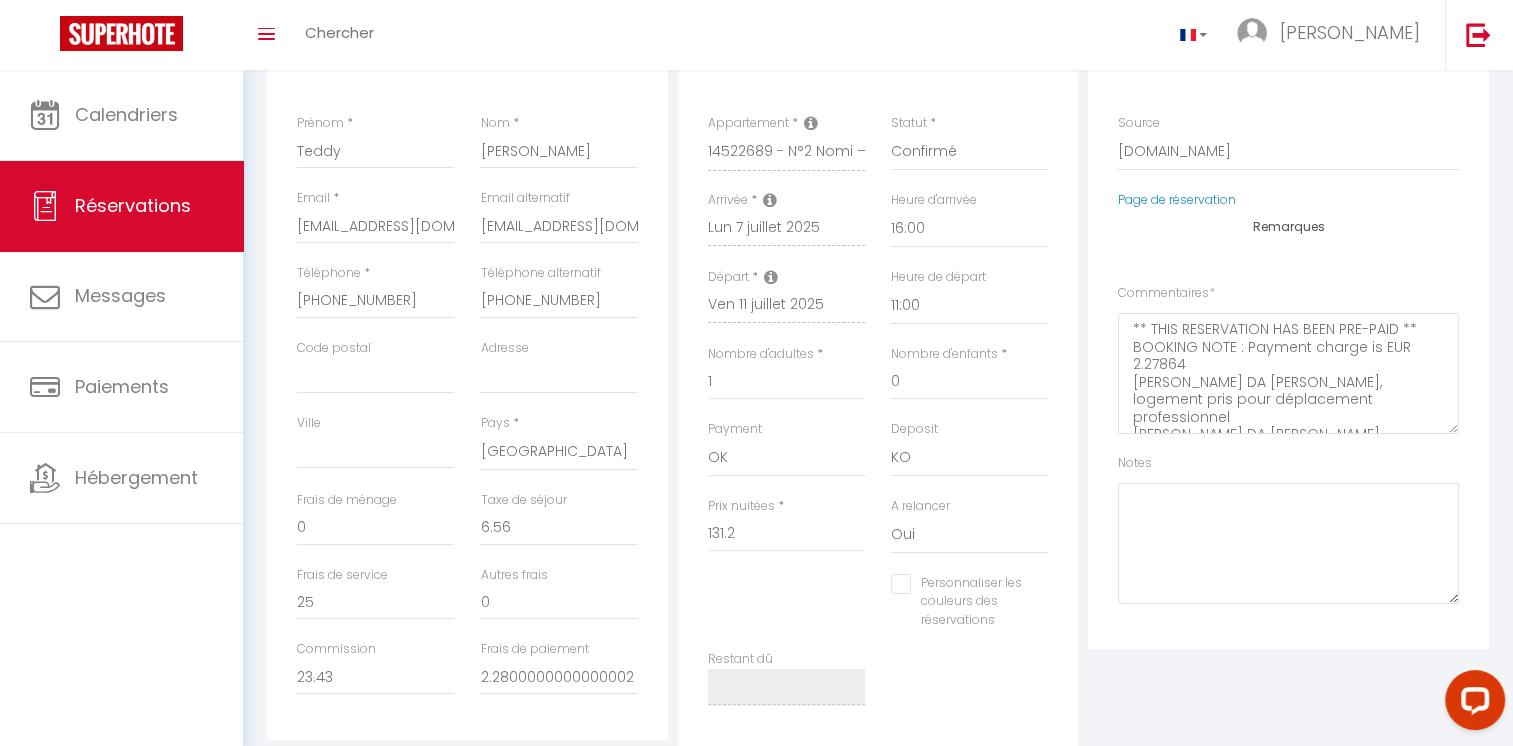 scroll, scrollTop: 386, scrollLeft: 0, axis: vertical 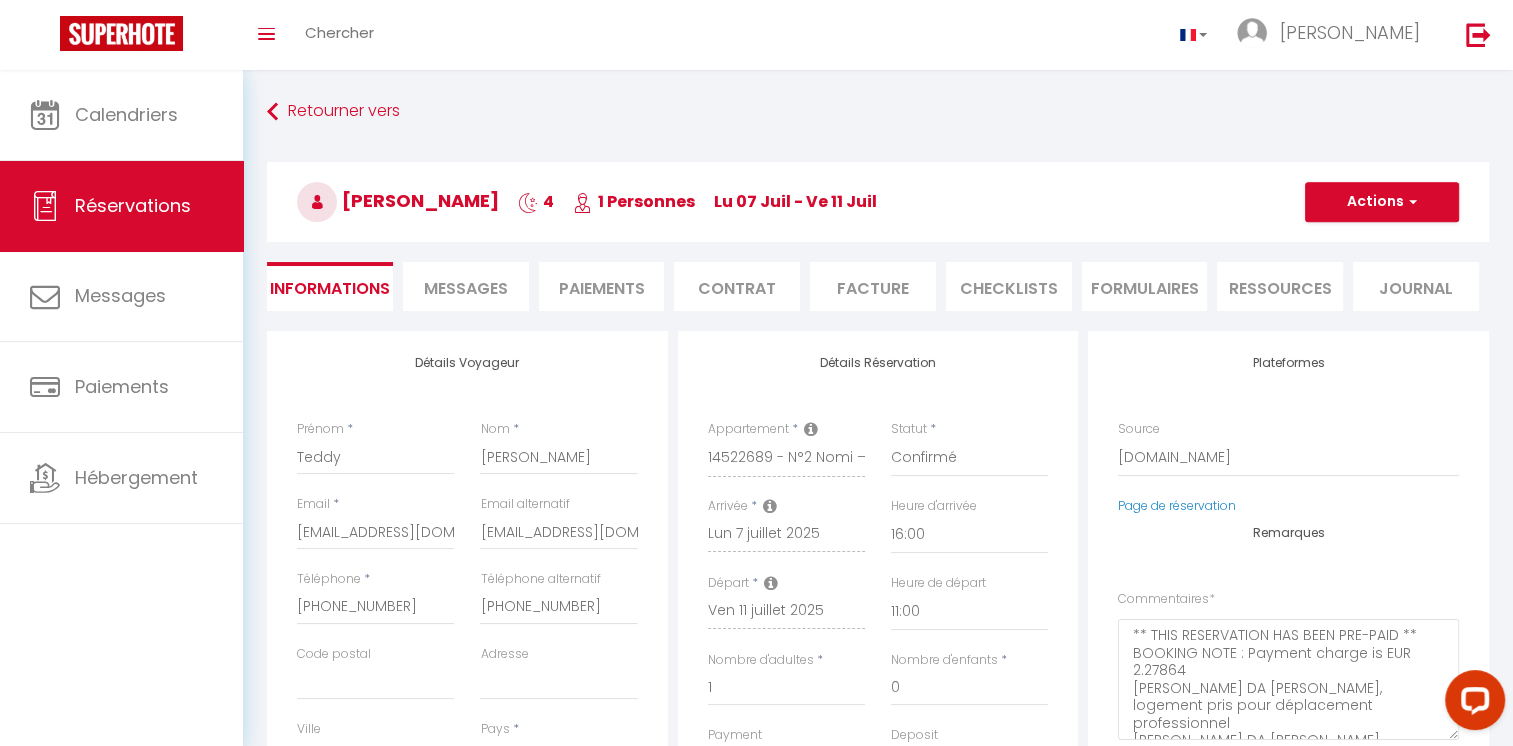 click on "Facture" at bounding box center [873, 286] 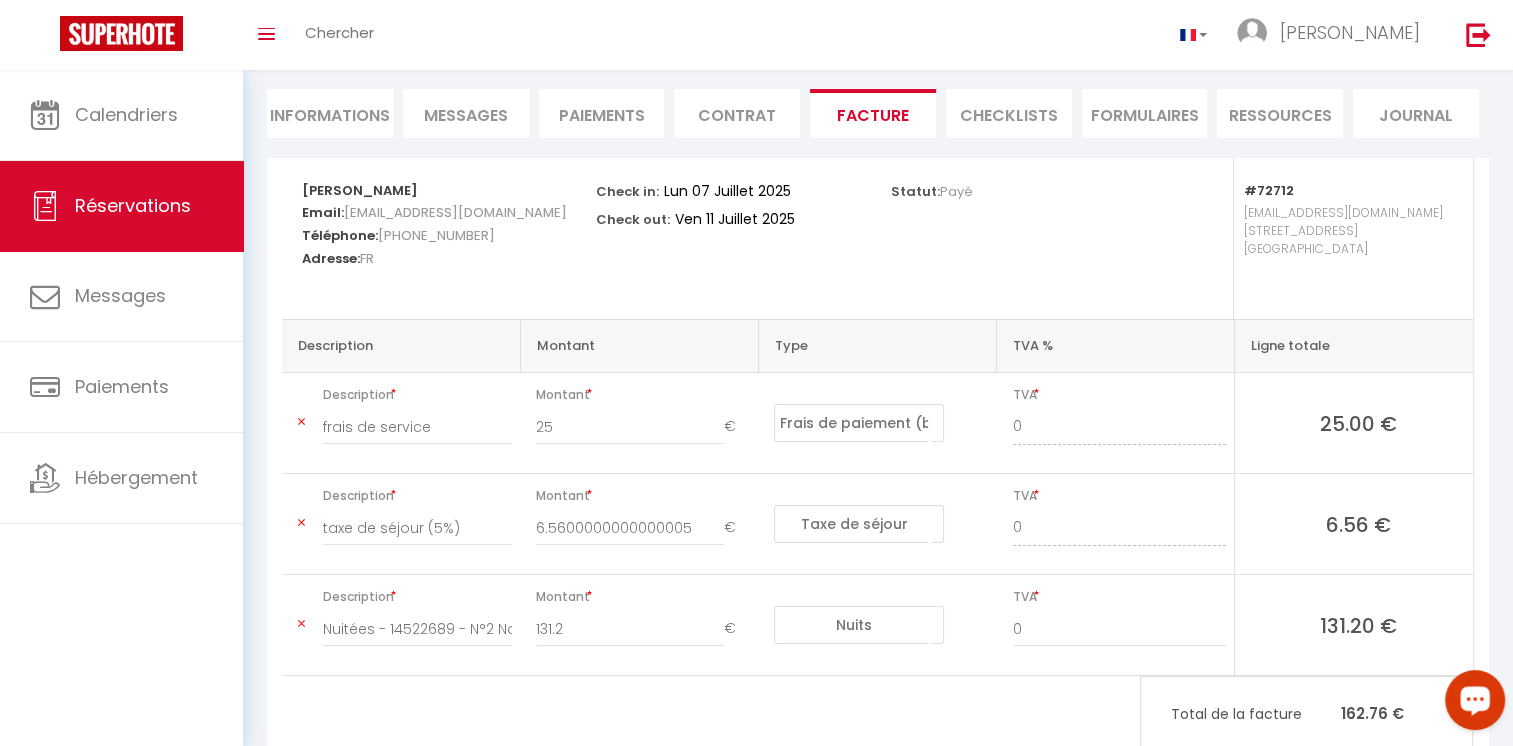 scroll, scrollTop: 213, scrollLeft: 0, axis: vertical 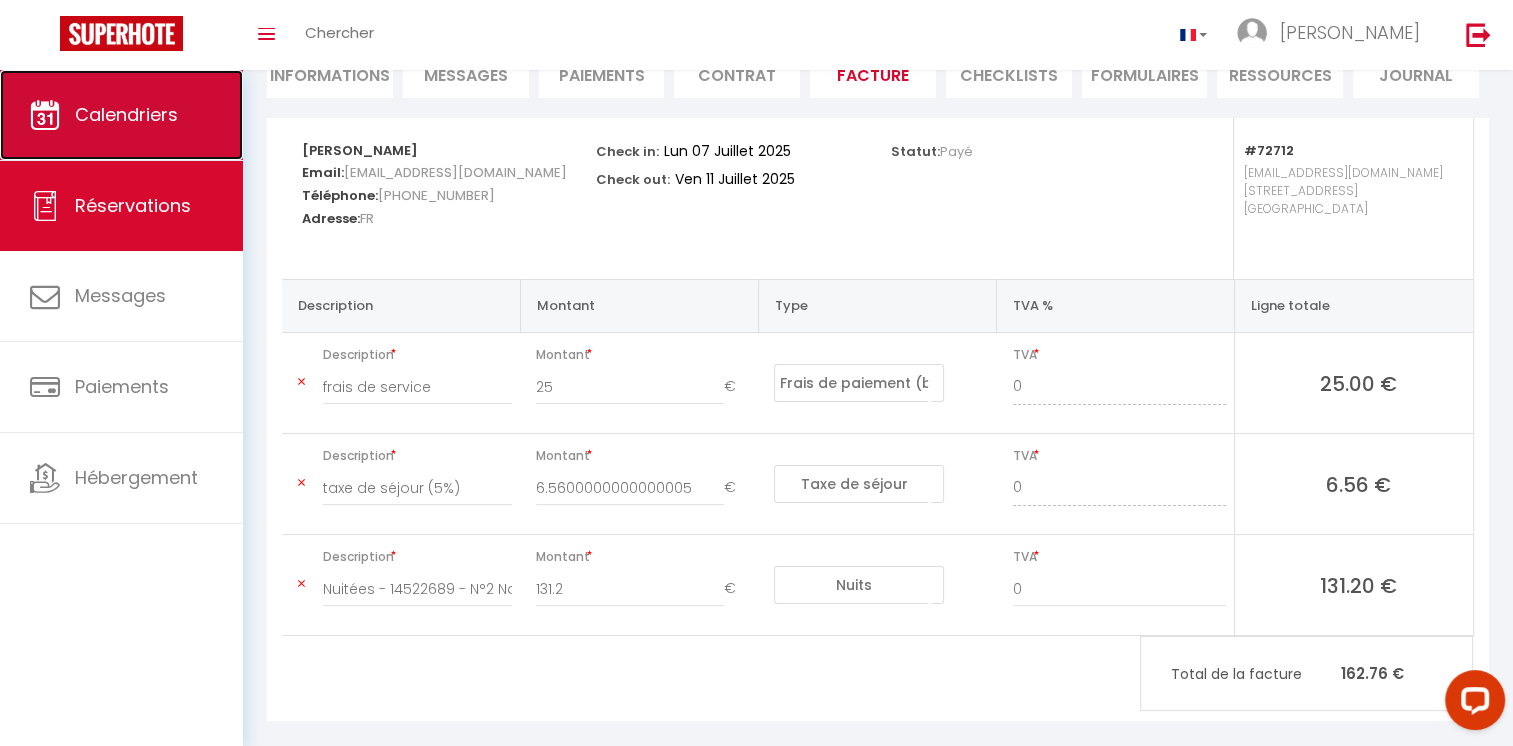 click on "Calendriers" at bounding box center (121, 115) 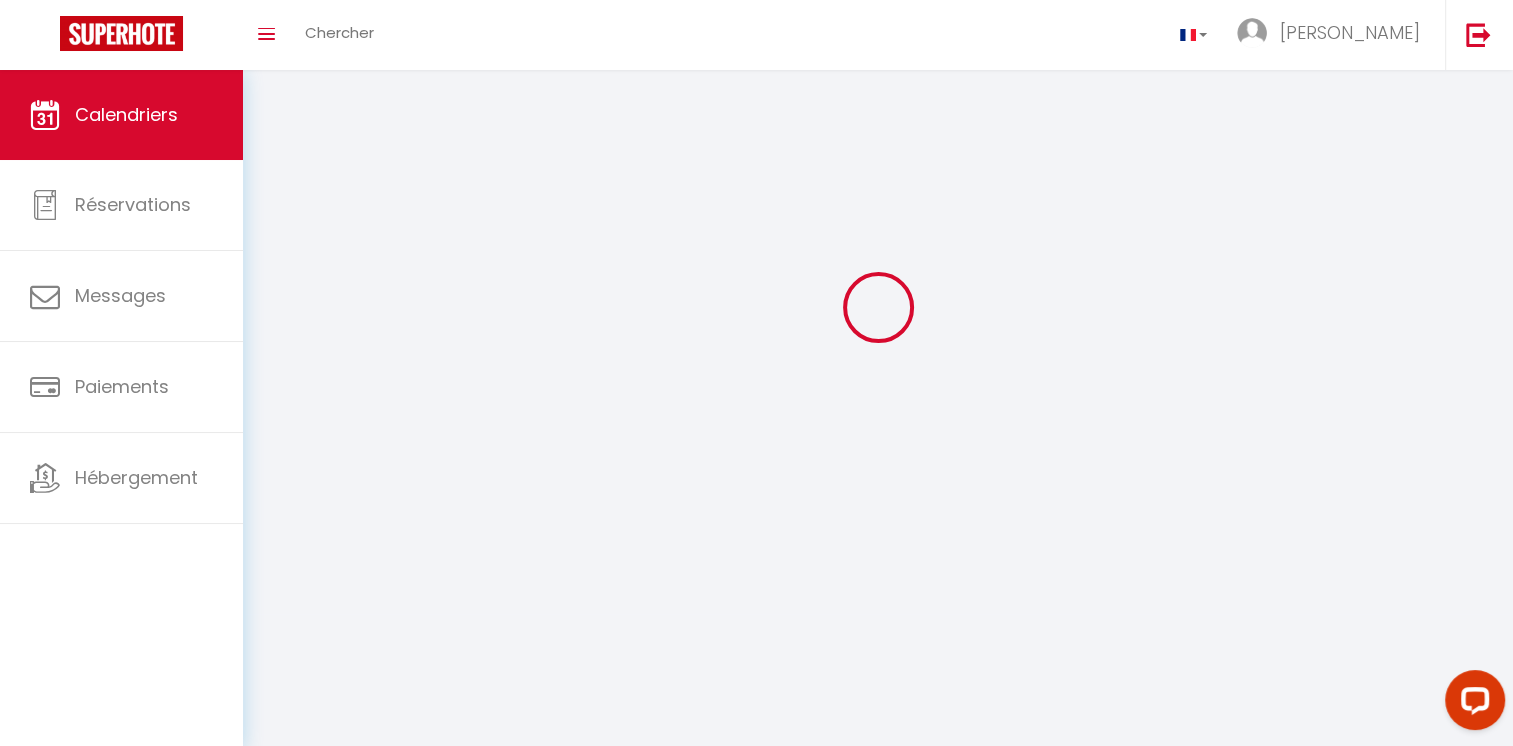 scroll, scrollTop: 0, scrollLeft: 0, axis: both 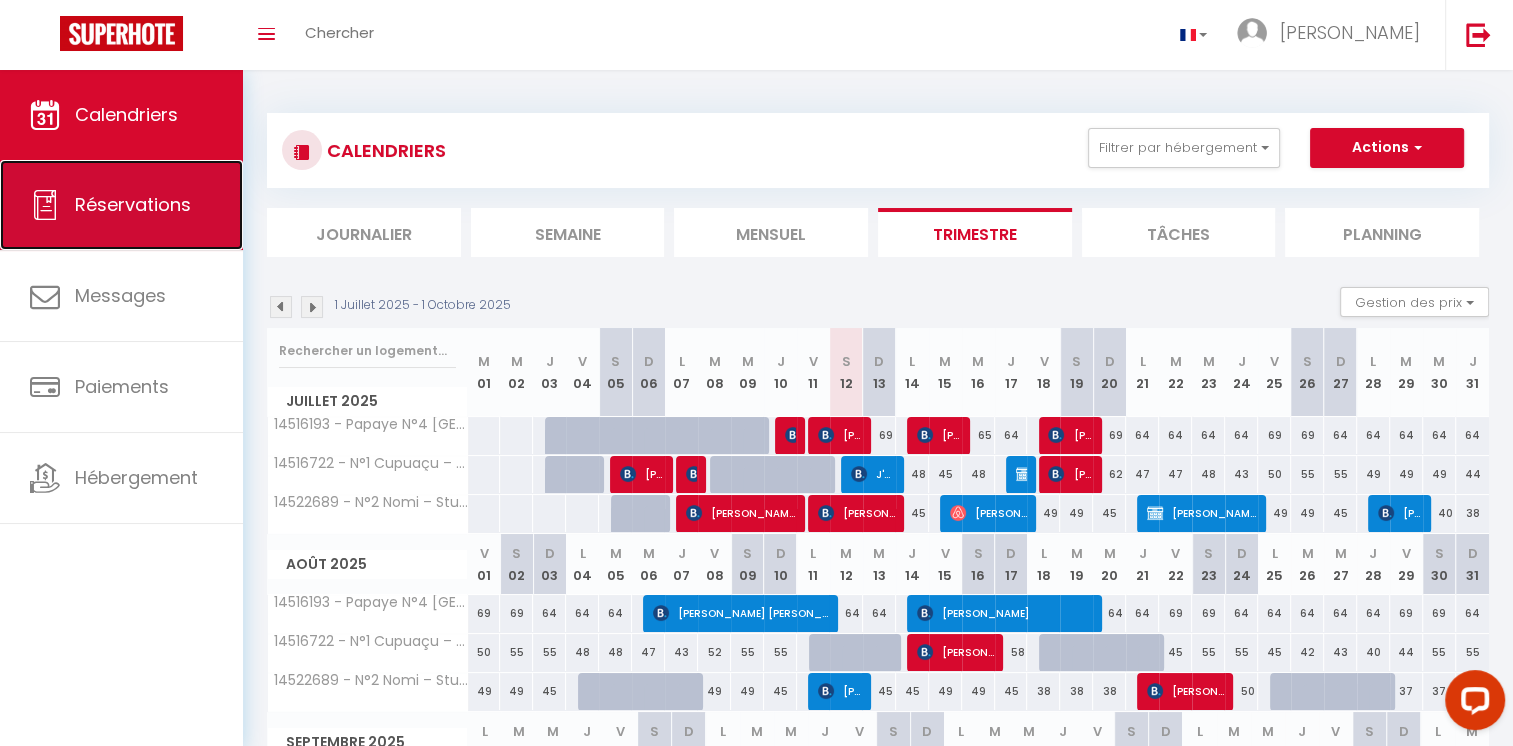 click on "Réservations" at bounding box center [133, 204] 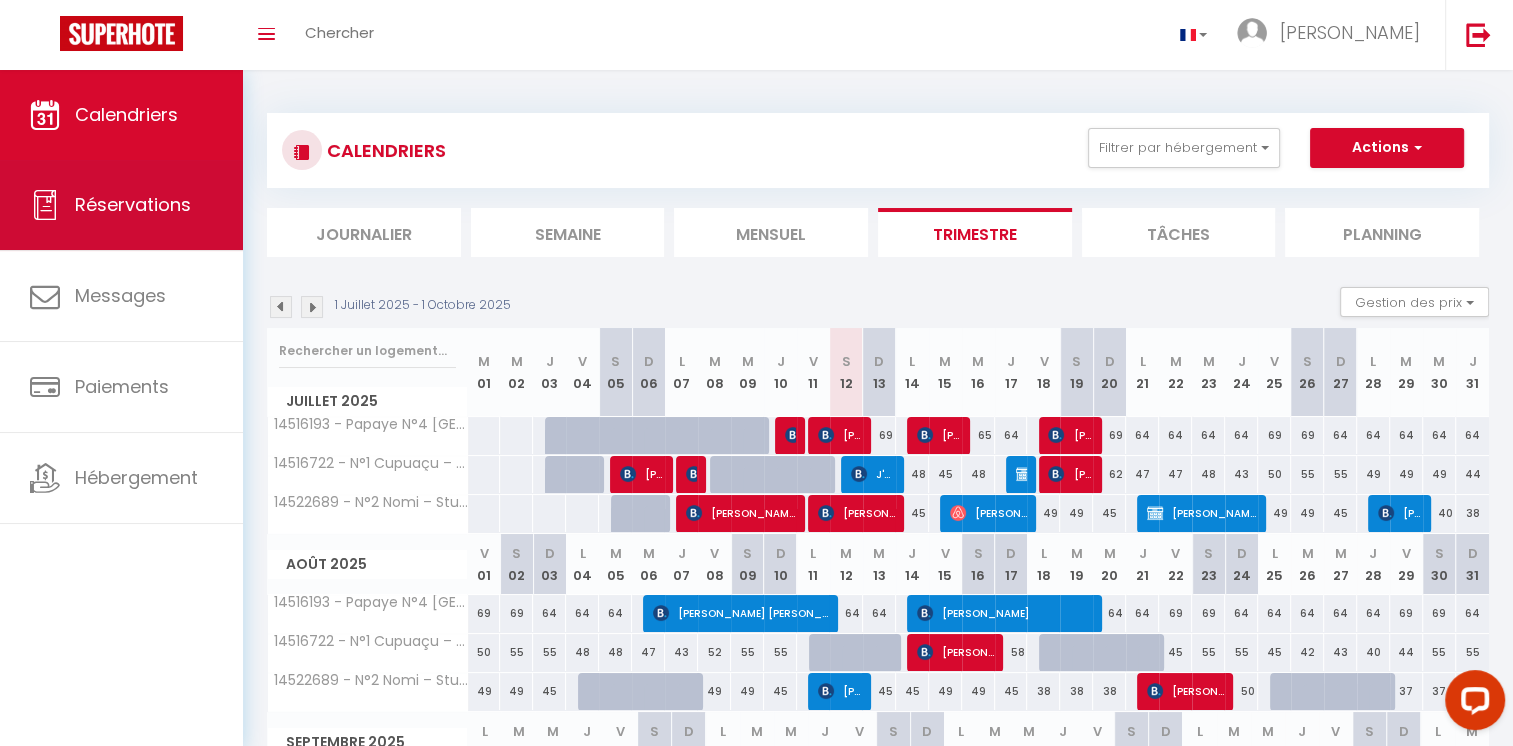 select on "not_cancelled" 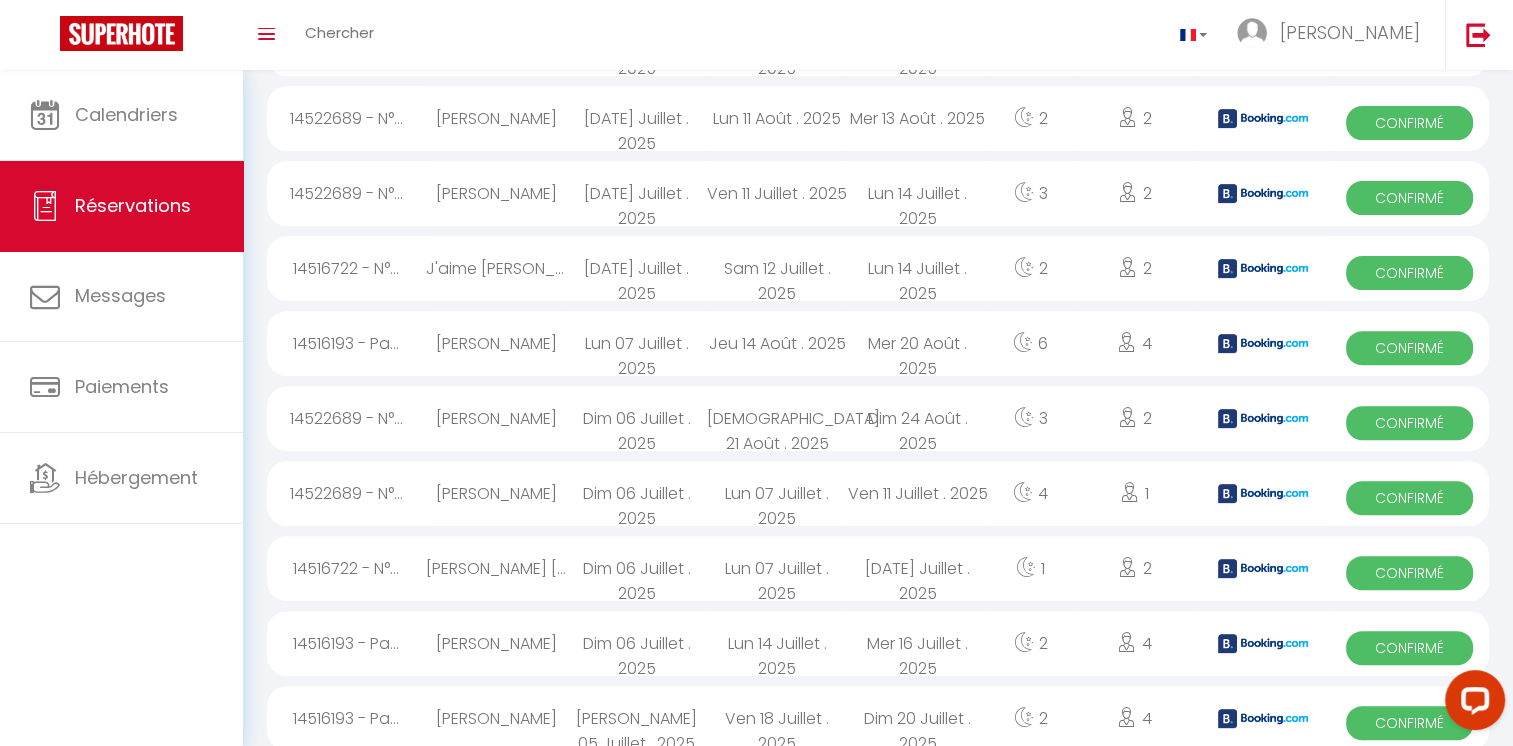 scroll, scrollTop: 986, scrollLeft: 0, axis: vertical 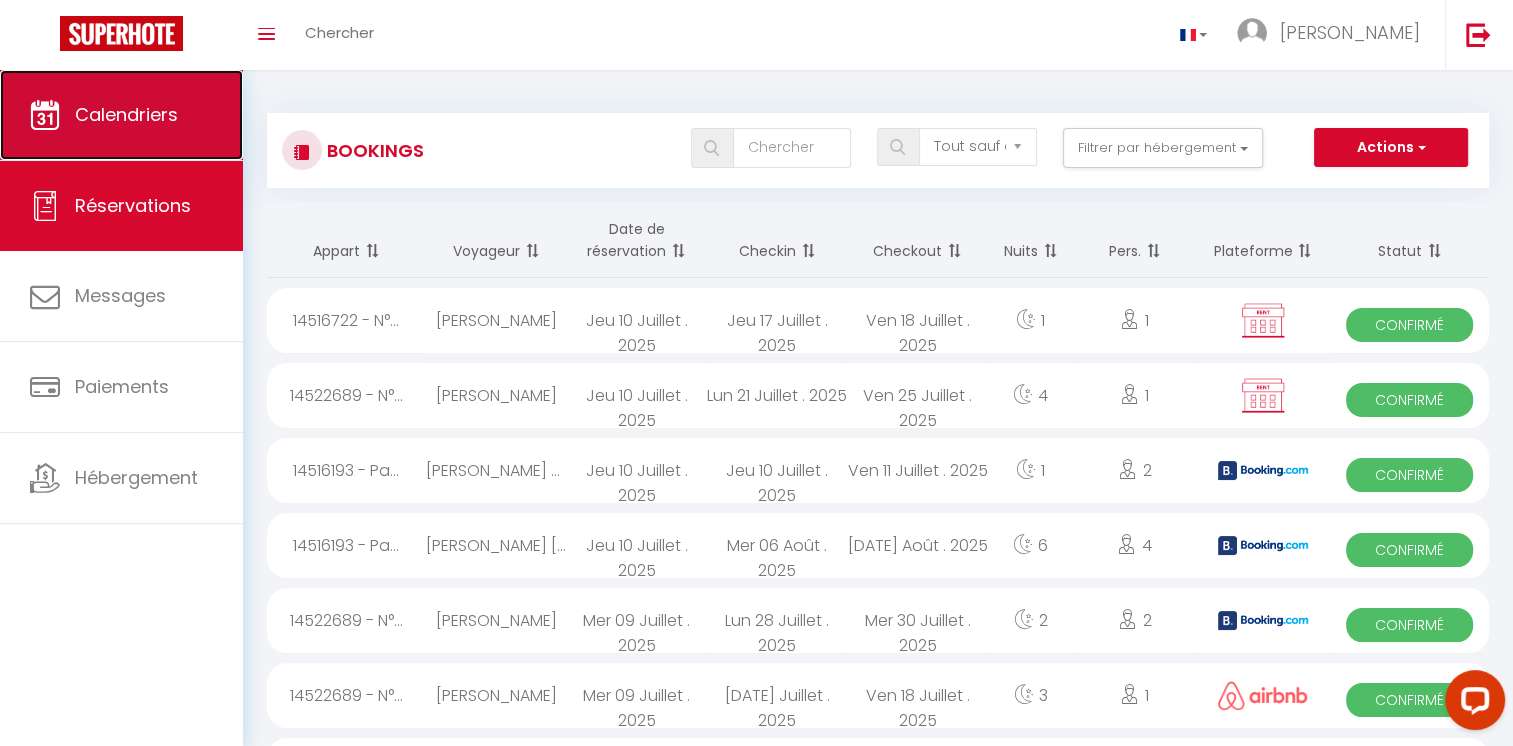 click on "Calendriers" at bounding box center [121, 115] 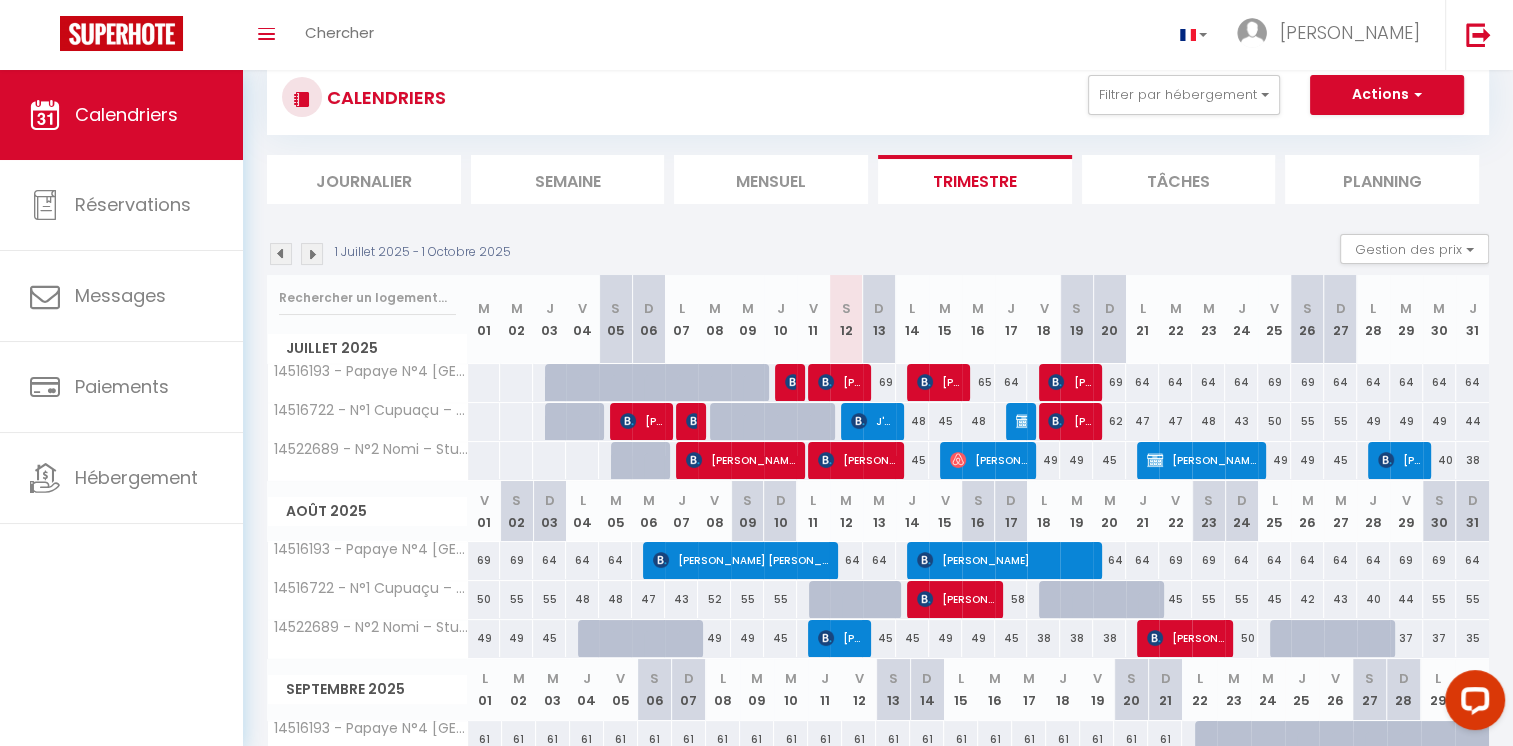 scroll, scrollTop: 224, scrollLeft: 0, axis: vertical 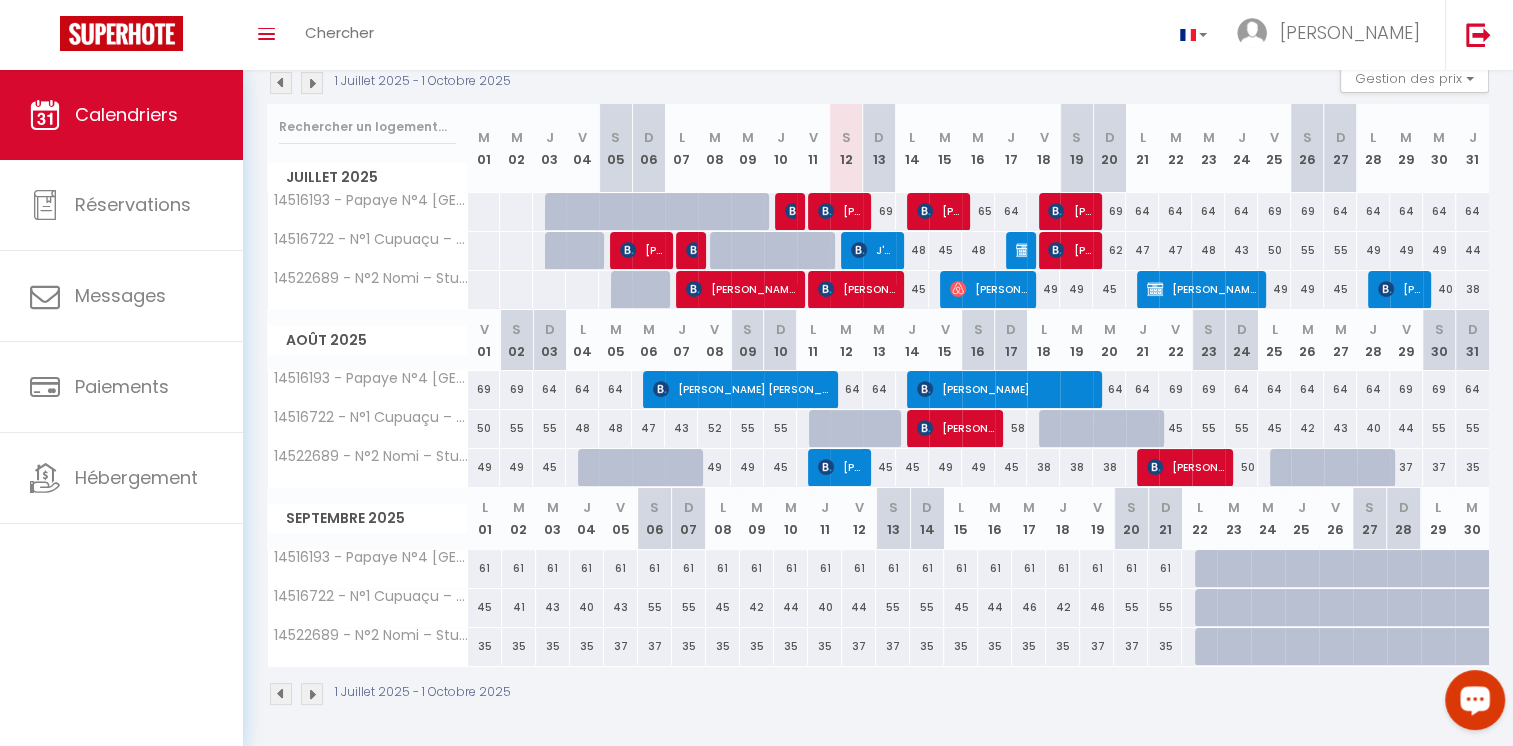 click on "35" at bounding box center (995, 646) 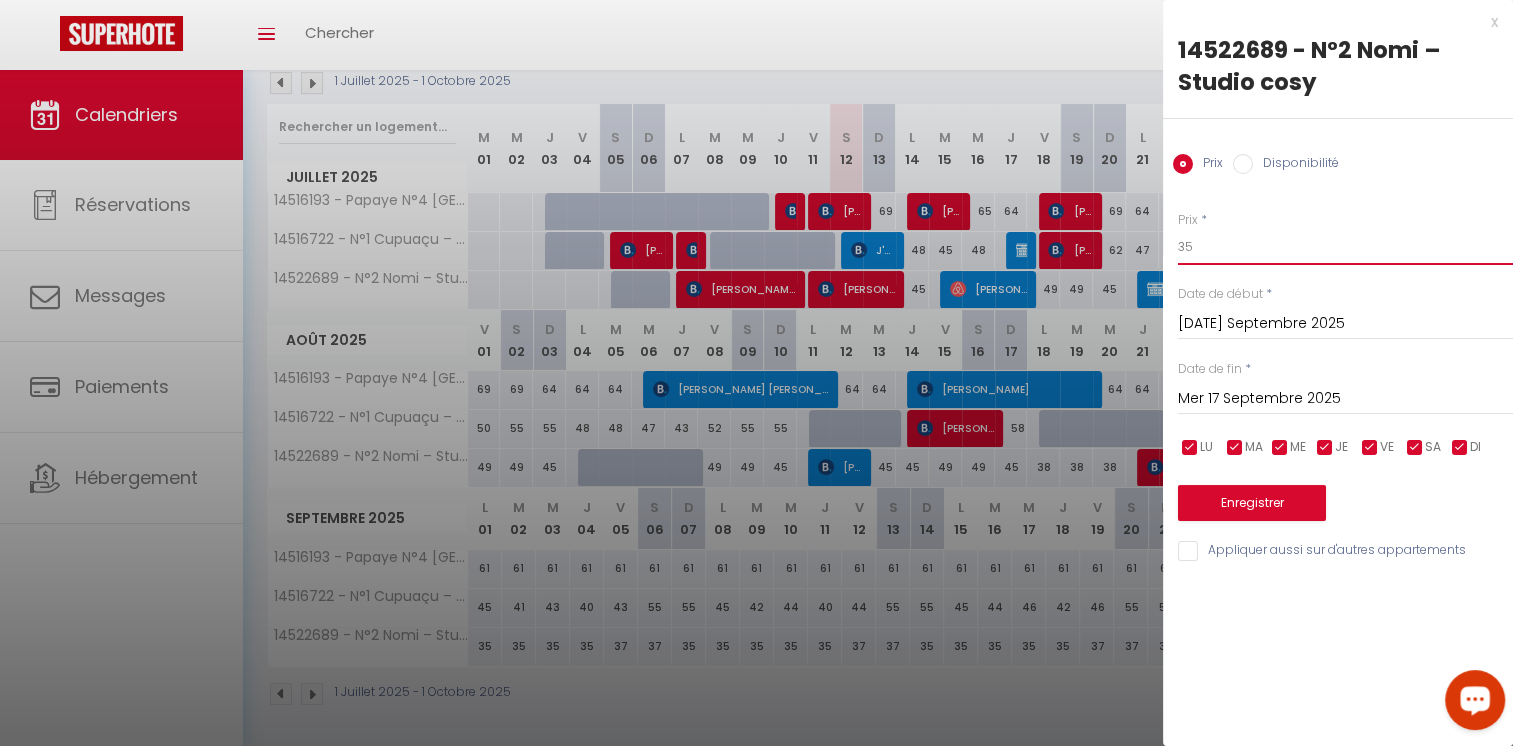 drag, startPoint x: 1194, startPoint y: 256, endPoint x: 1162, endPoint y: 254, distance: 32.06244 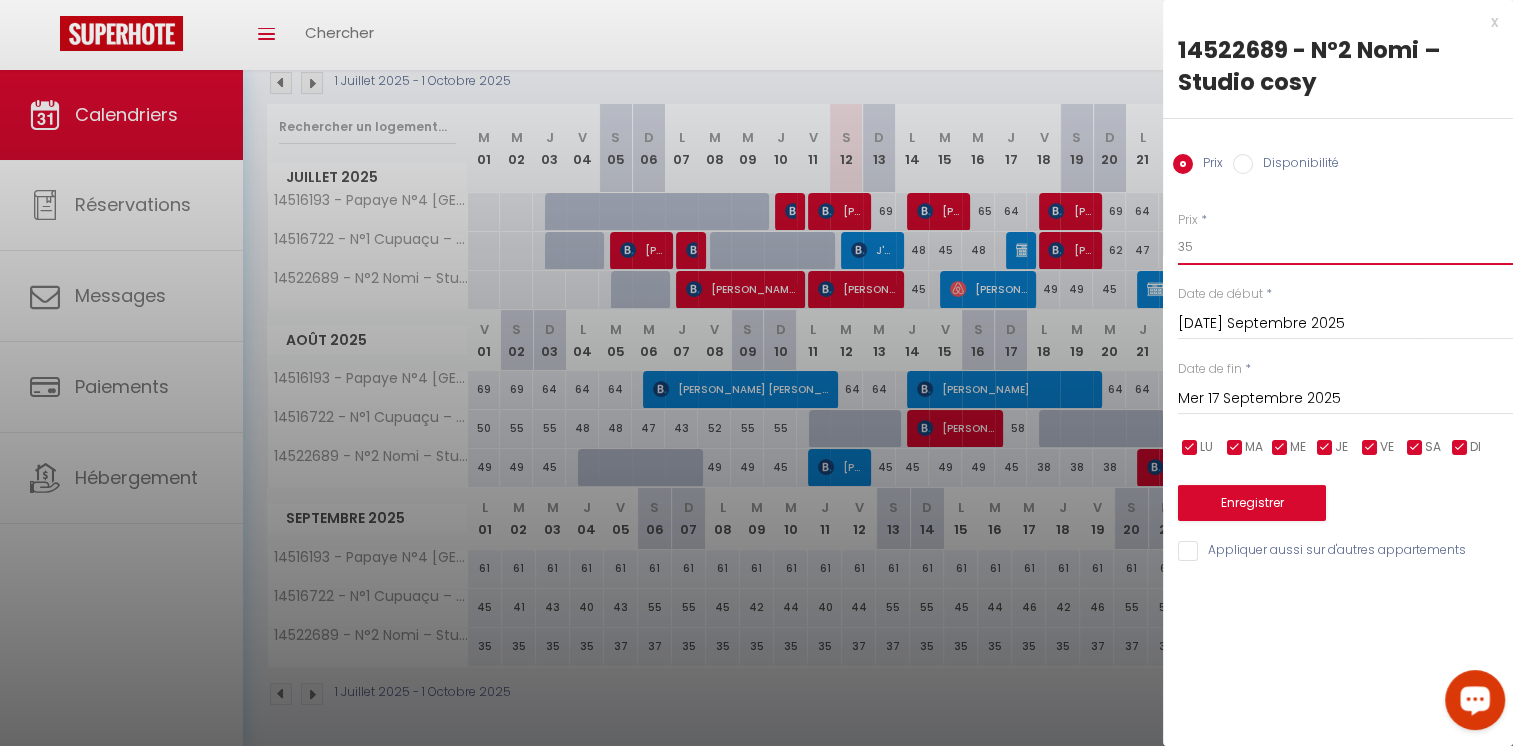 drag, startPoint x: 1162, startPoint y: 254, endPoint x: 1247, endPoint y: 246, distance: 85.37564 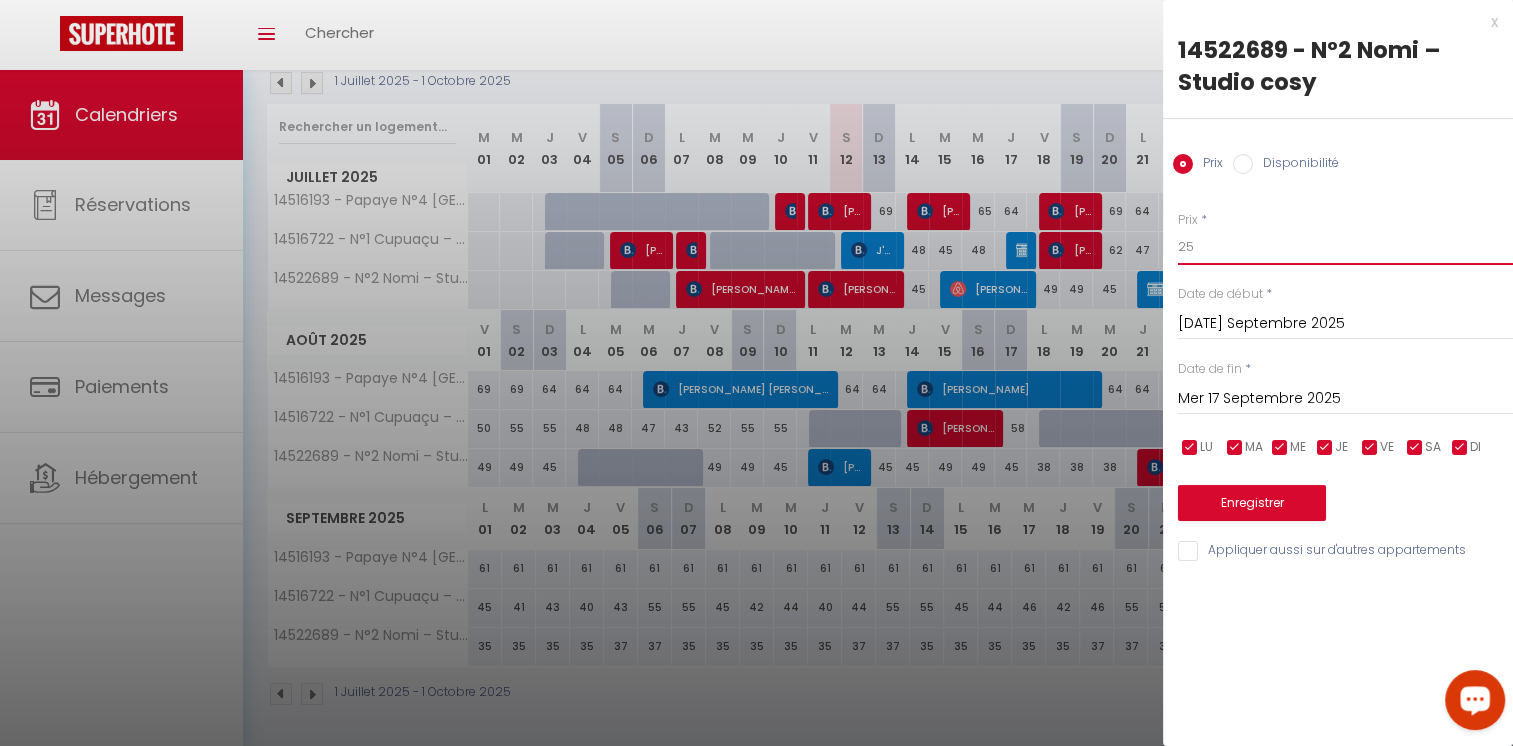 type on "25" 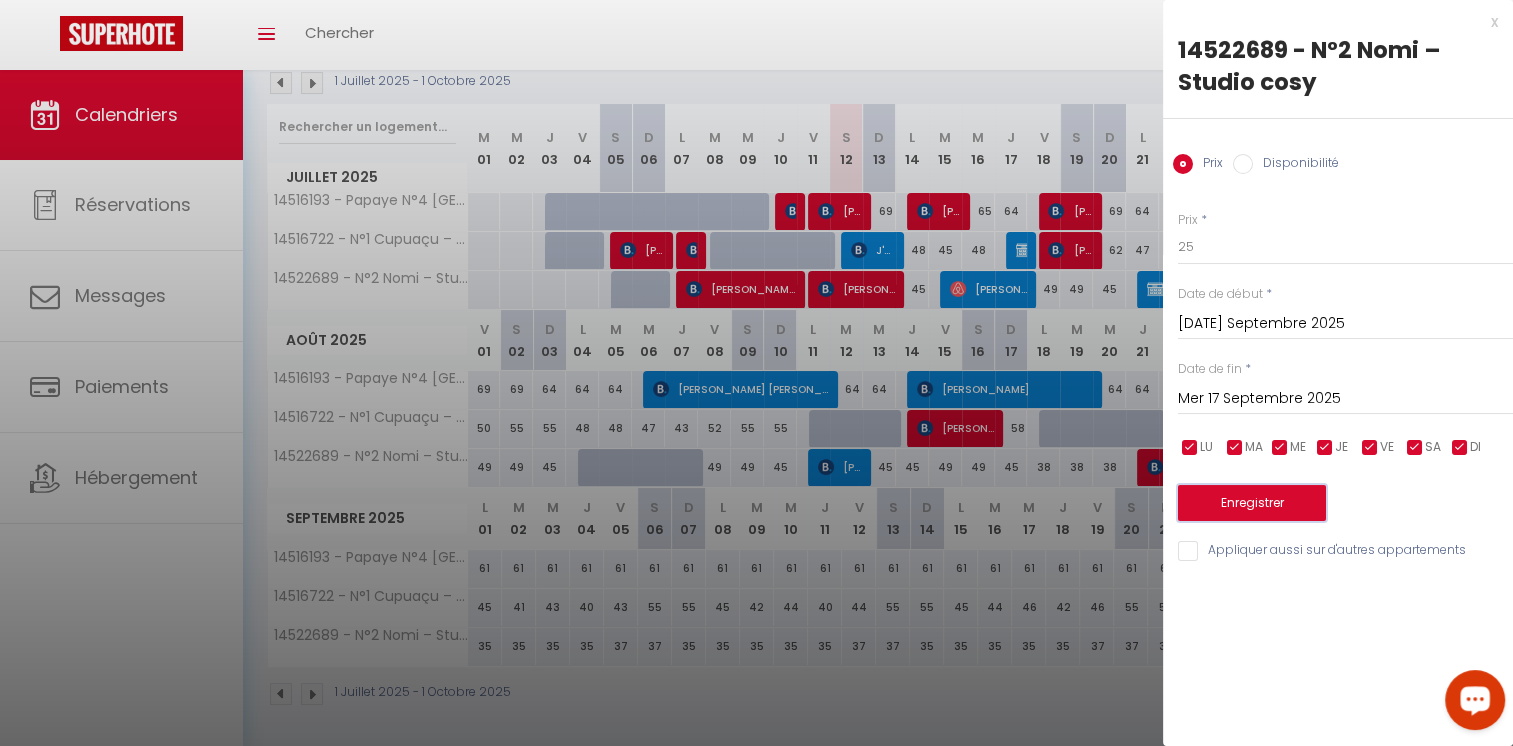 click on "Enregistrer" at bounding box center [1252, 503] 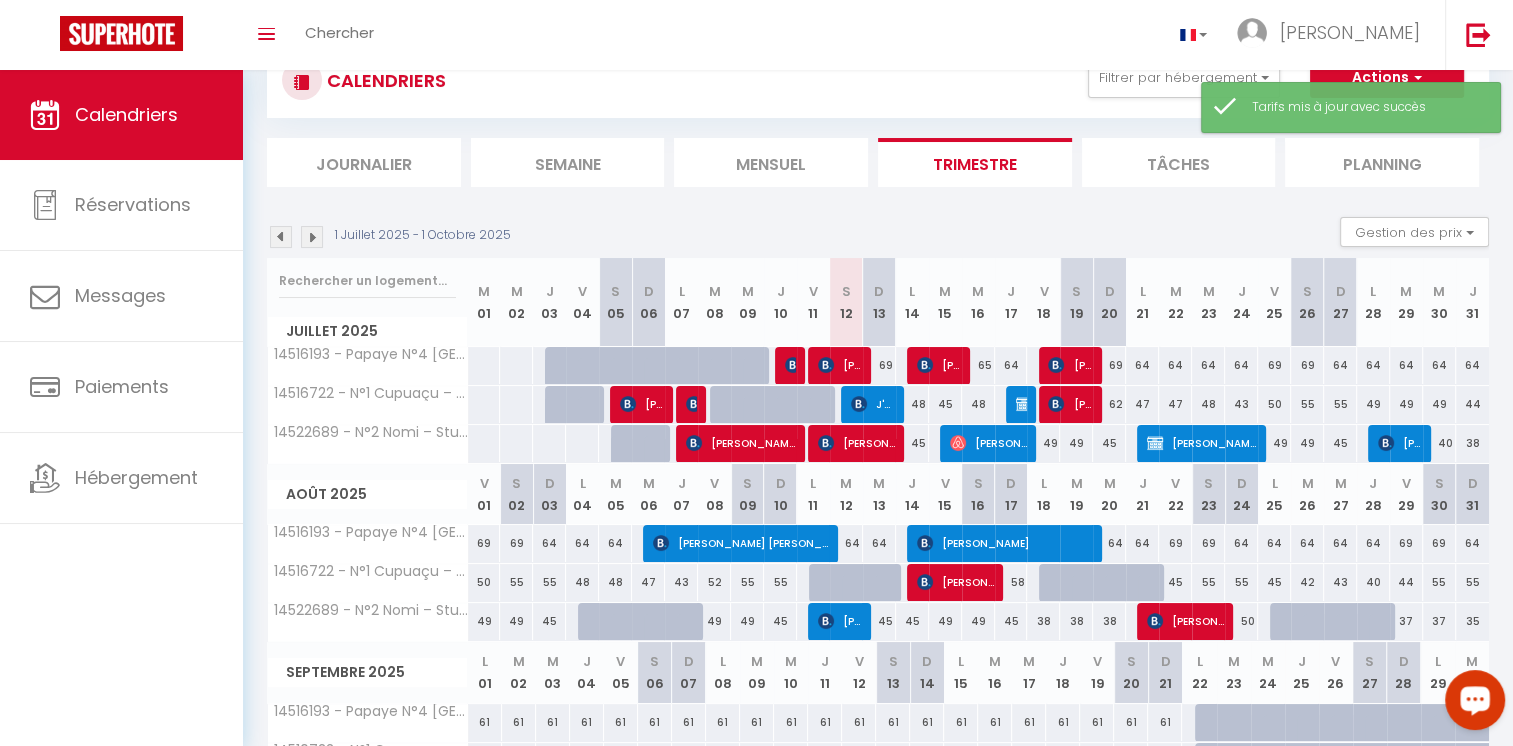 scroll, scrollTop: 224, scrollLeft: 0, axis: vertical 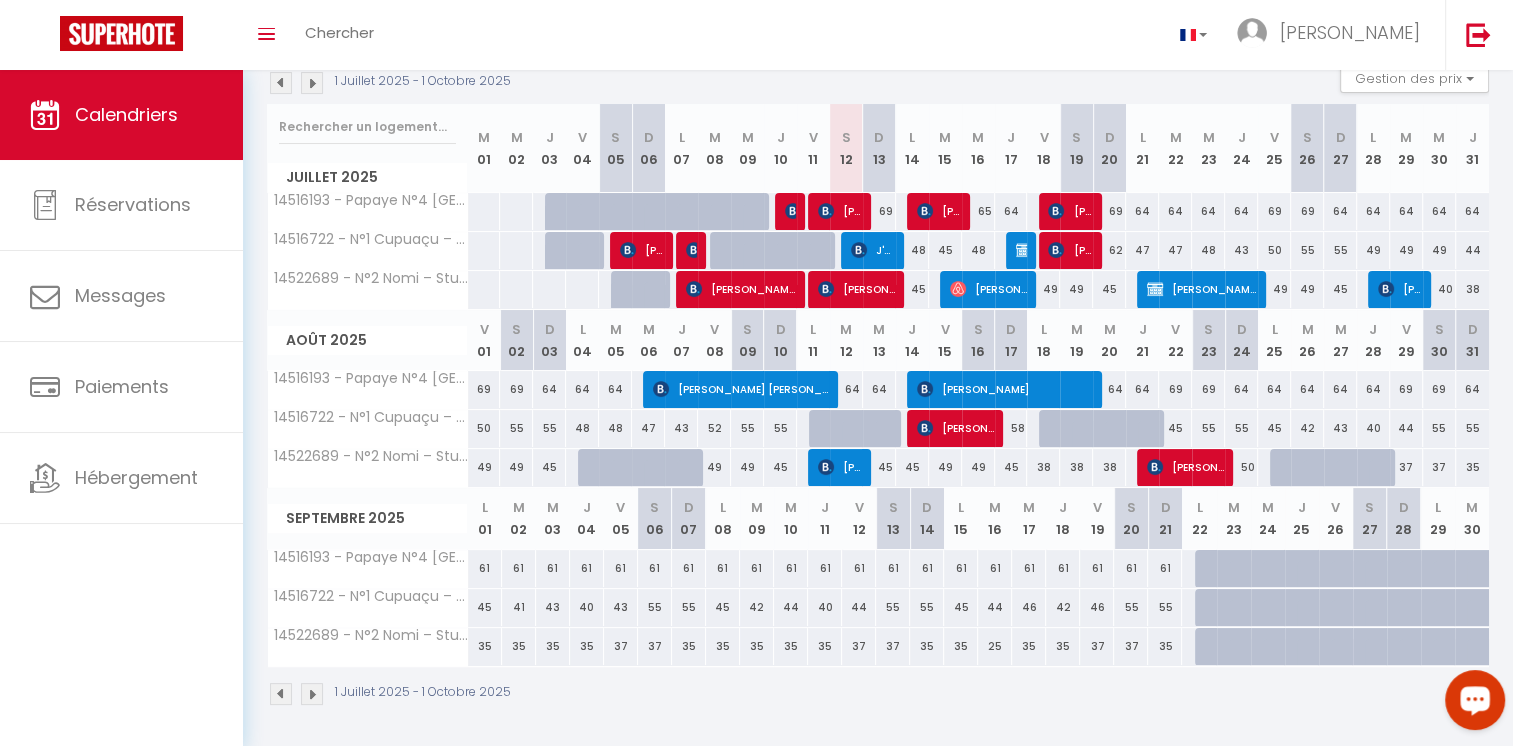 click on "35" at bounding box center (1029, 646) 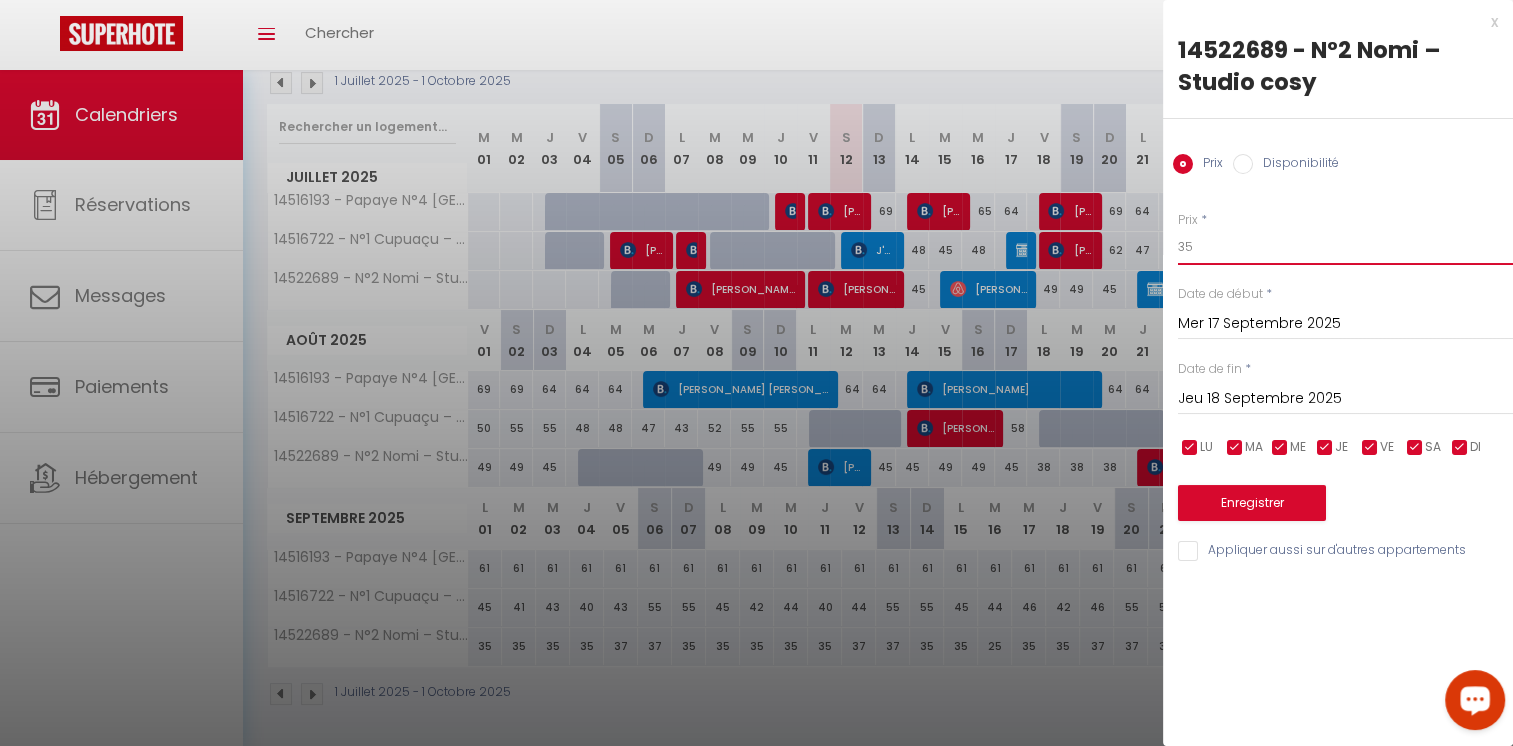 click on "35" at bounding box center [1345, 247] 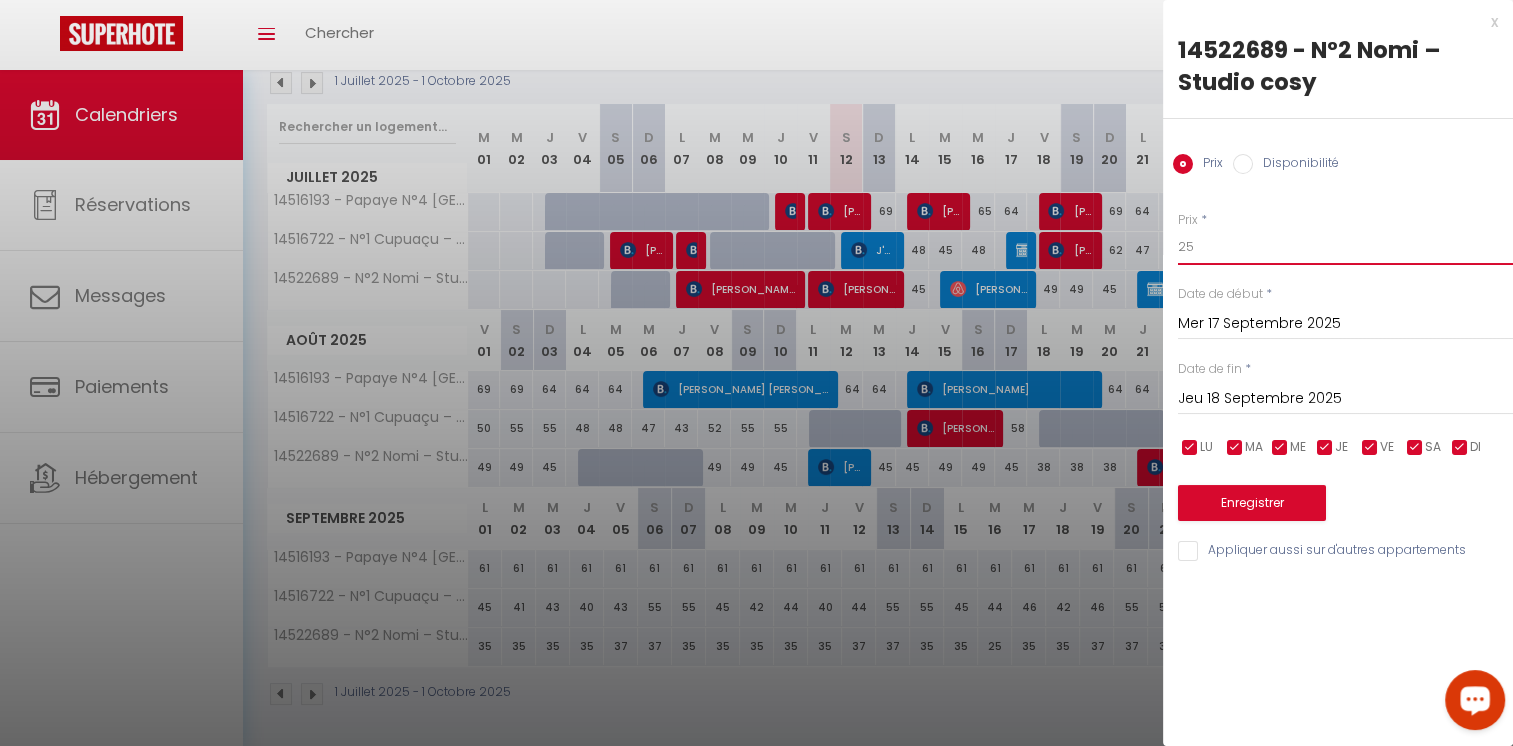 type on "25" 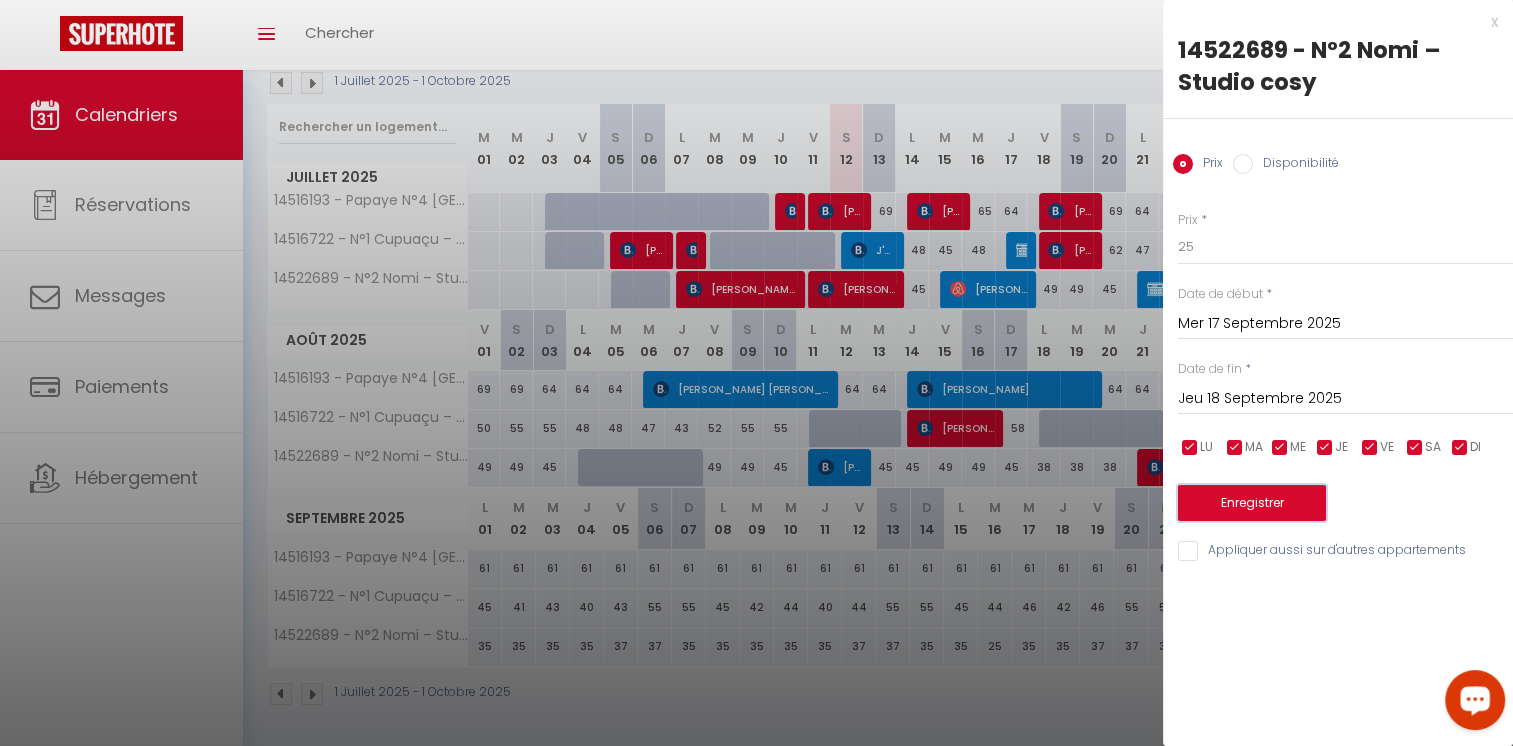 click on "Enregistrer" at bounding box center [1252, 503] 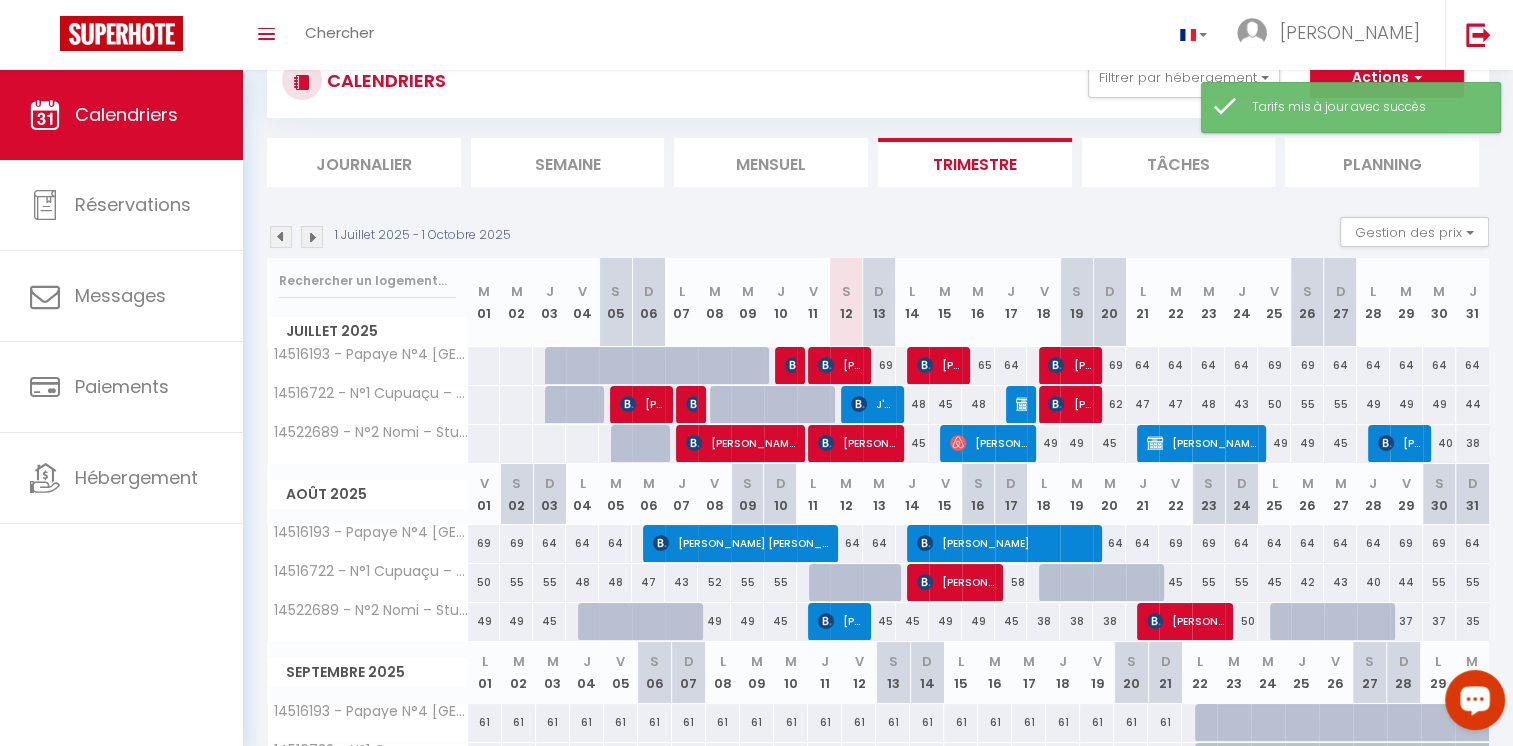 scroll, scrollTop: 224, scrollLeft: 0, axis: vertical 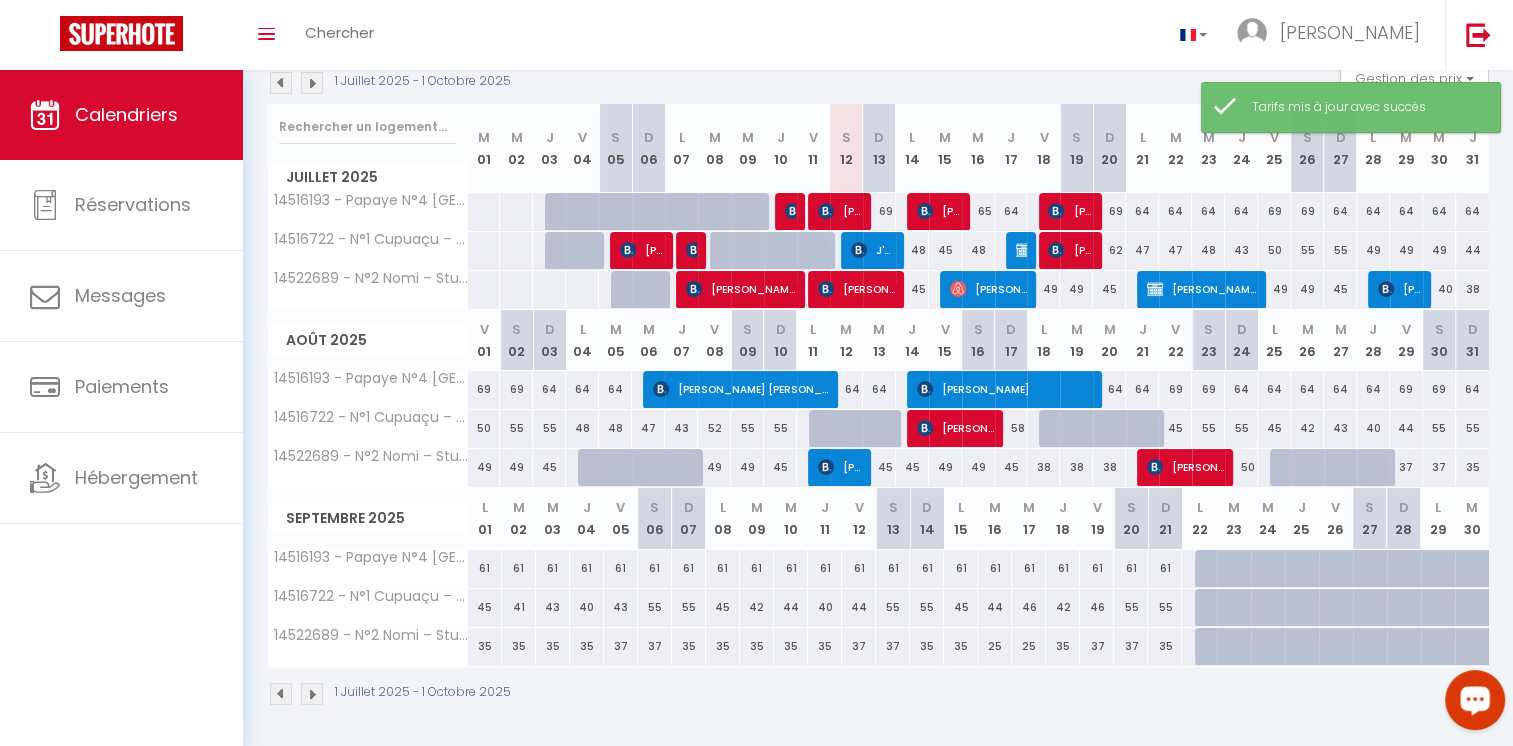 click on "25" at bounding box center [995, 646] 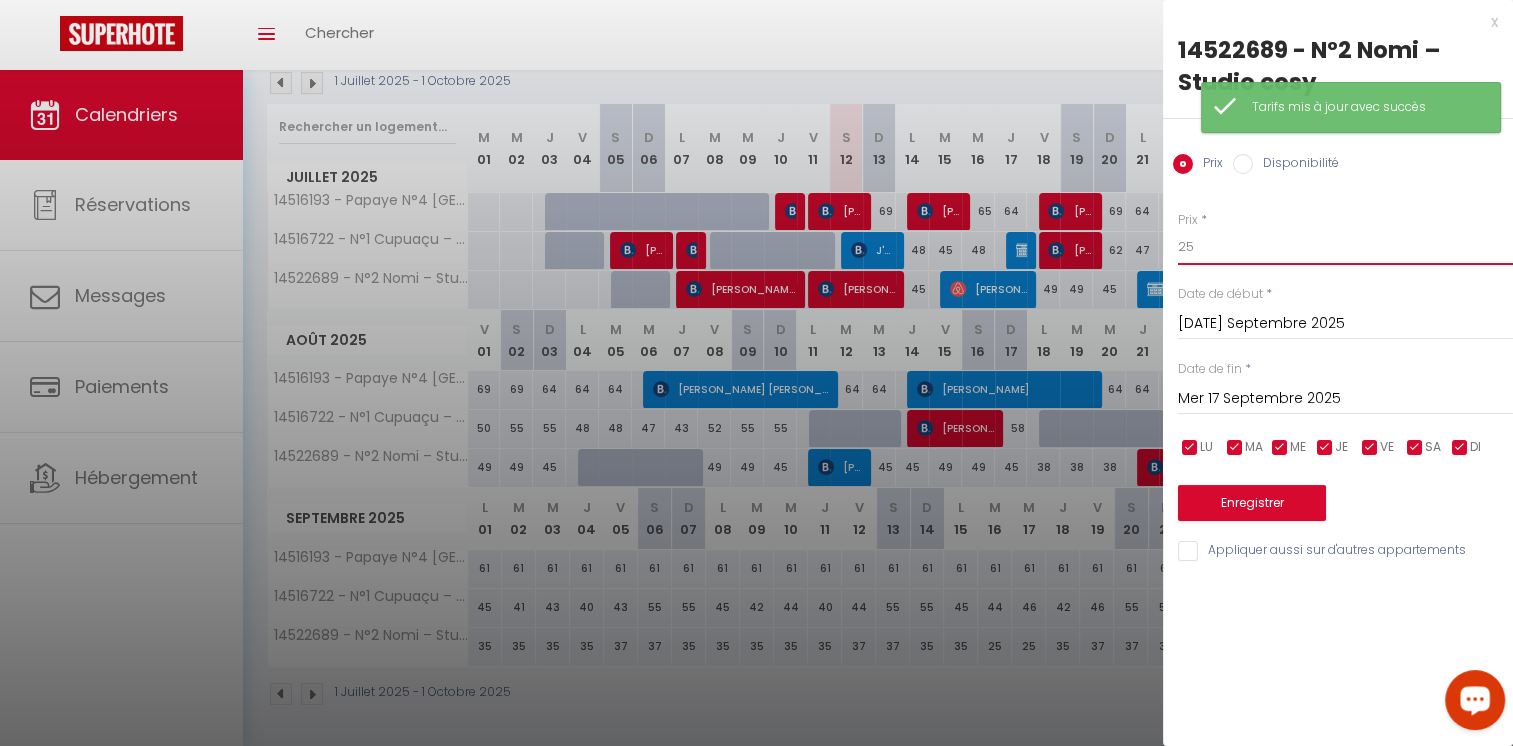 click on "25" at bounding box center (1345, 247) 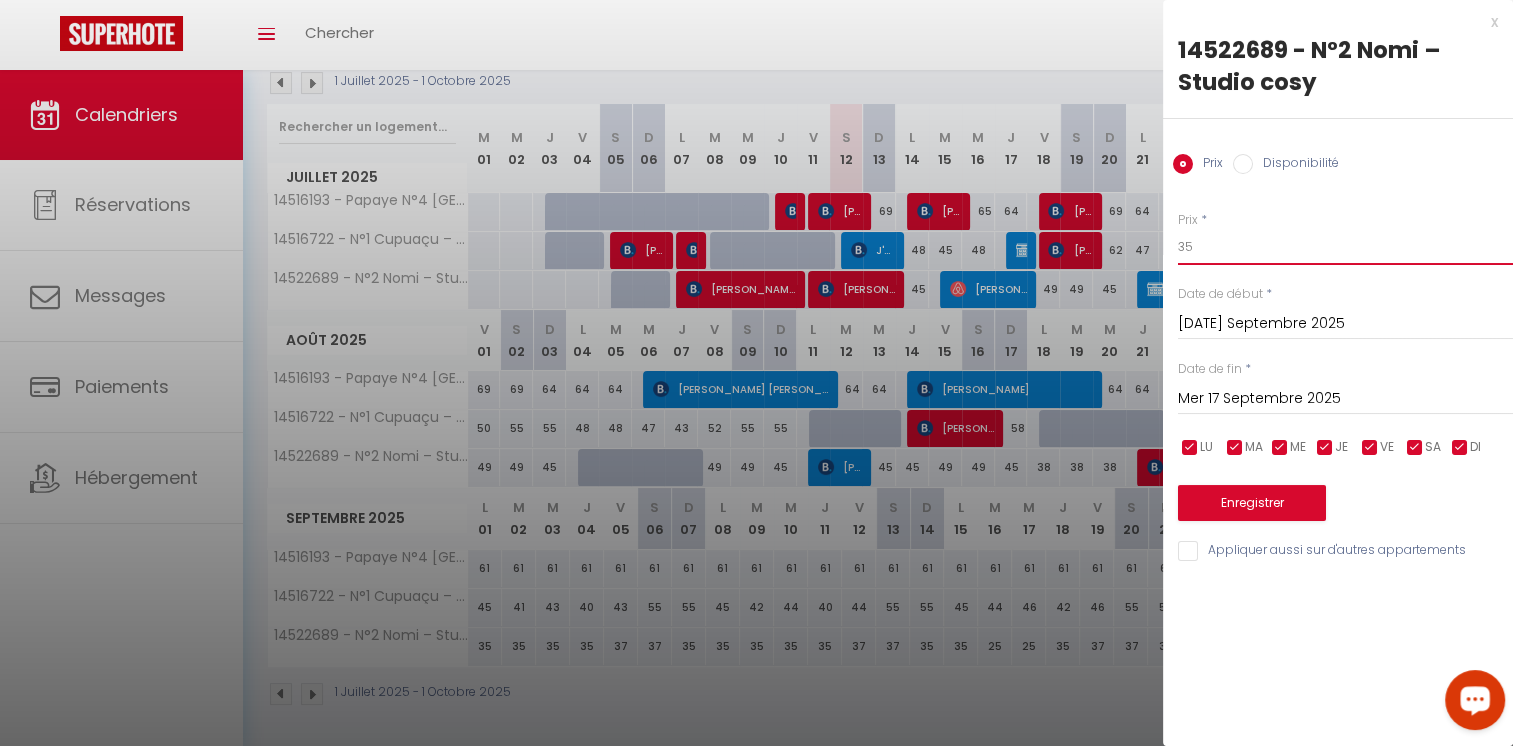 type on "35" 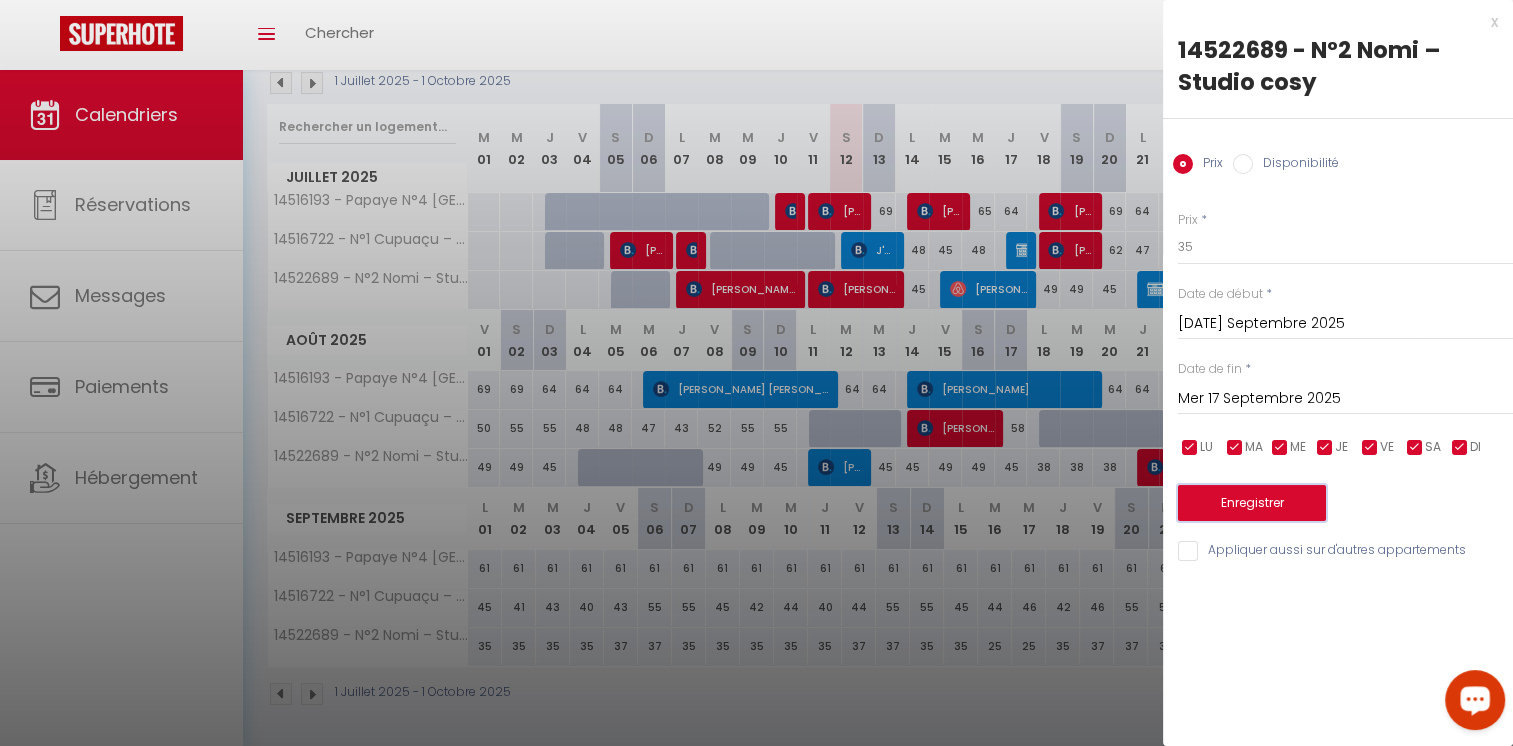 click on "Enregistrer" at bounding box center (1252, 503) 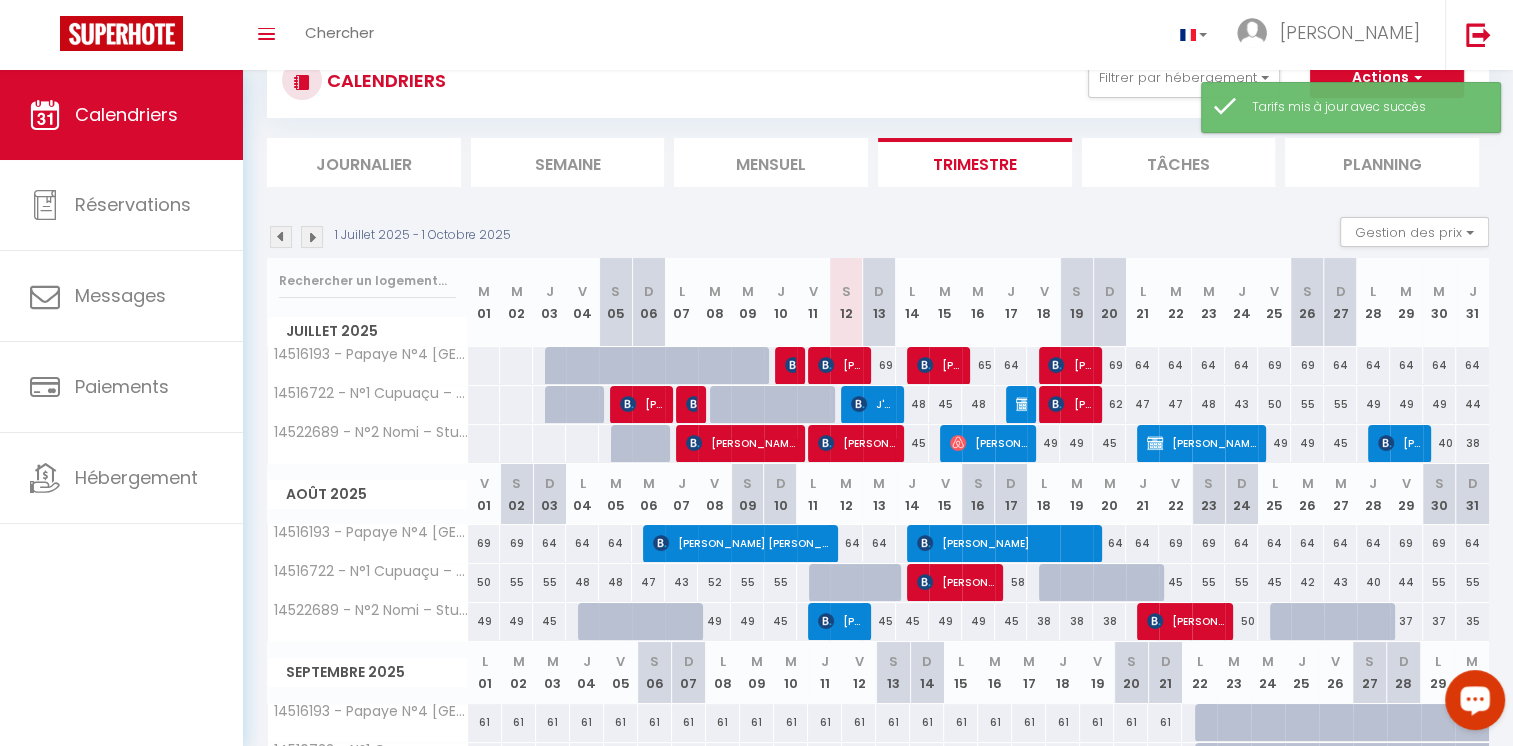 scroll, scrollTop: 224, scrollLeft: 0, axis: vertical 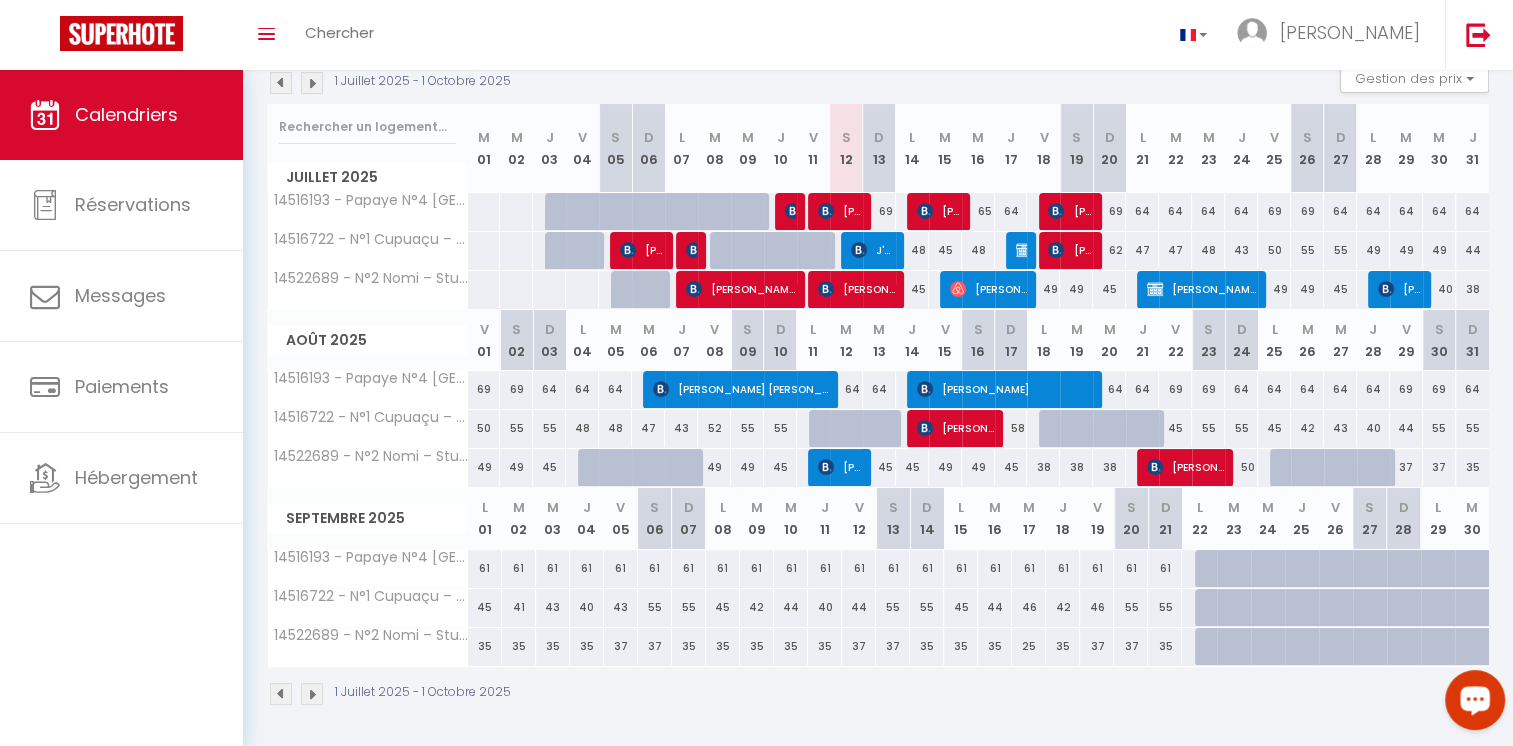 click on "25" at bounding box center [1029, 646] 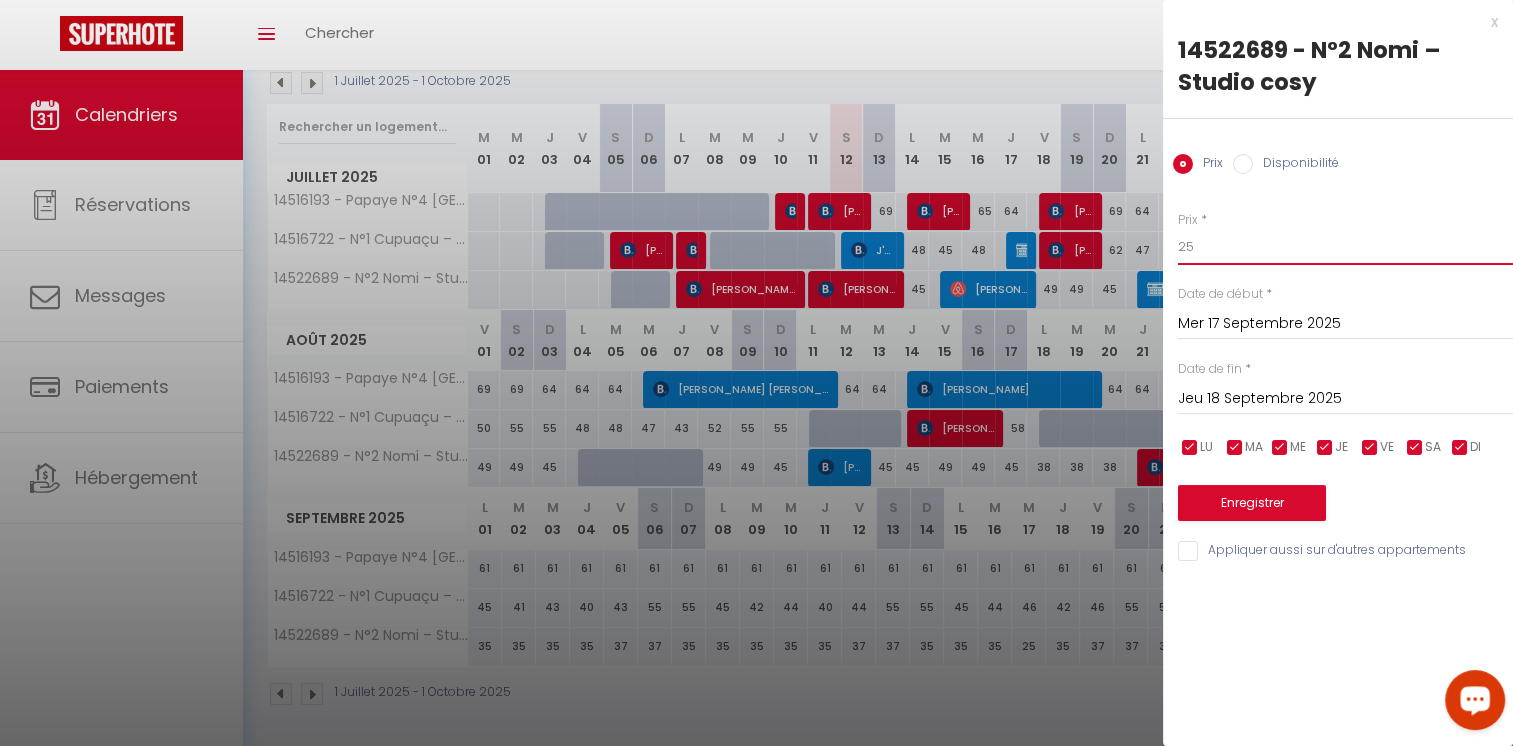 click on "25" at bounding box center (1345, 247) 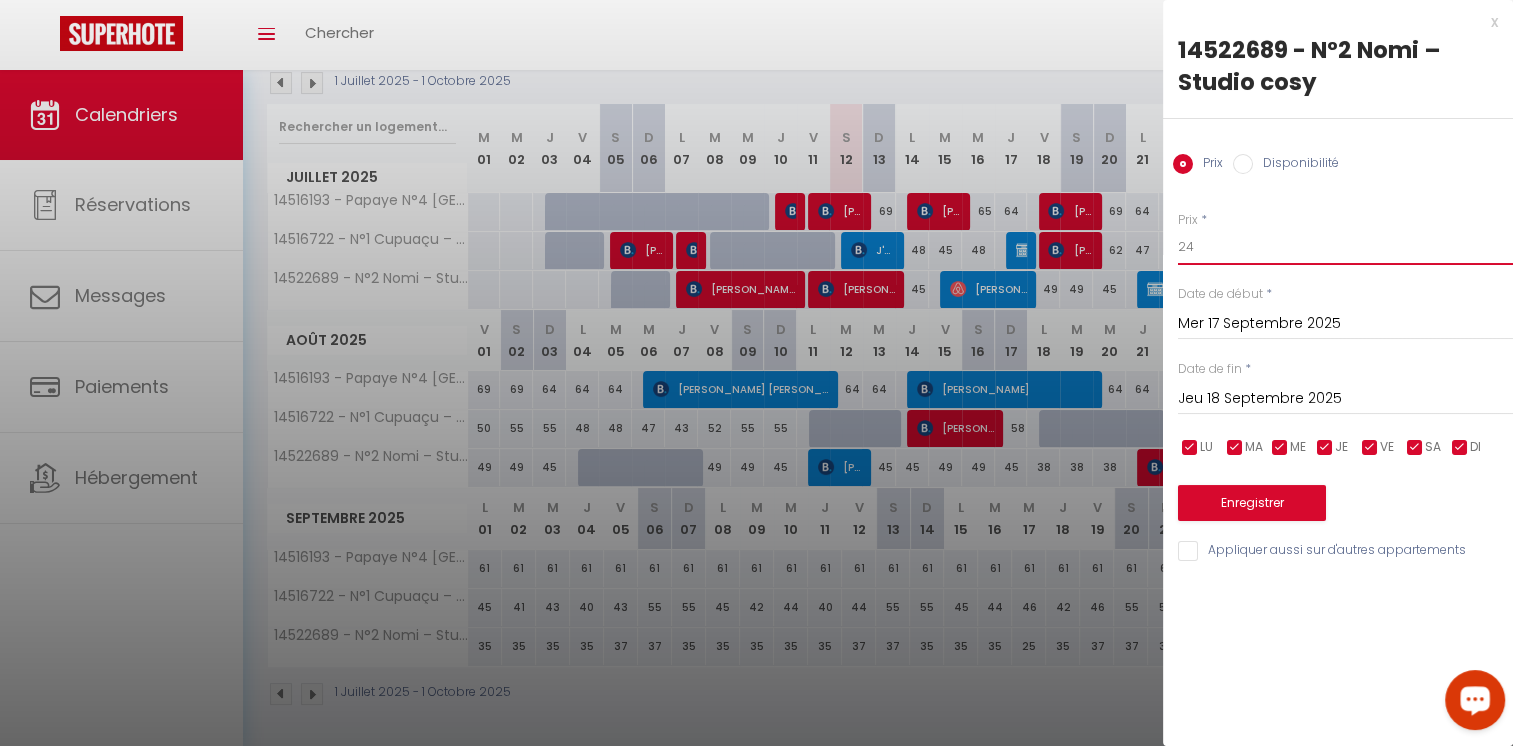 type on "24" 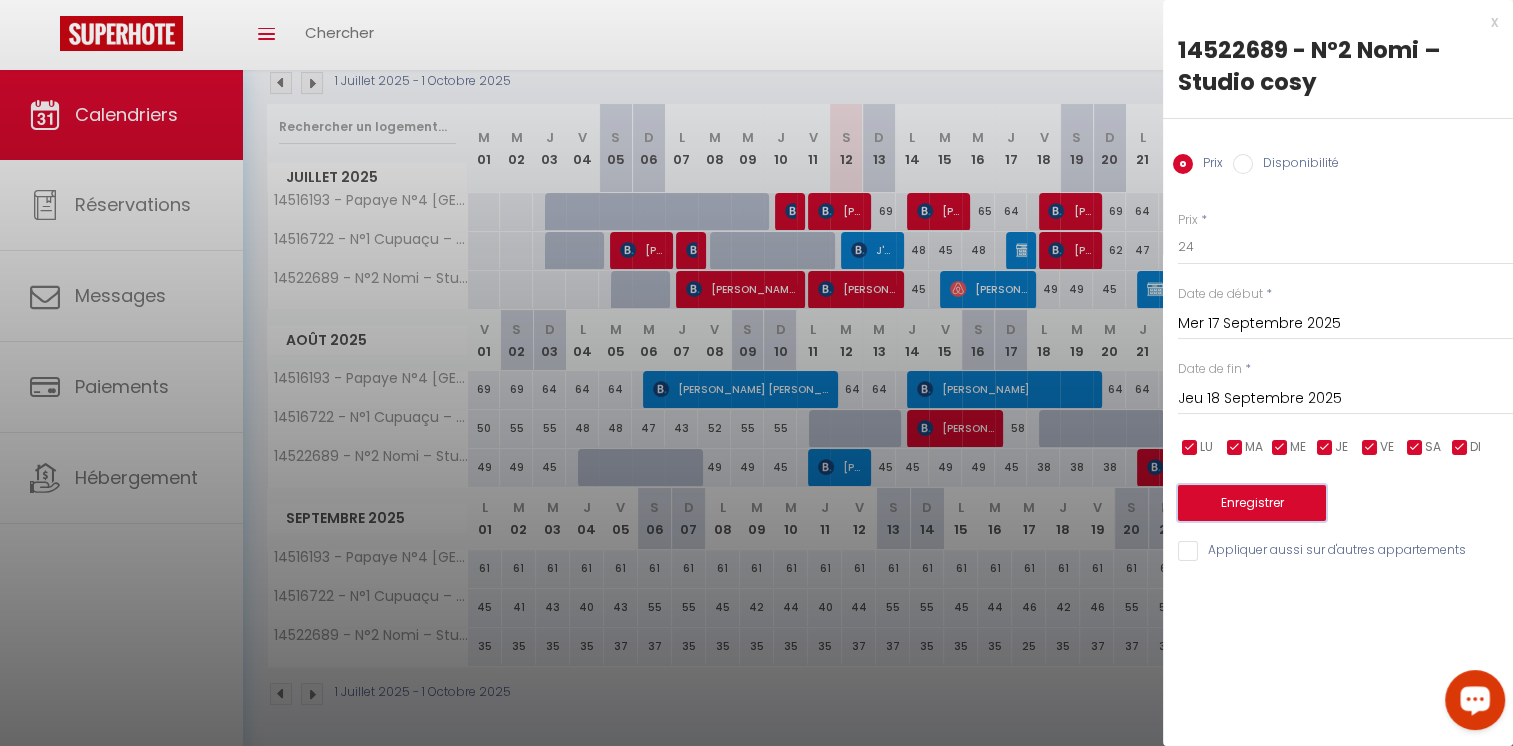 click on "Enregistrer" at bounding box center (1252, 503) 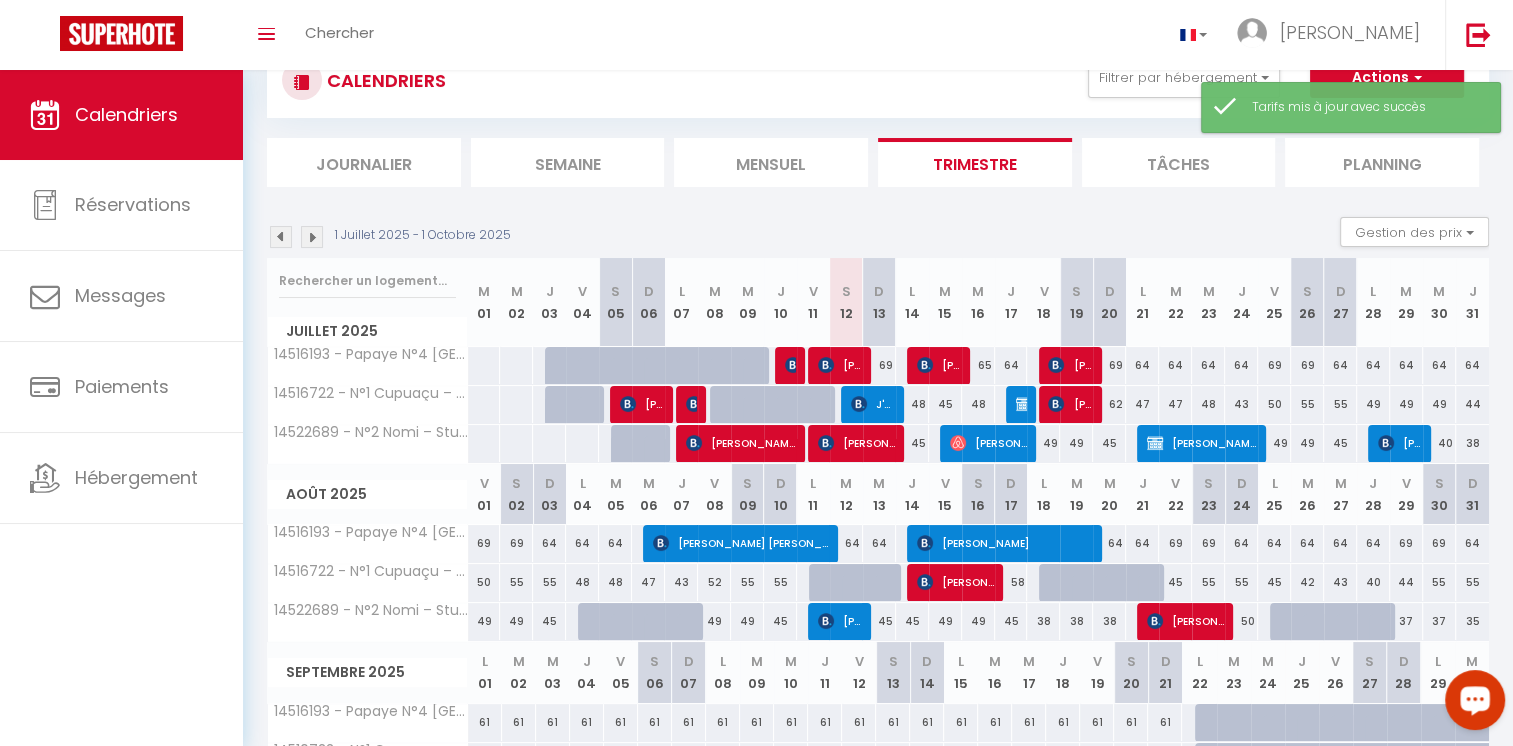scroll, scrollTop: 224, scrollLeft: 0, axis: vertical 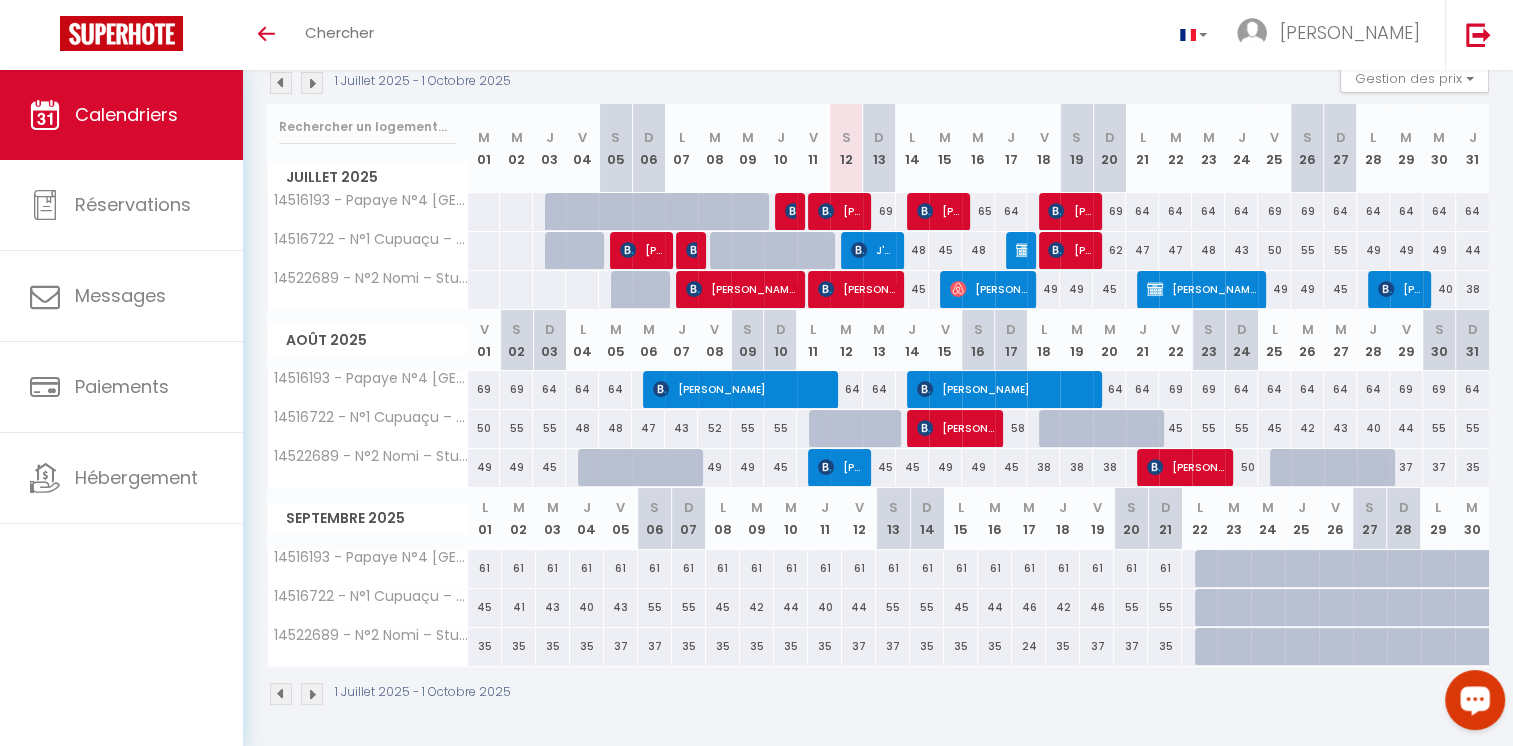 click on "37" at bounding box center (621, 646) 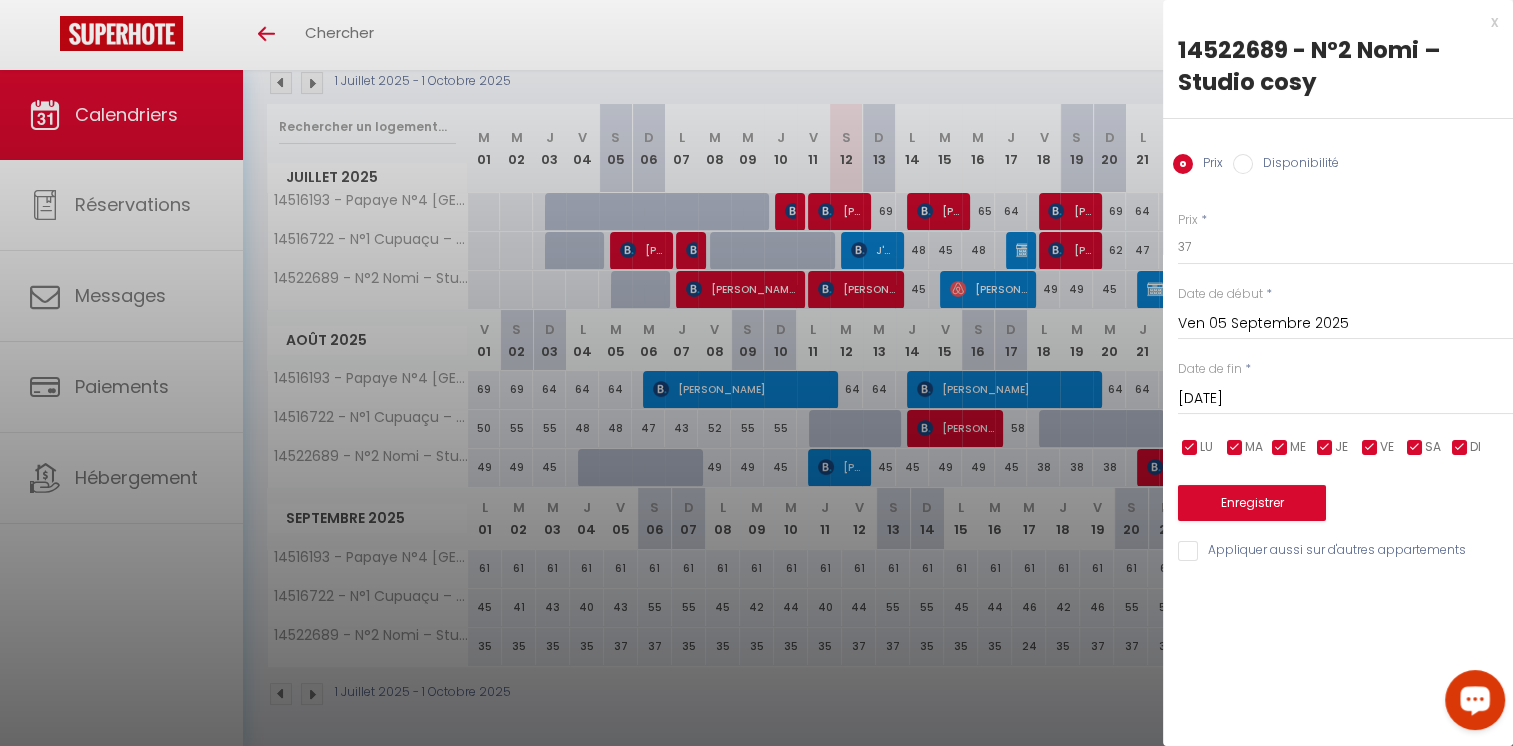 click on "[DATE]" at bounding box center [1345, 399] 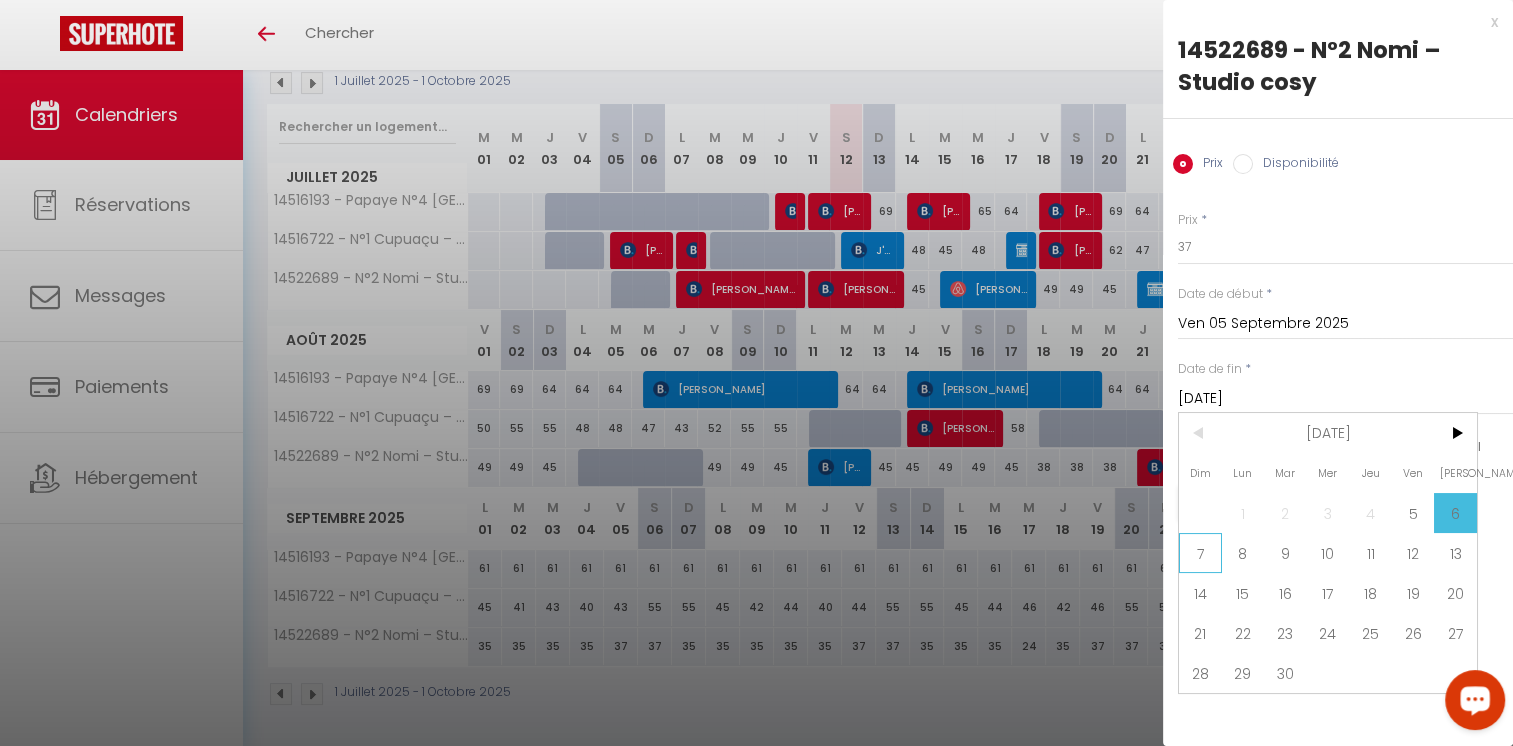 click on "7" at bounding box center [1200, 553] 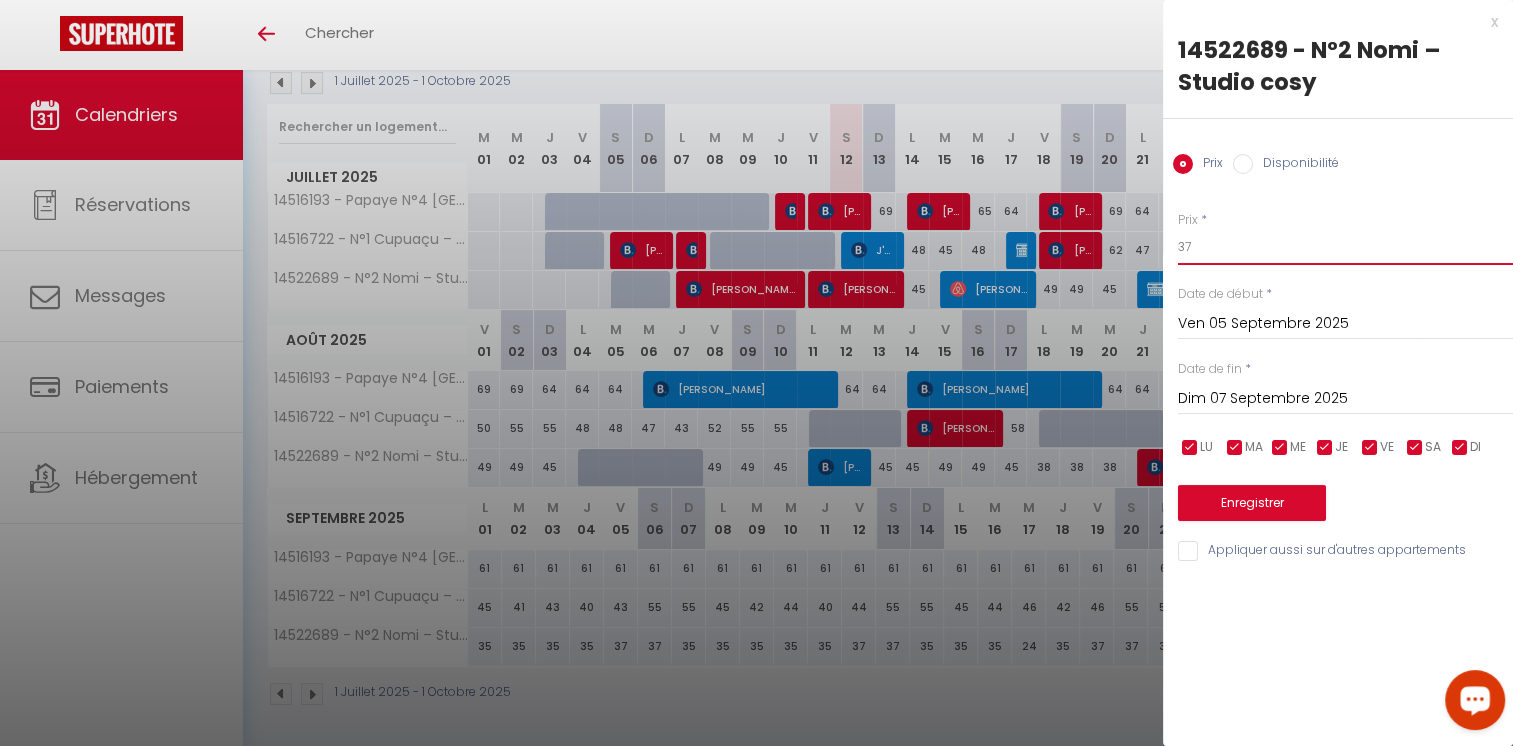 click on "37" at bounding box center (1345, 247) 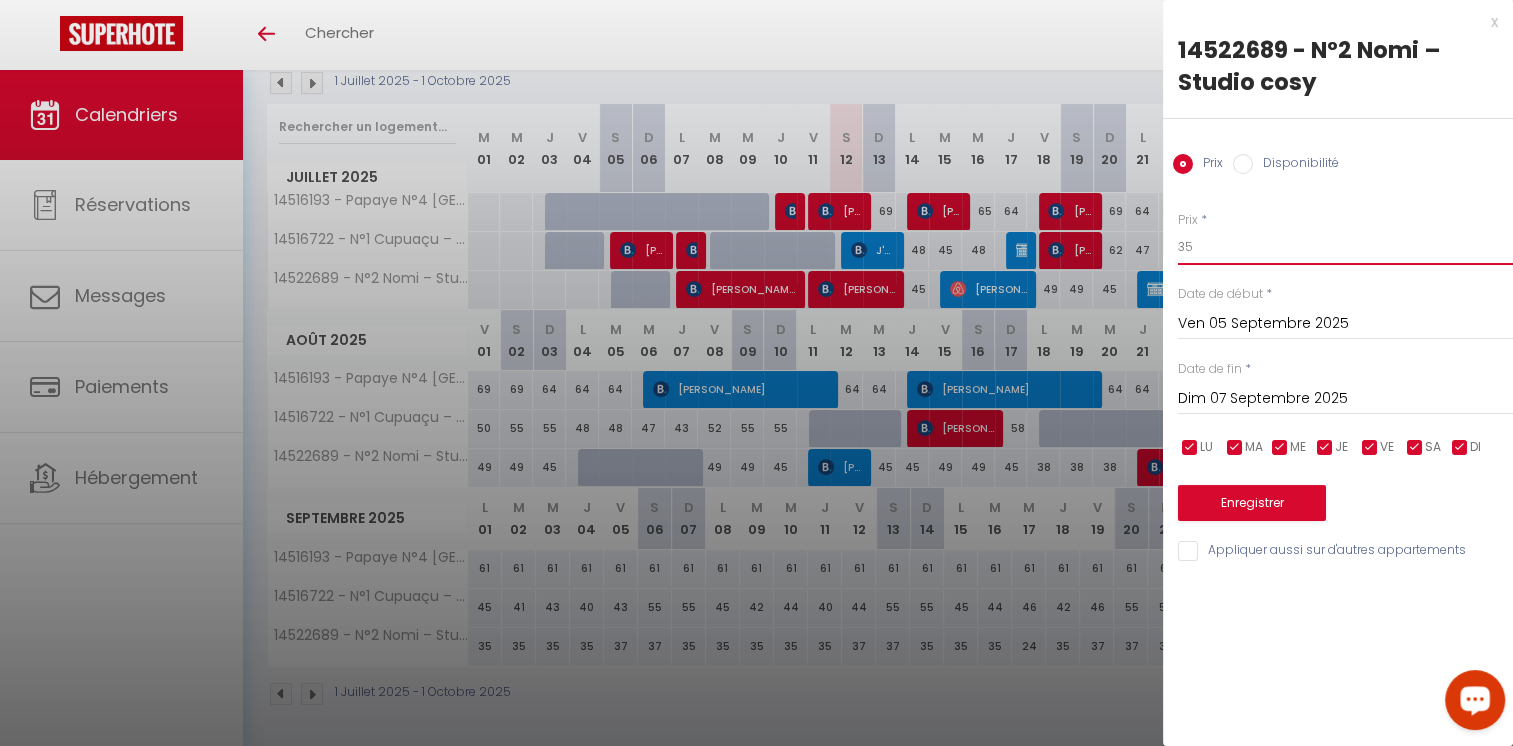 type on "35" 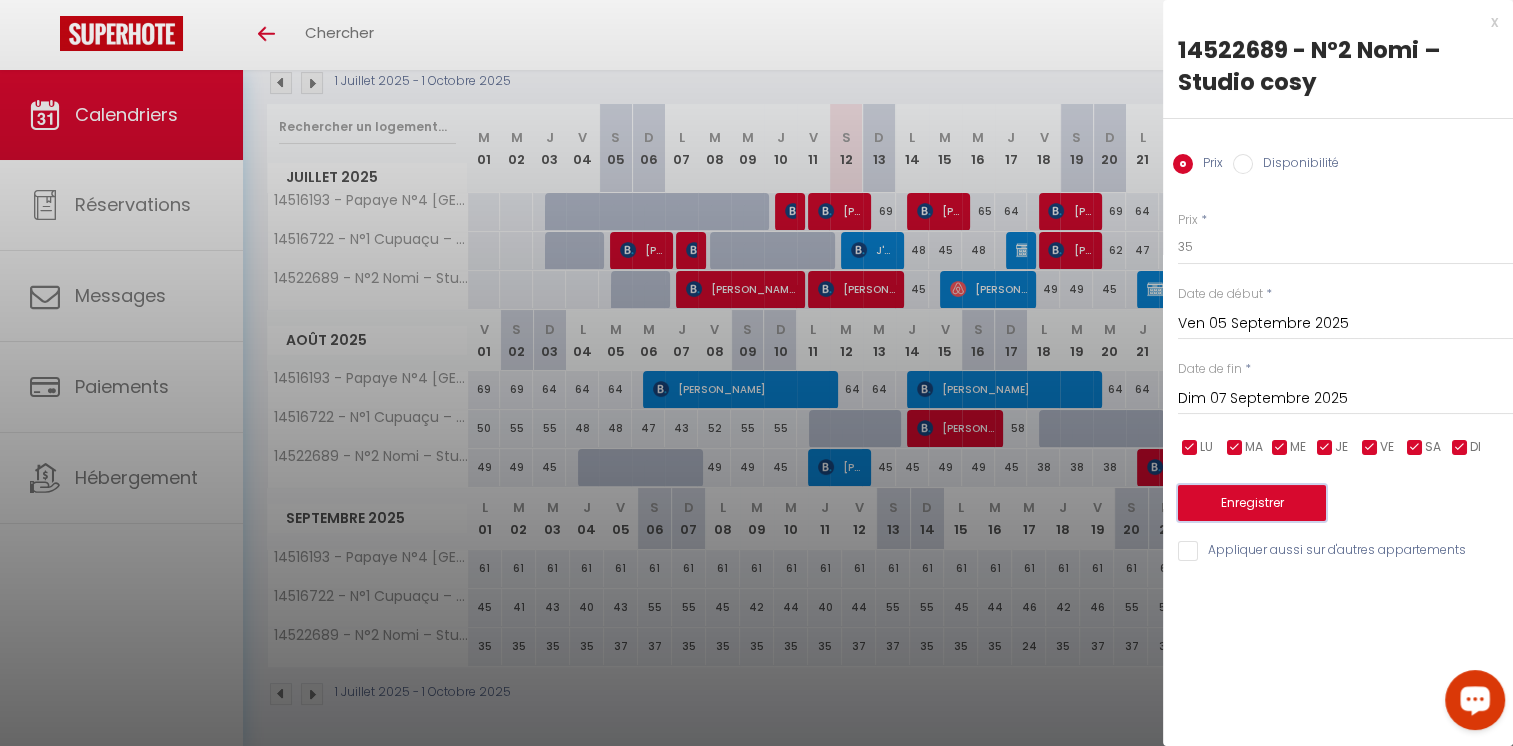 click on "Enregistrer" at bounding box center (1252, 503) 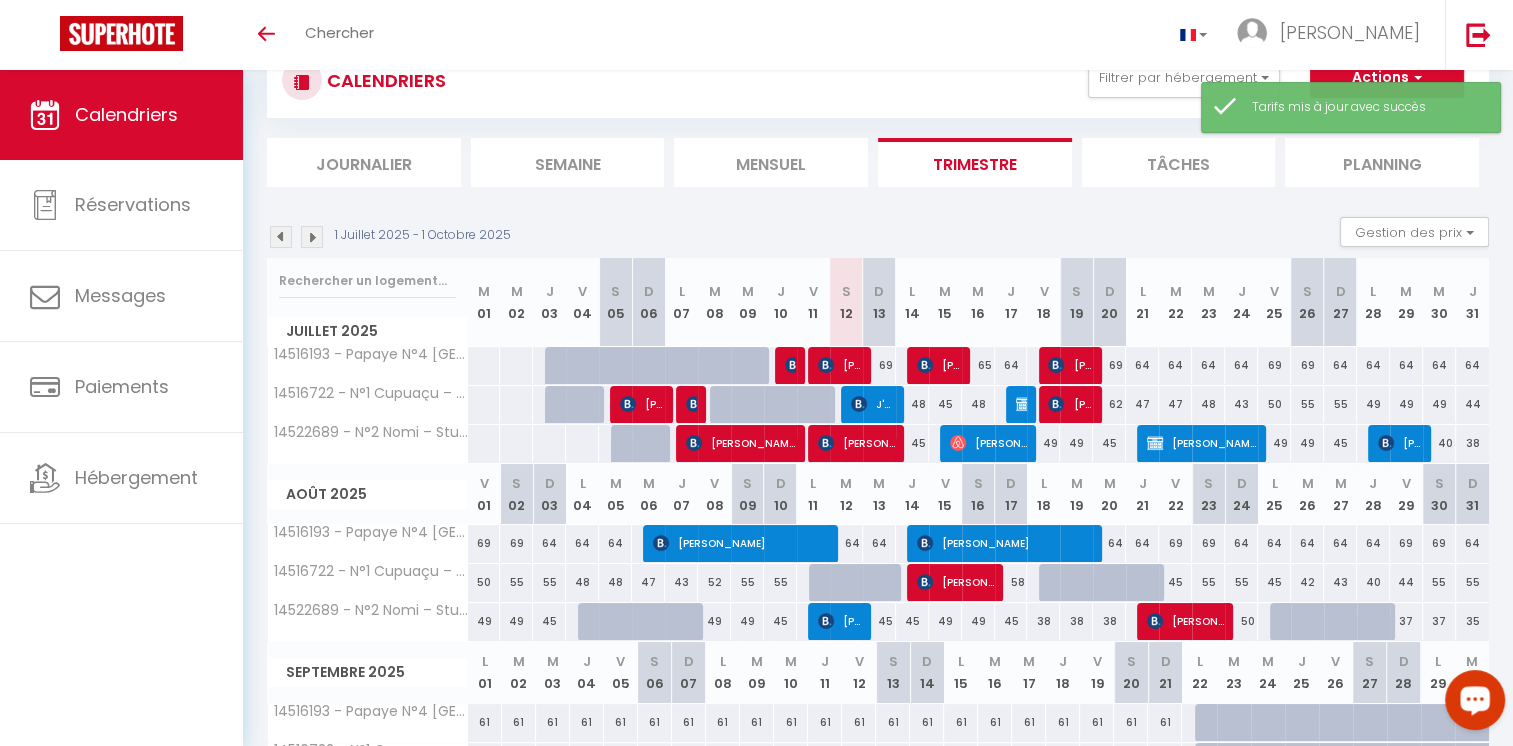 scroll, scrollTop: 224, scrollLeft: 0, axis: vertical 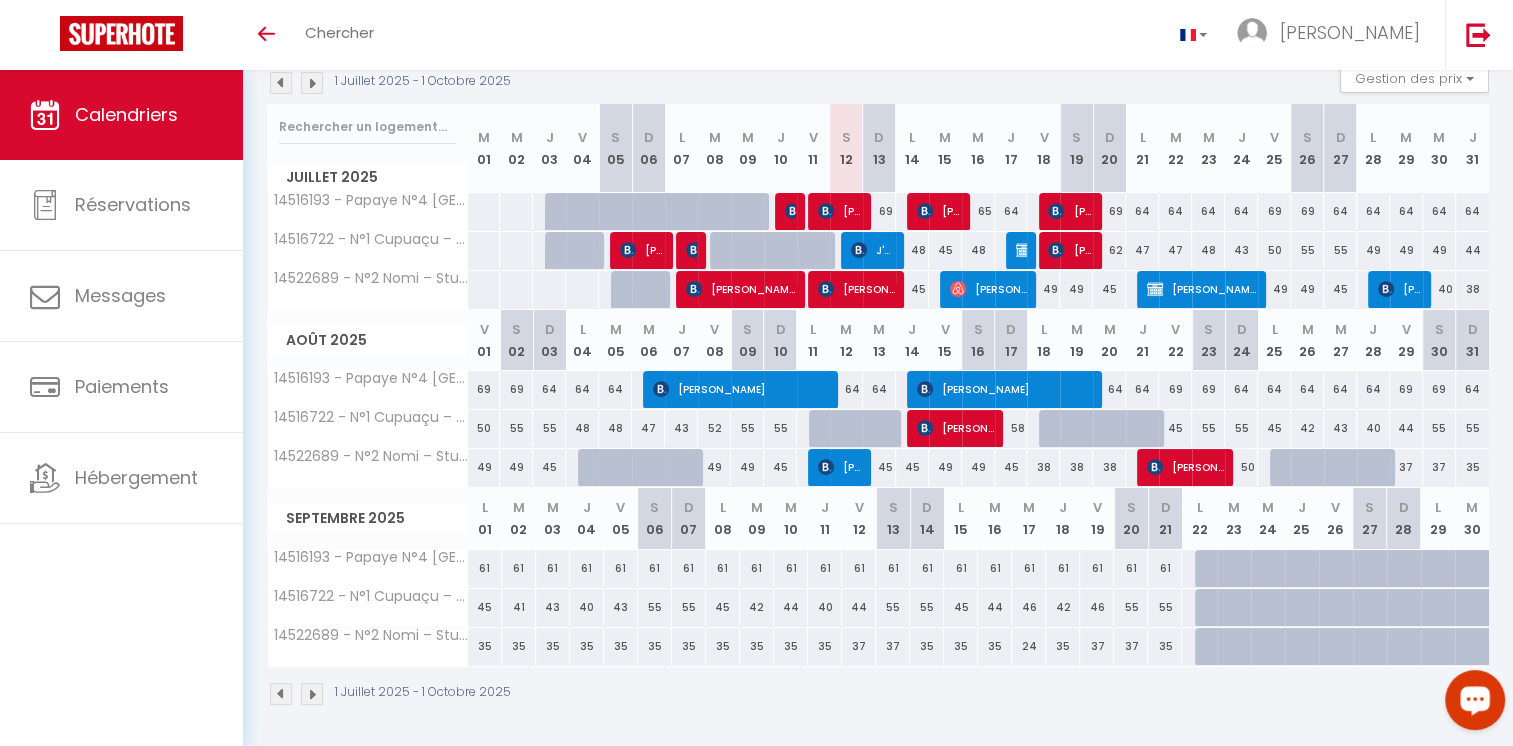 click on "35" at bounding box center [689, 646] 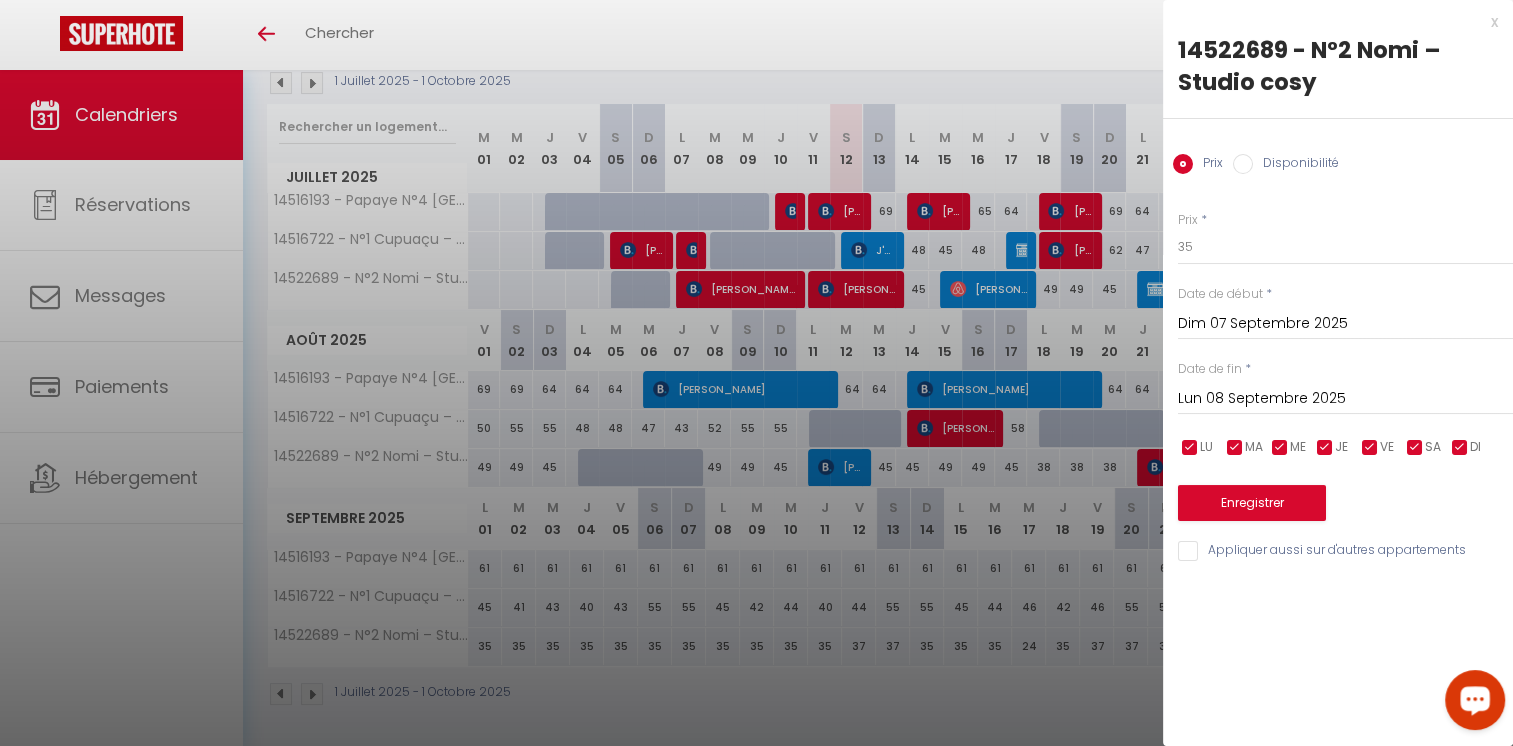 click at bounding box center (756, 373) 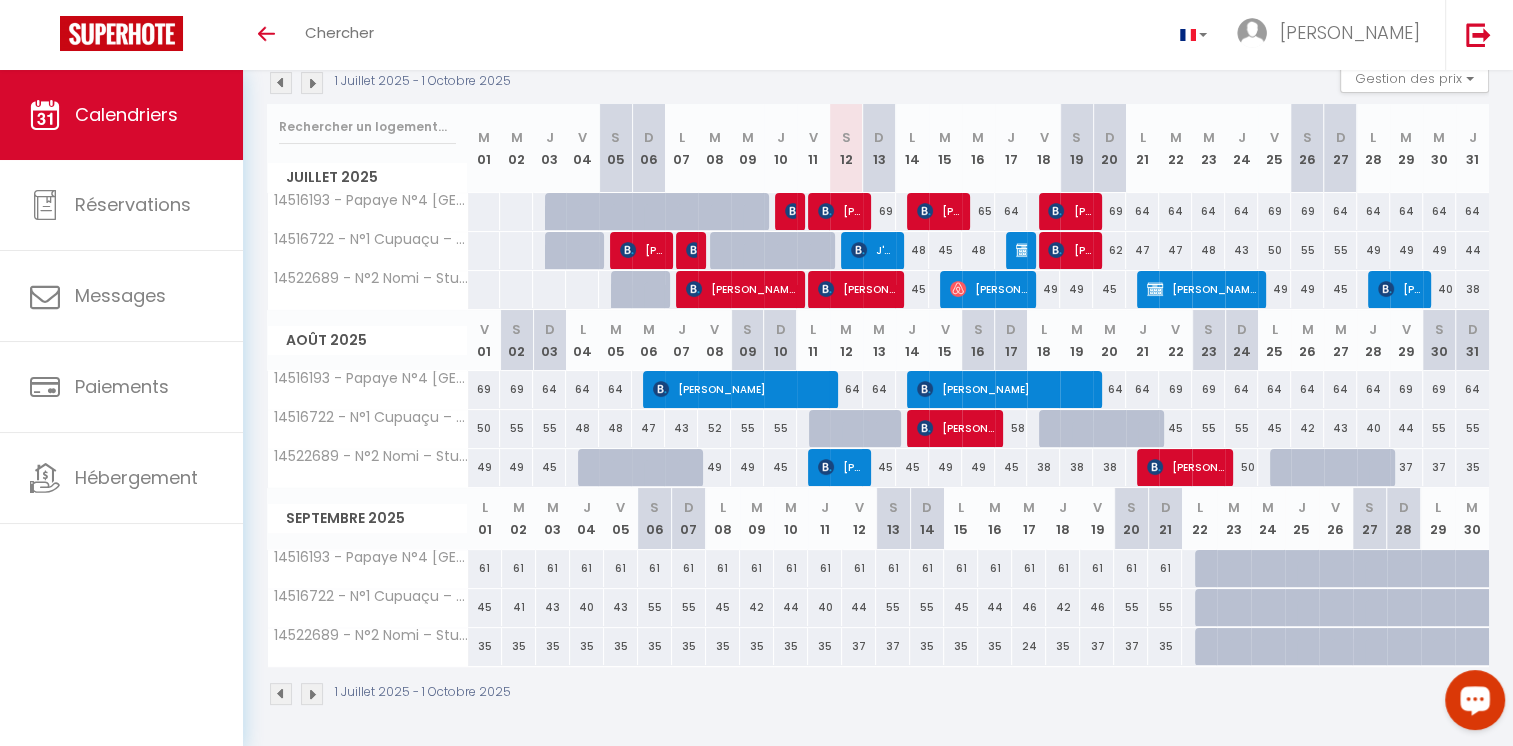 click on "35" at bounding box center [689, 646] 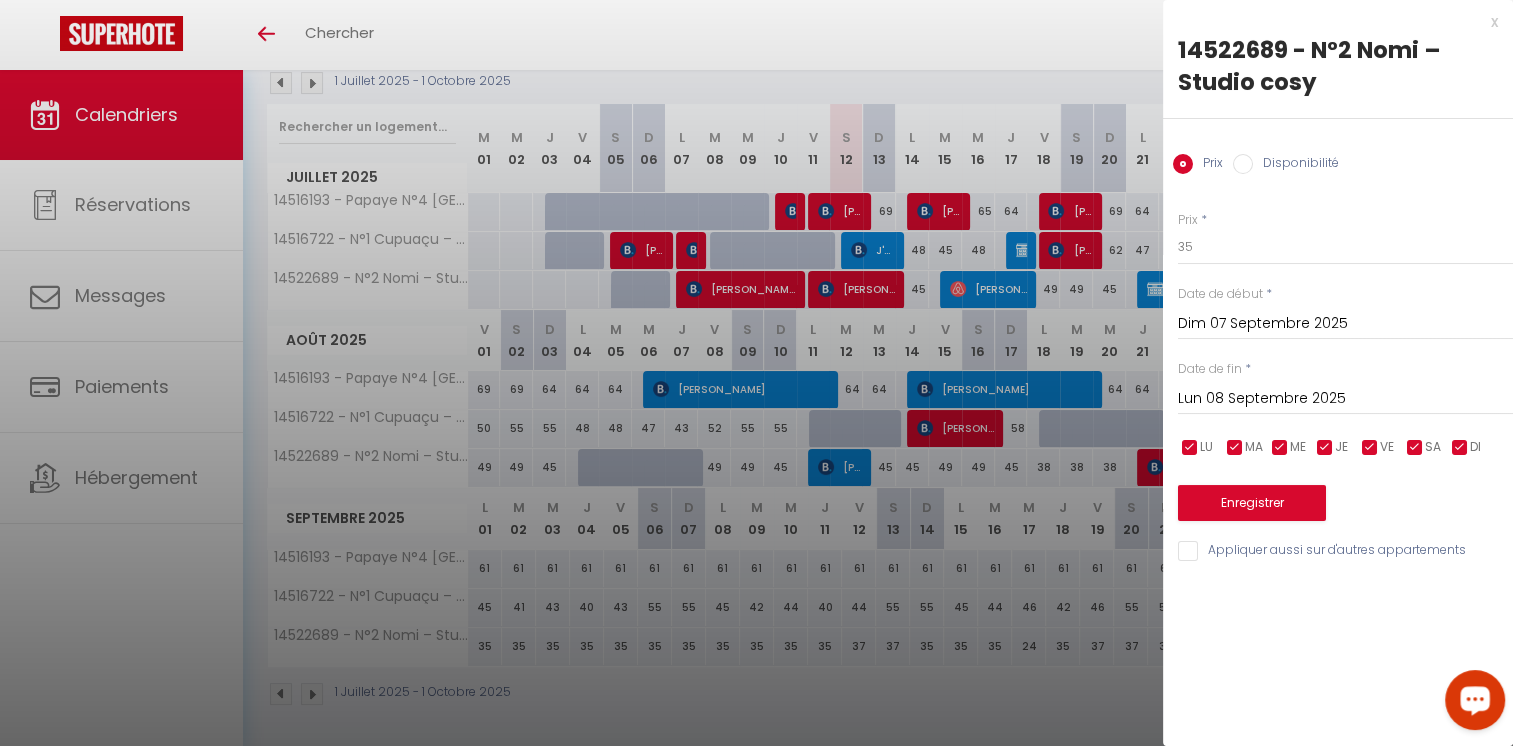 click on "Lun 08 Septembre 2025" at bounding box center (1345, 399) 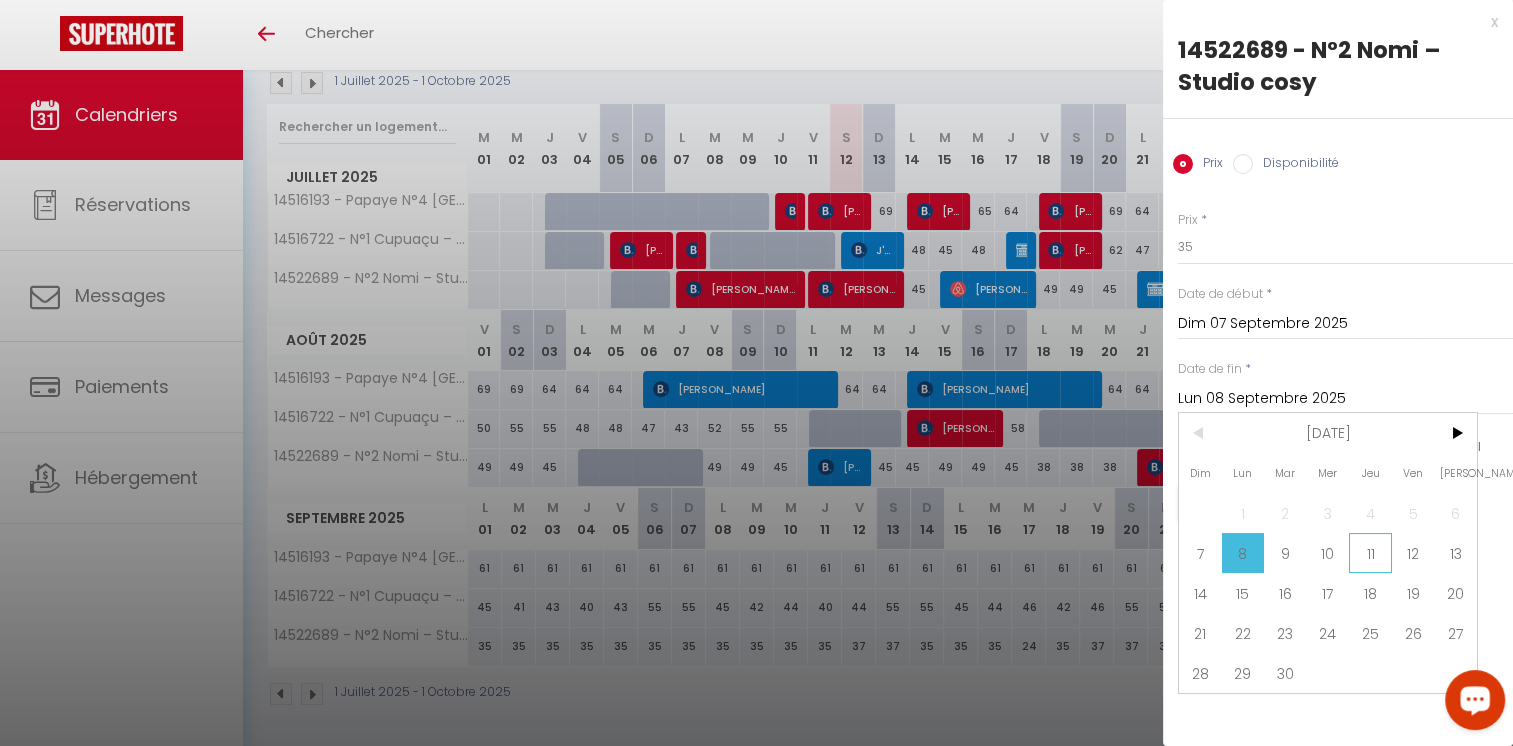 click on "11" at bounding box center (1370, 553) 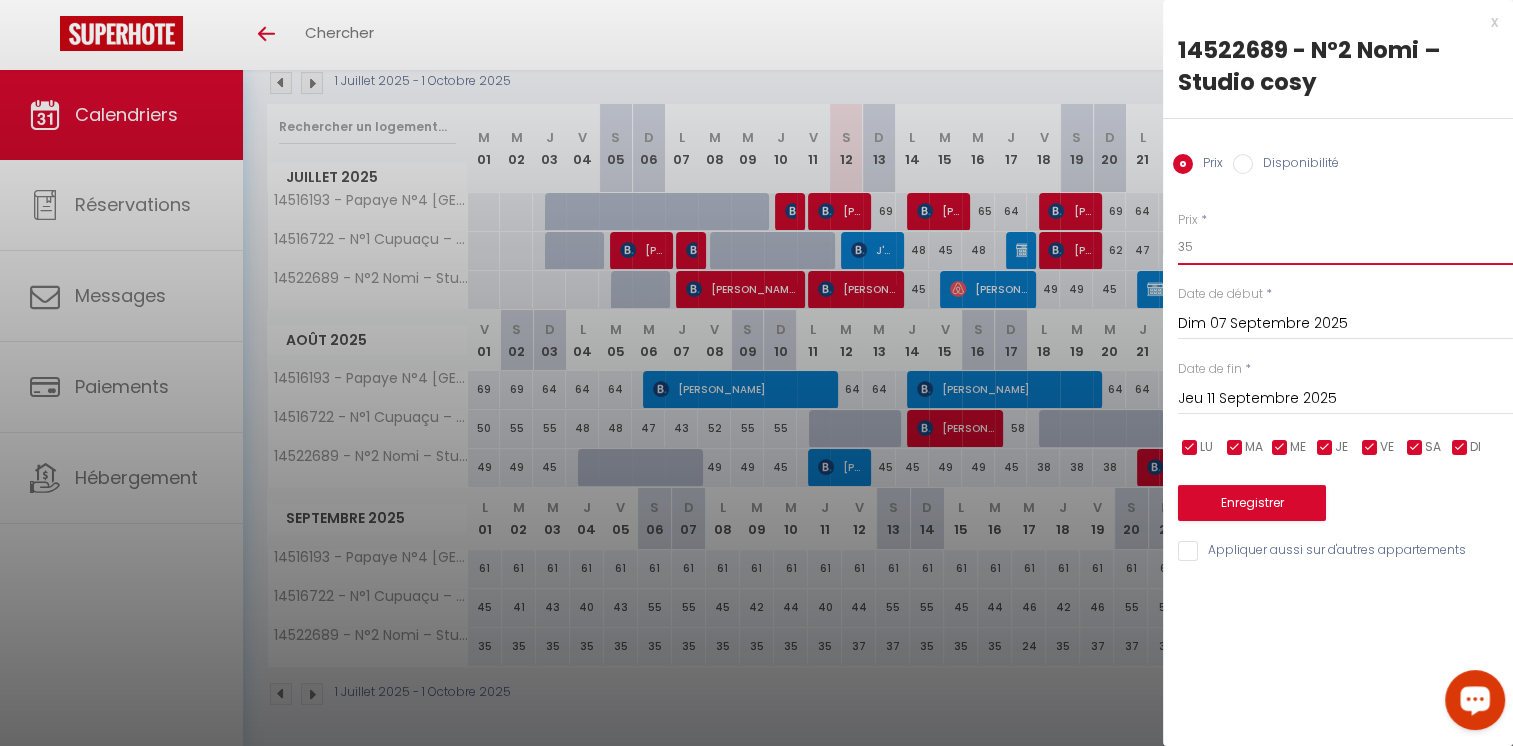 click on "35" at bounding box center [1345, 247] 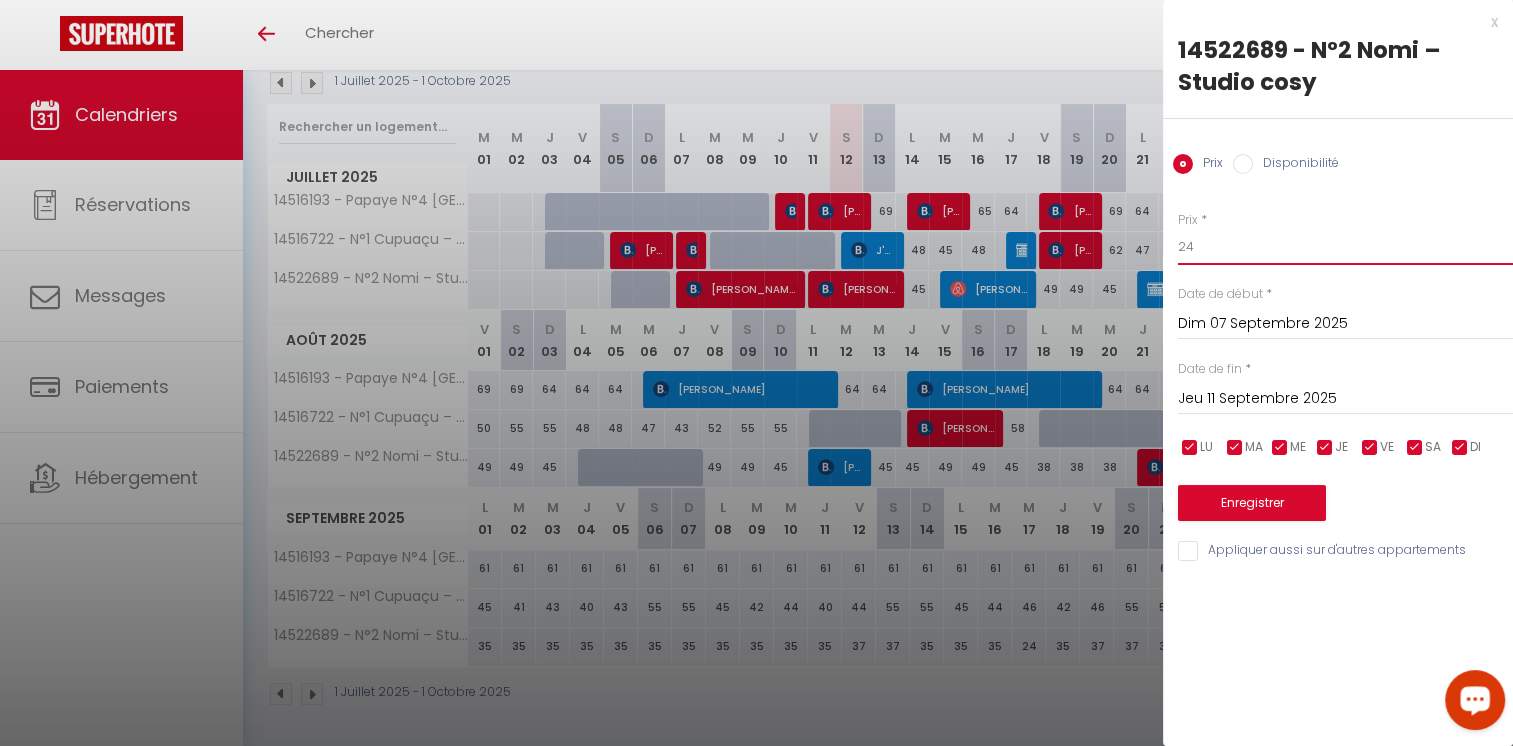 type on "24" 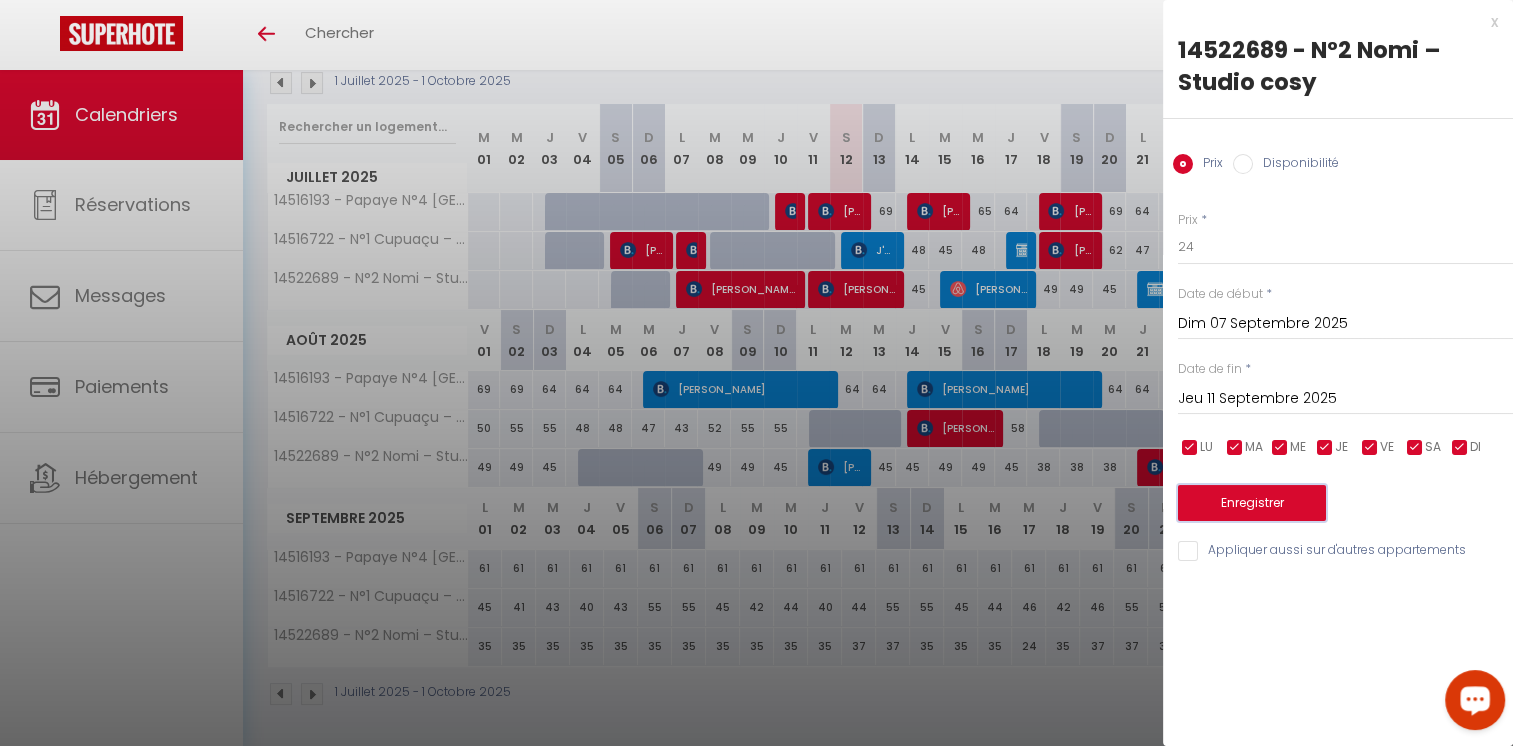 click on "Enregistrer" at bounding box center (1252, 503) 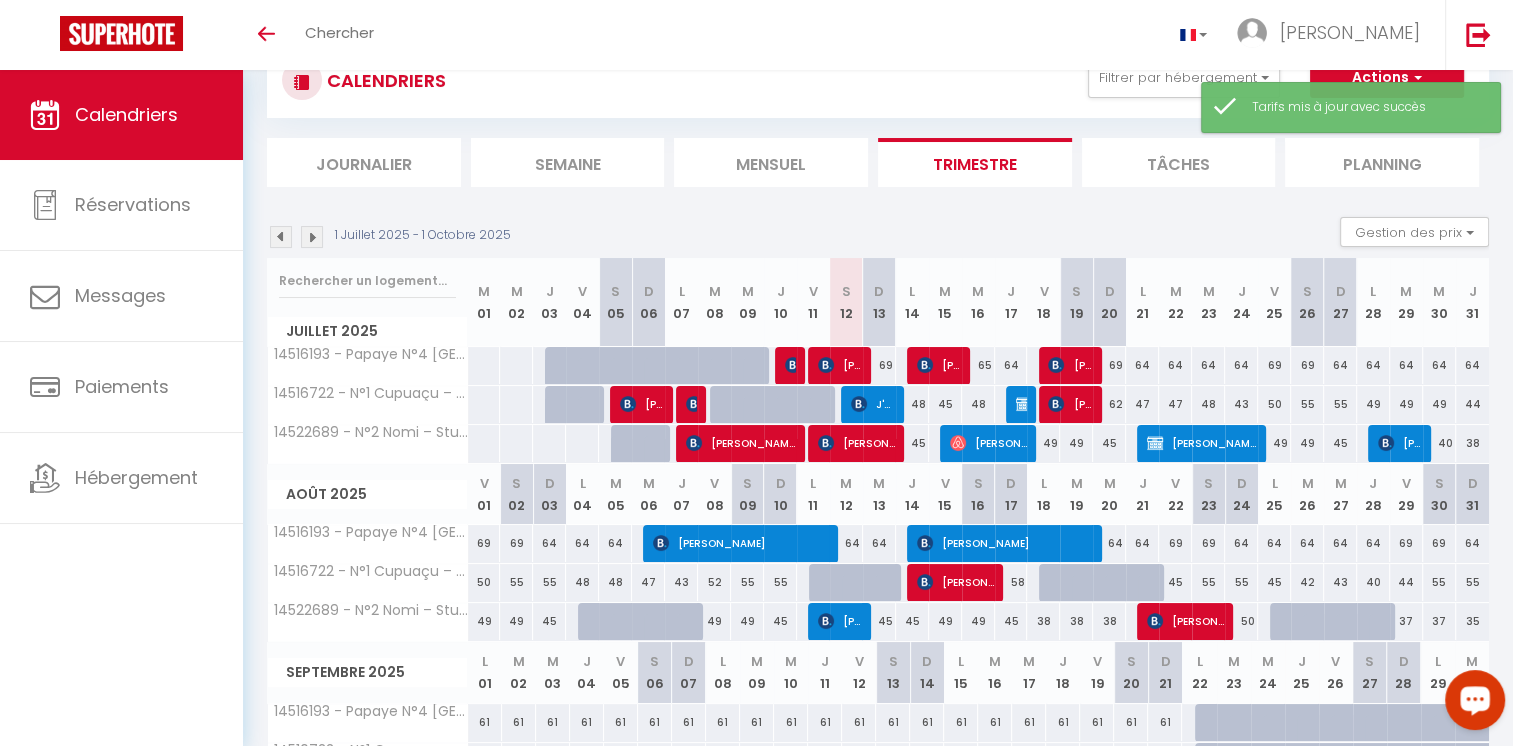 scroll, scrollTop: 224, scrollLeft: 0, axis: vertical 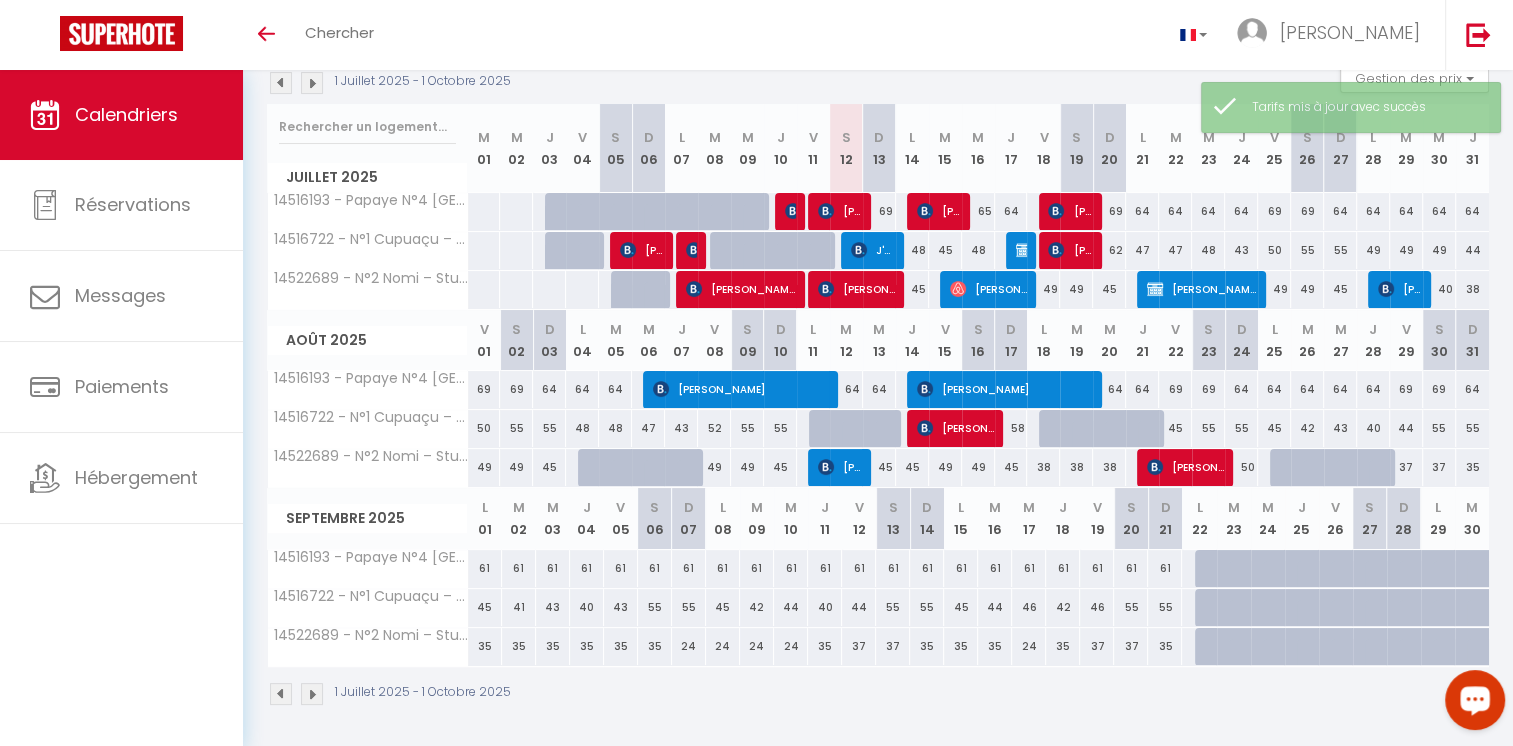 click on "35" at bounding box center (825, 646) 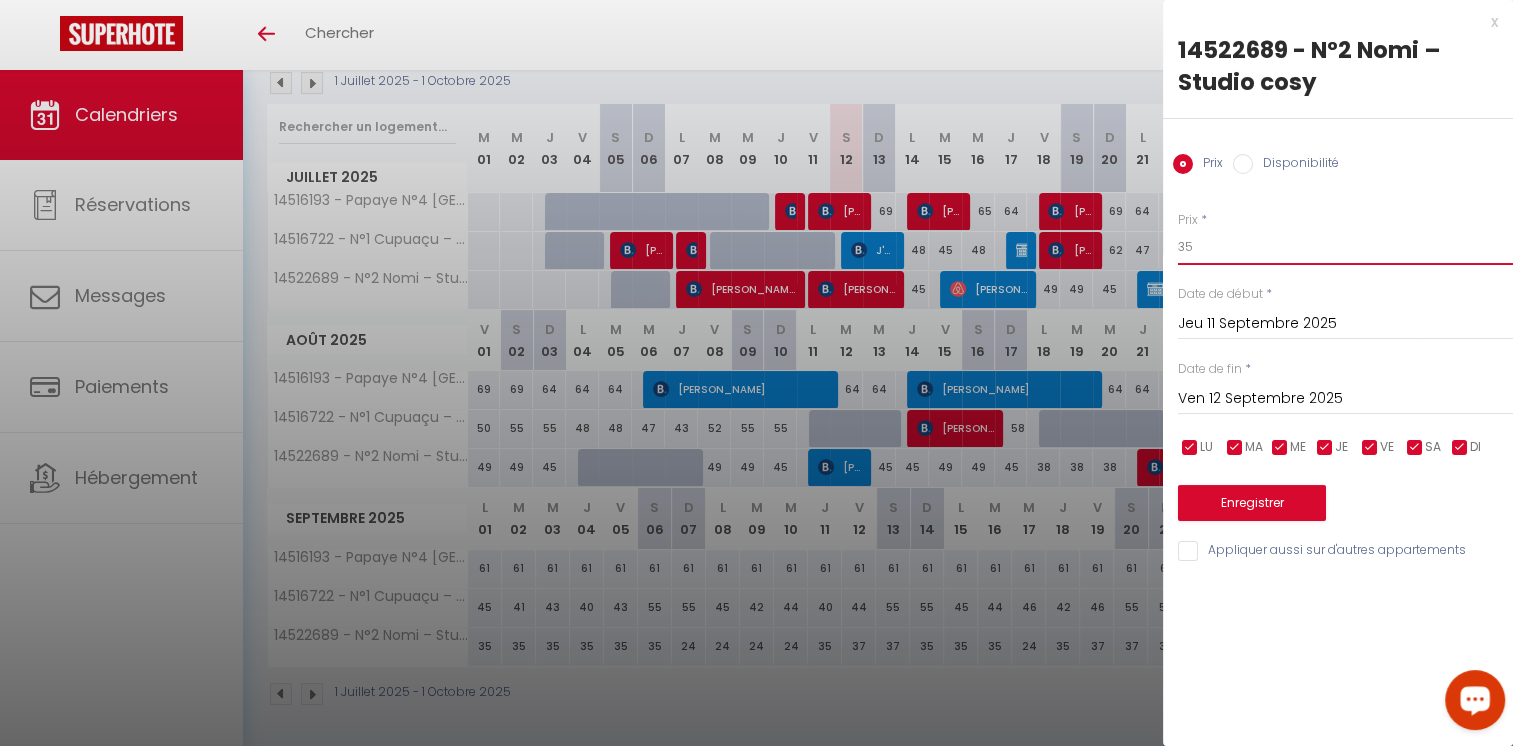 click on "35" at bounding box center [1345, 247] 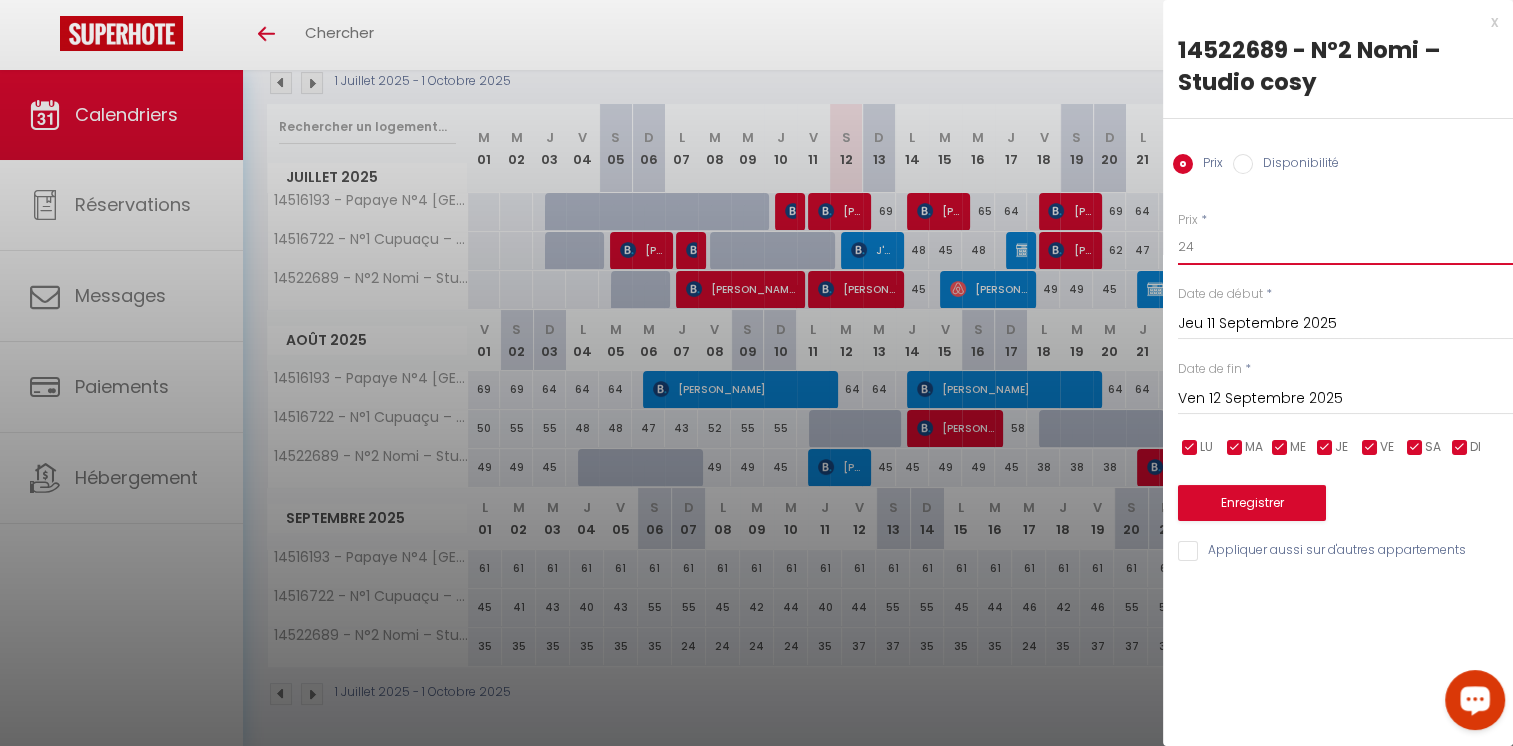 type on "24" 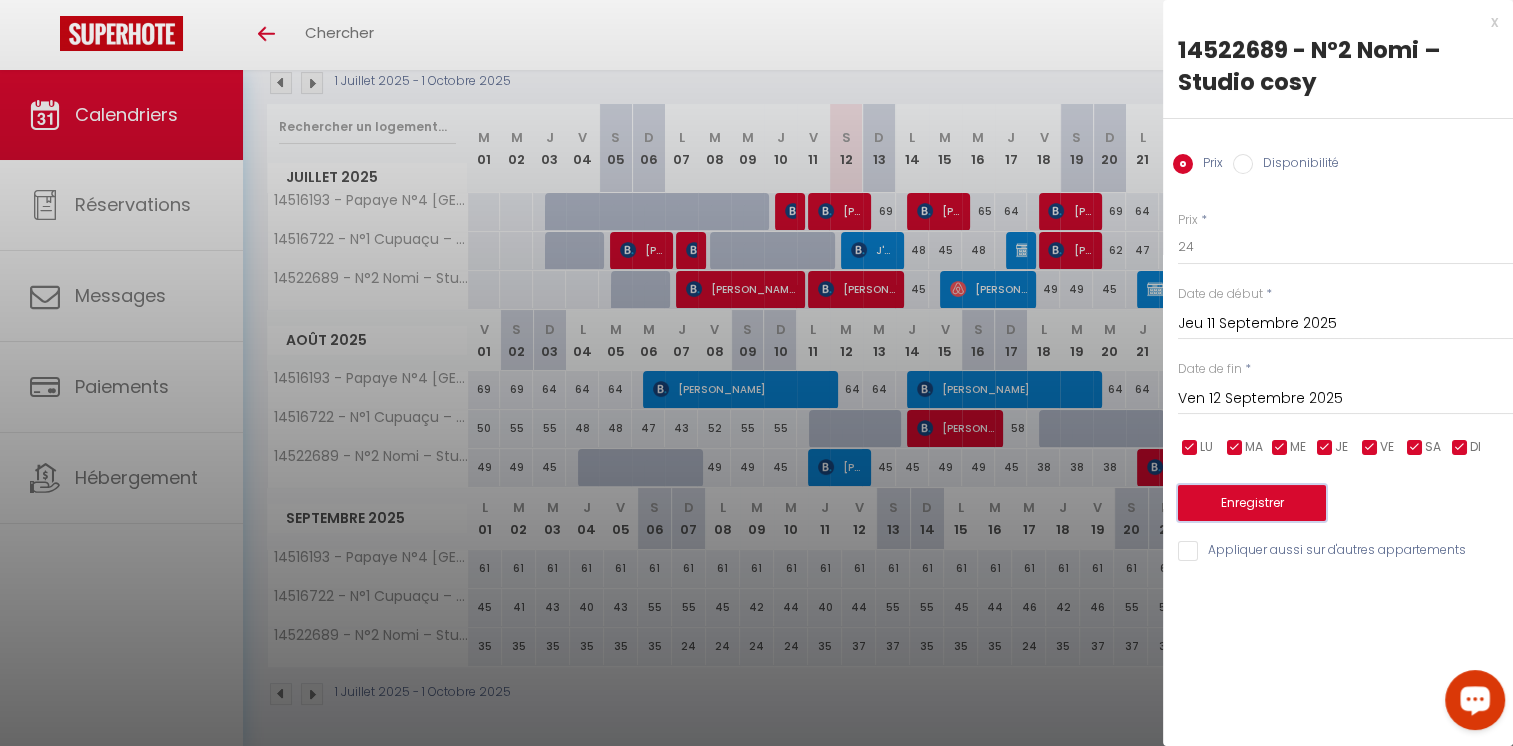 click on "Enregistrer" at bounding box center [1252, 503] 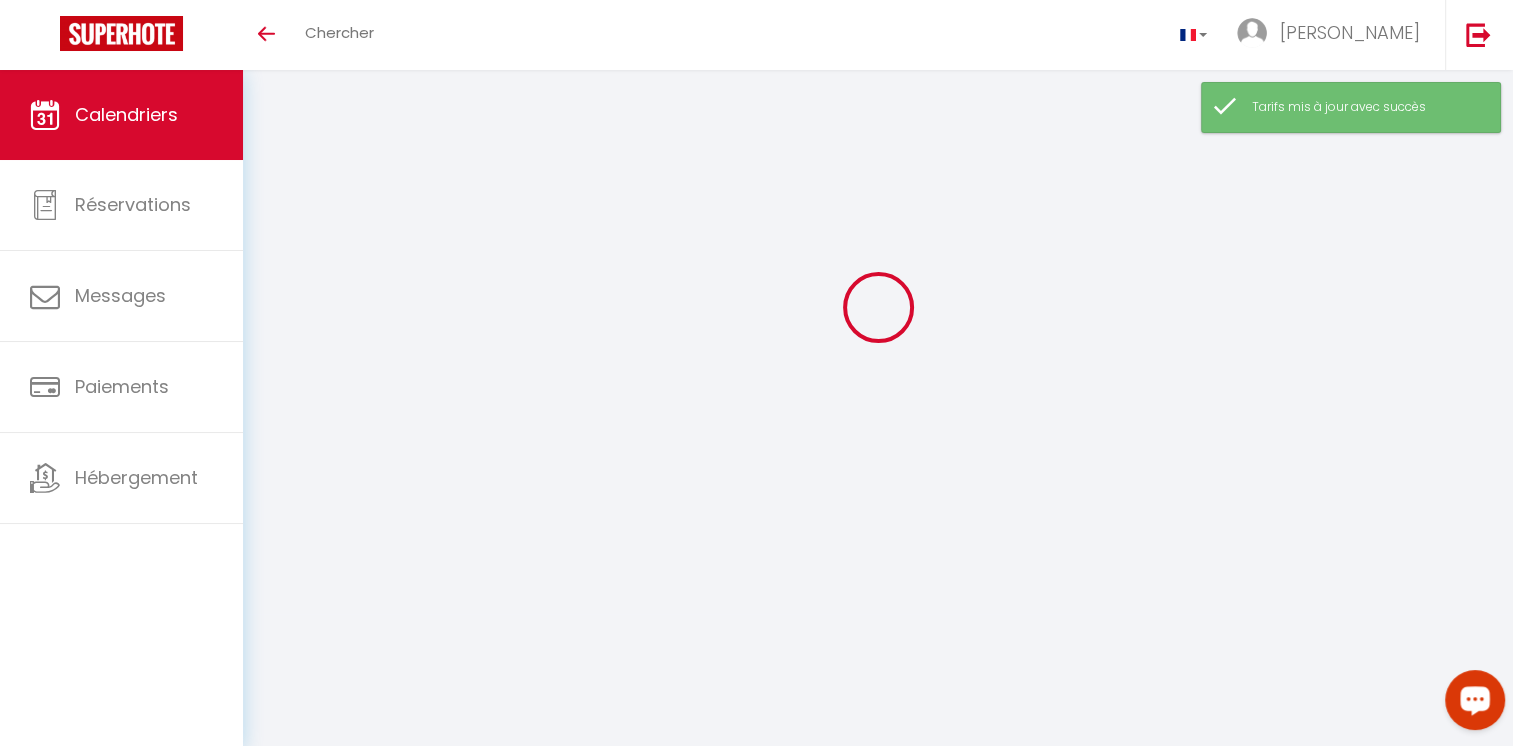scroll, scrollTop: 224, scrollLeft: 0, axis: vertical 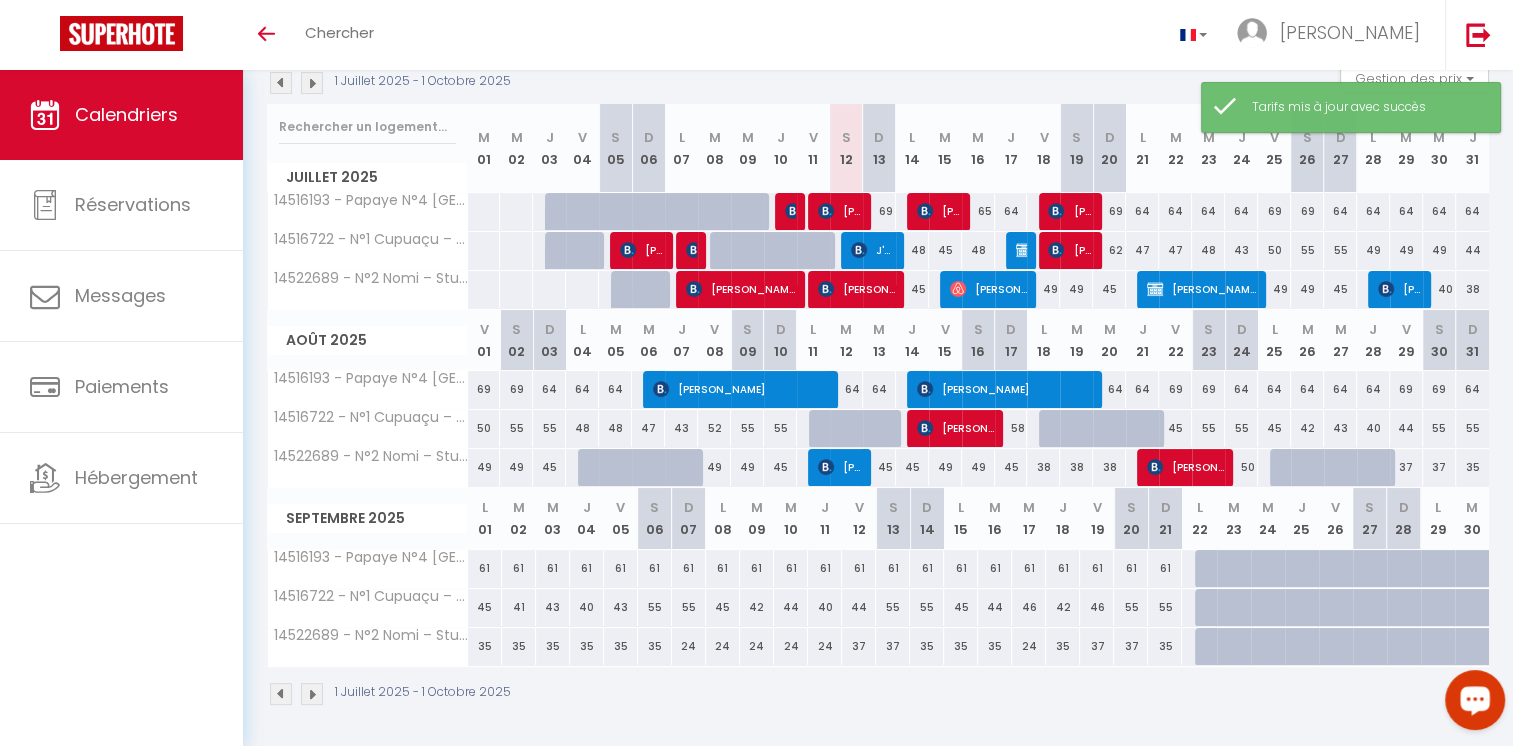 click on "37" at bounding box center (859, 646) 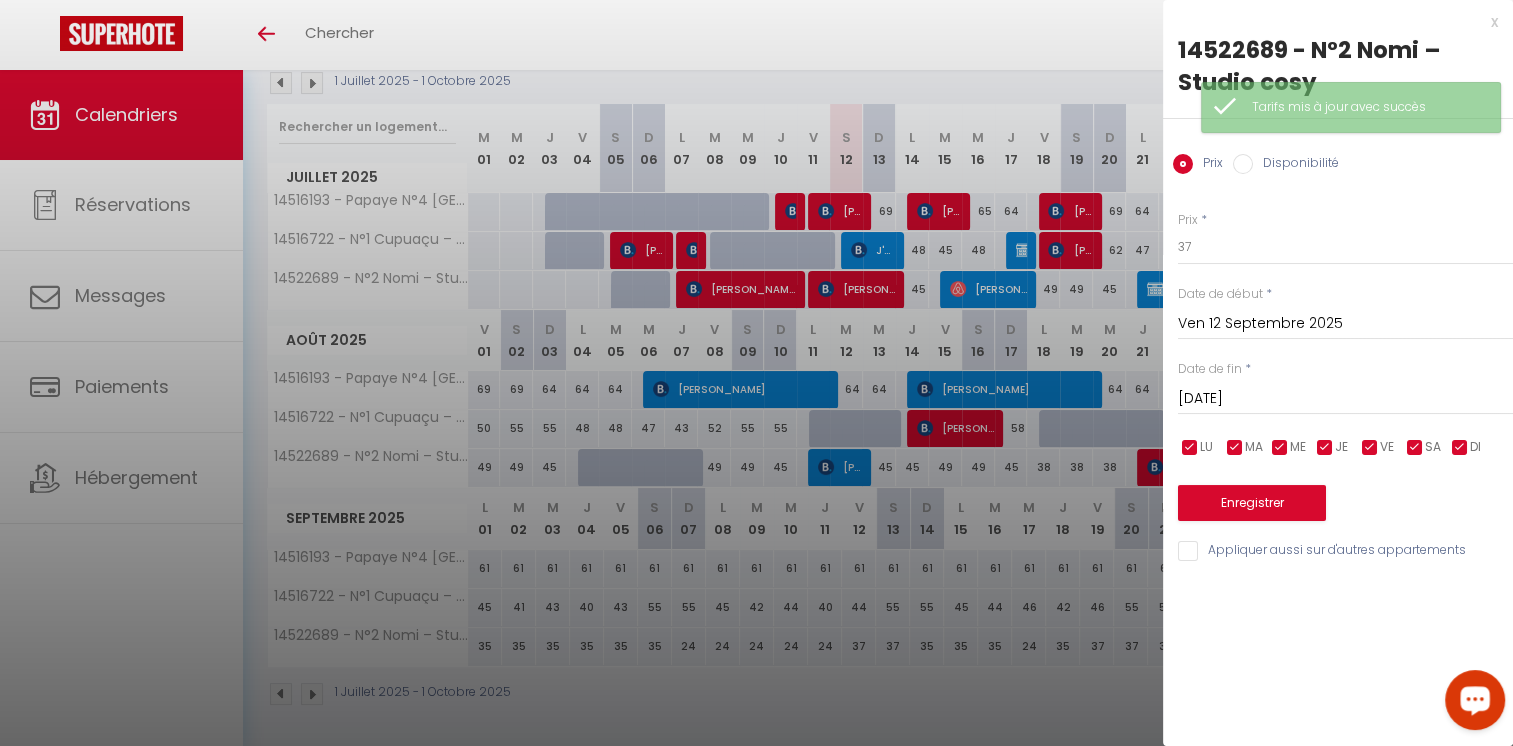click at bounding box center (756, 373) 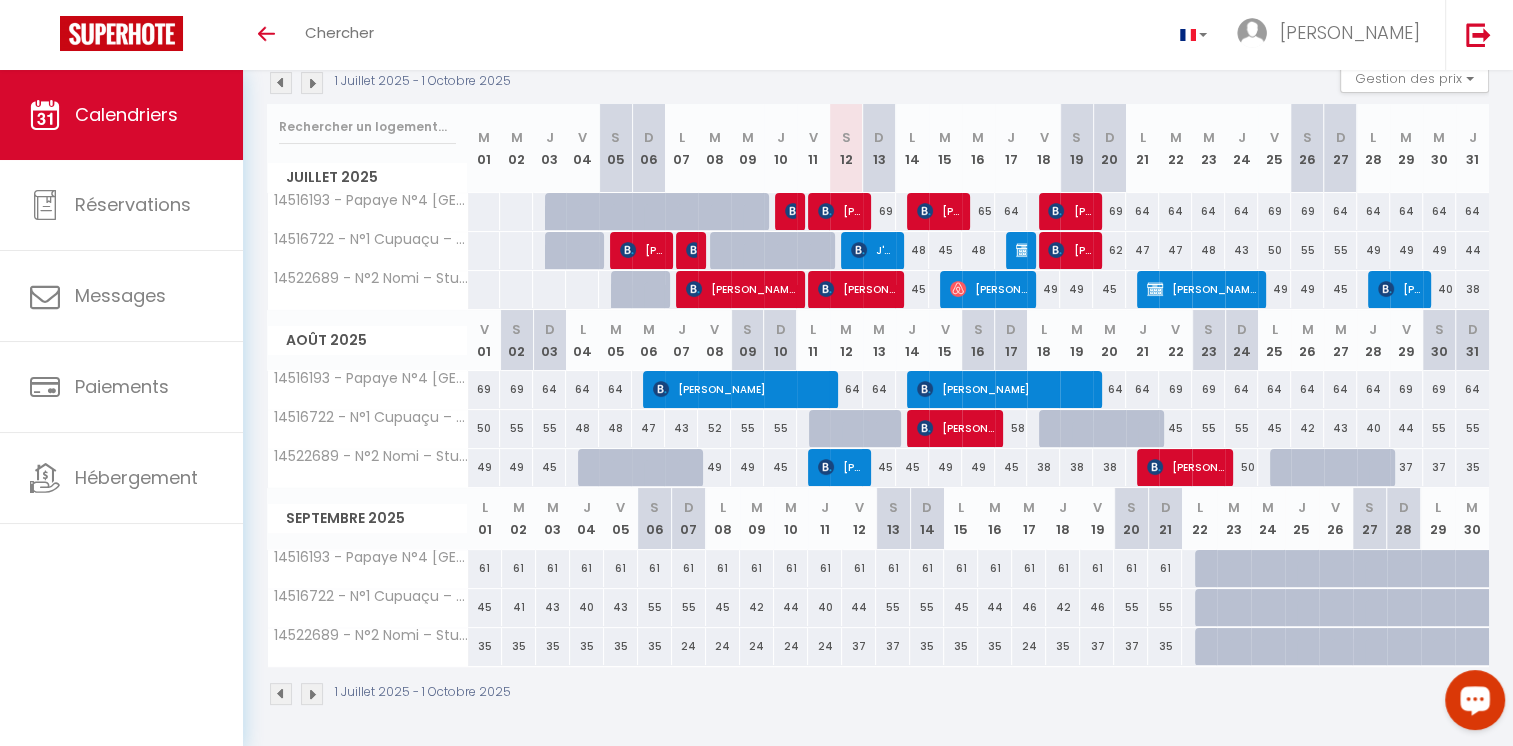 click on "37" at bounding box center [859, 646] 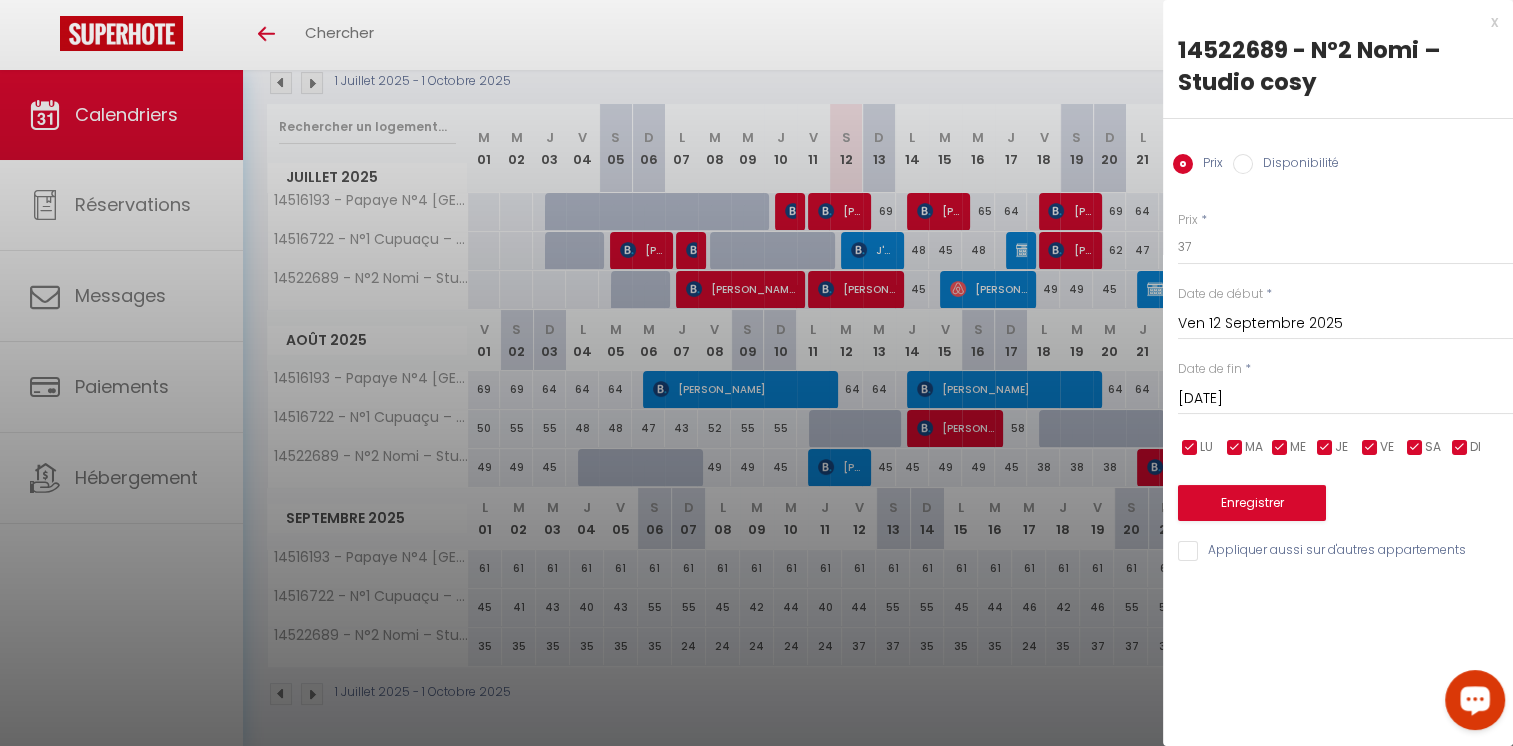 click on "[DATE]" at bounding box center [1345, 399] 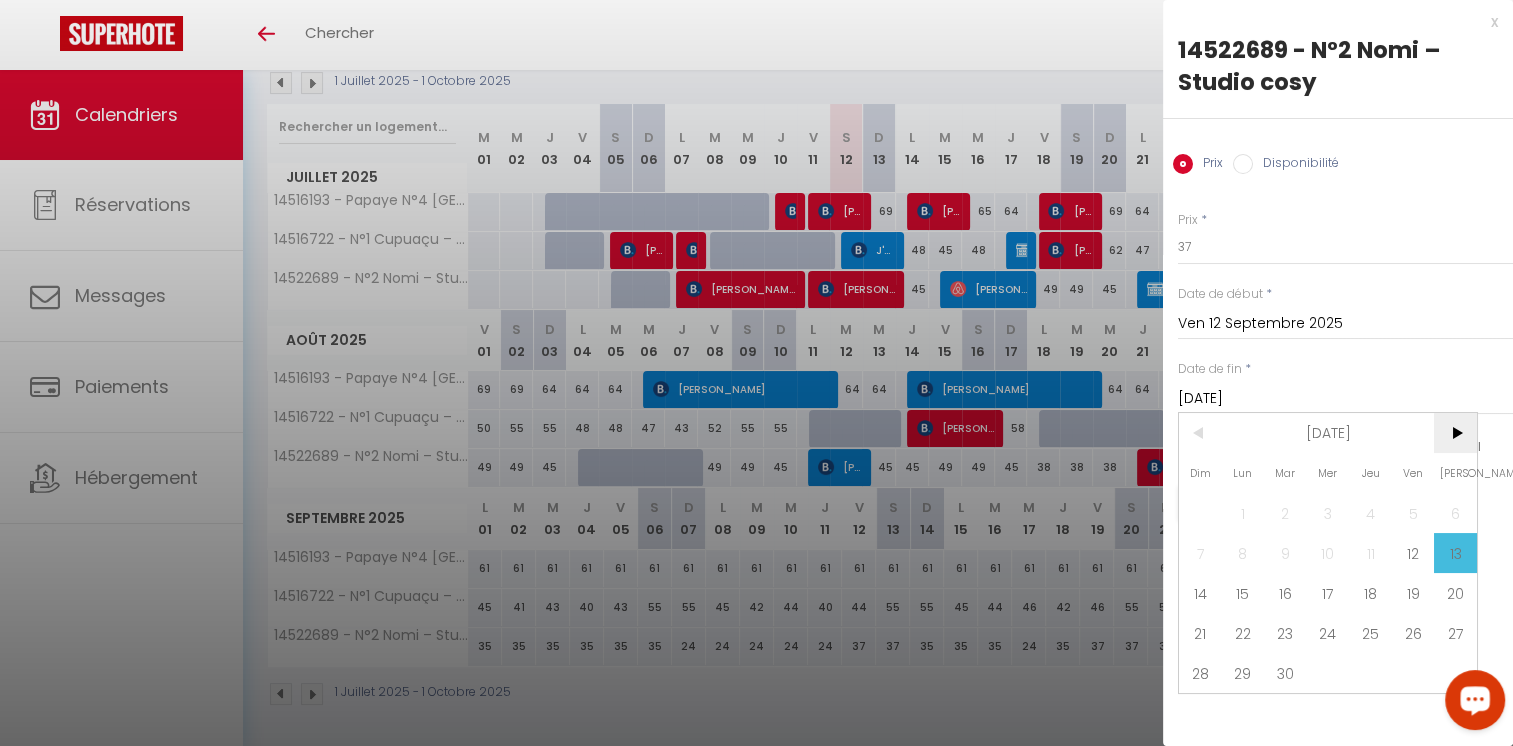 click on ">" at bounding box center (1455, 433) 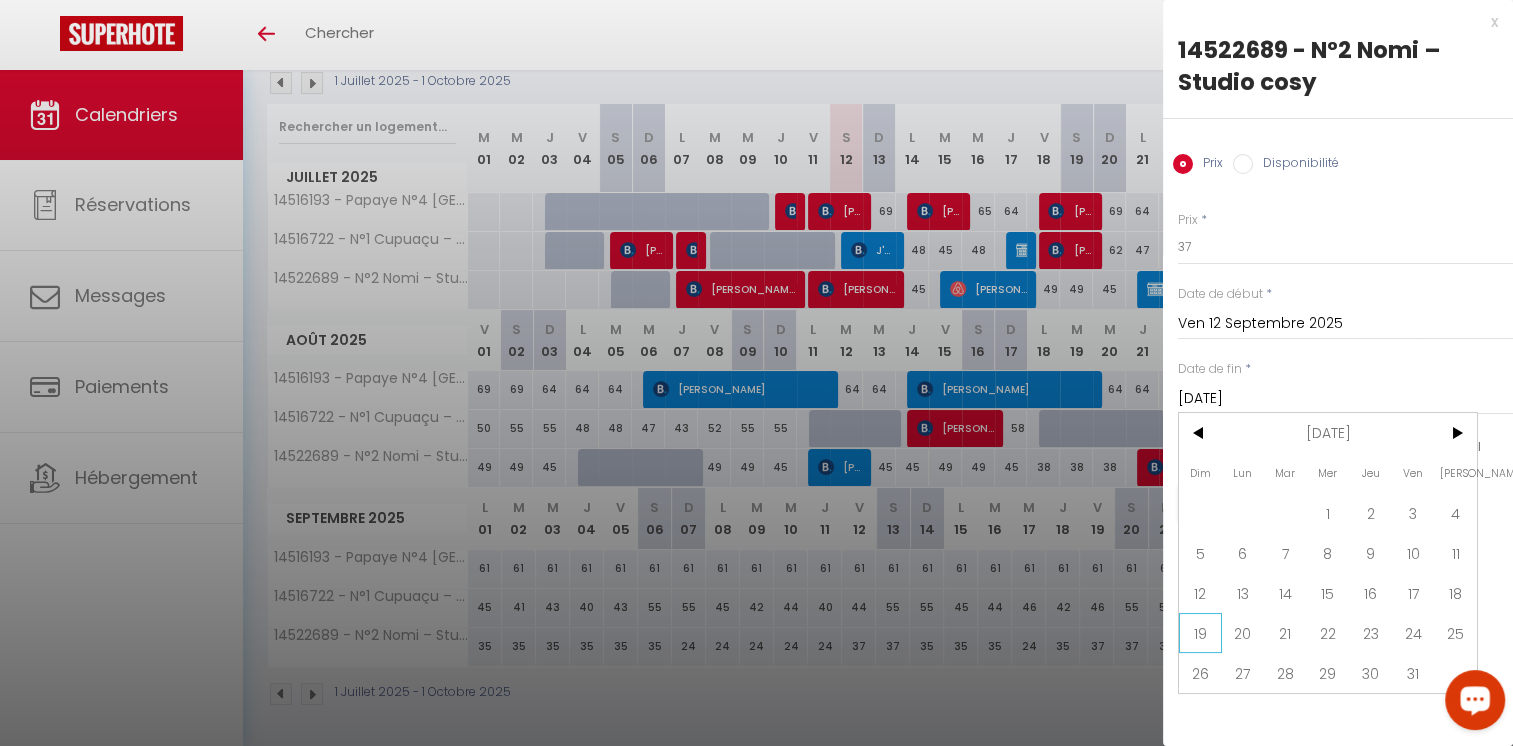click on "19" at bounding box center (1200, 633) 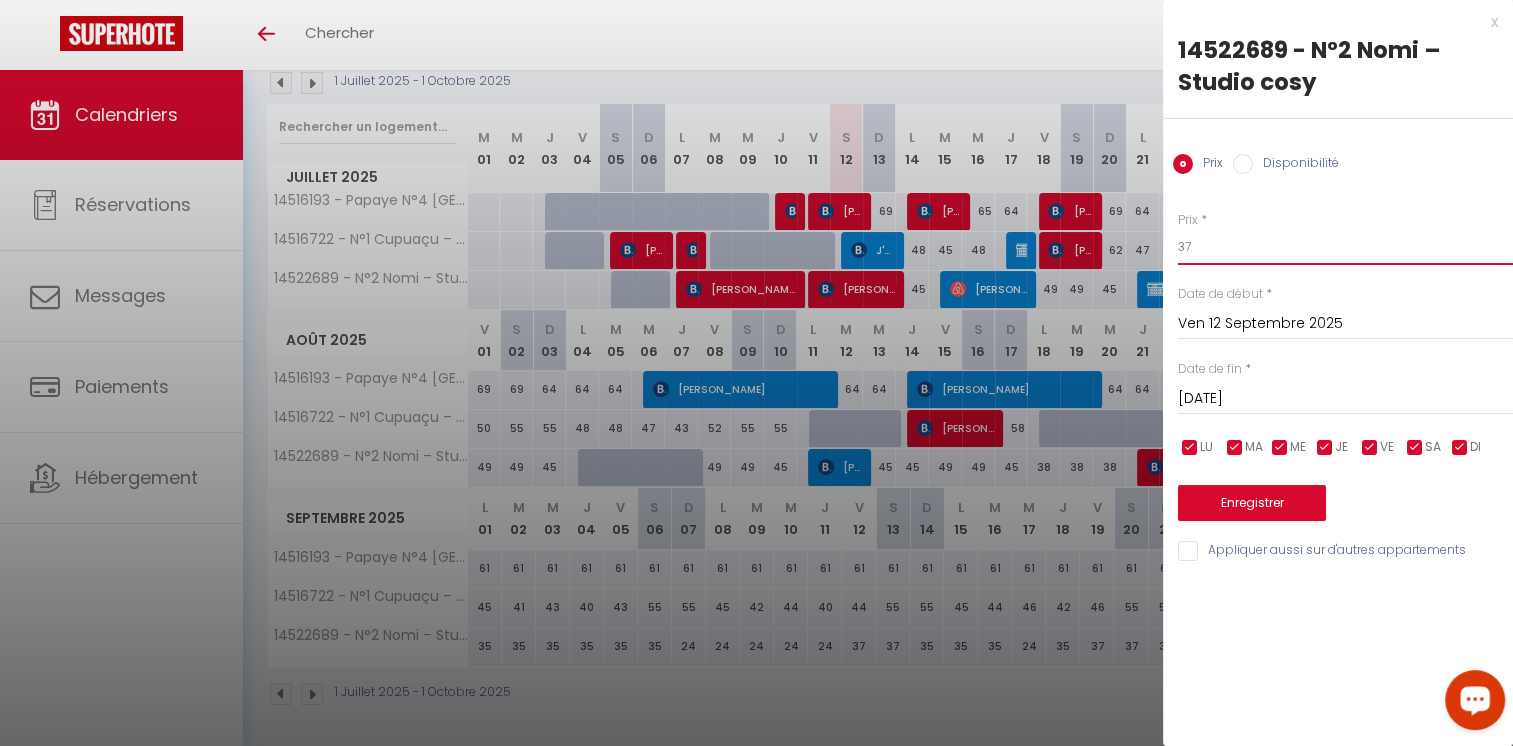 click on "37" at bounding box center [1345, 247] 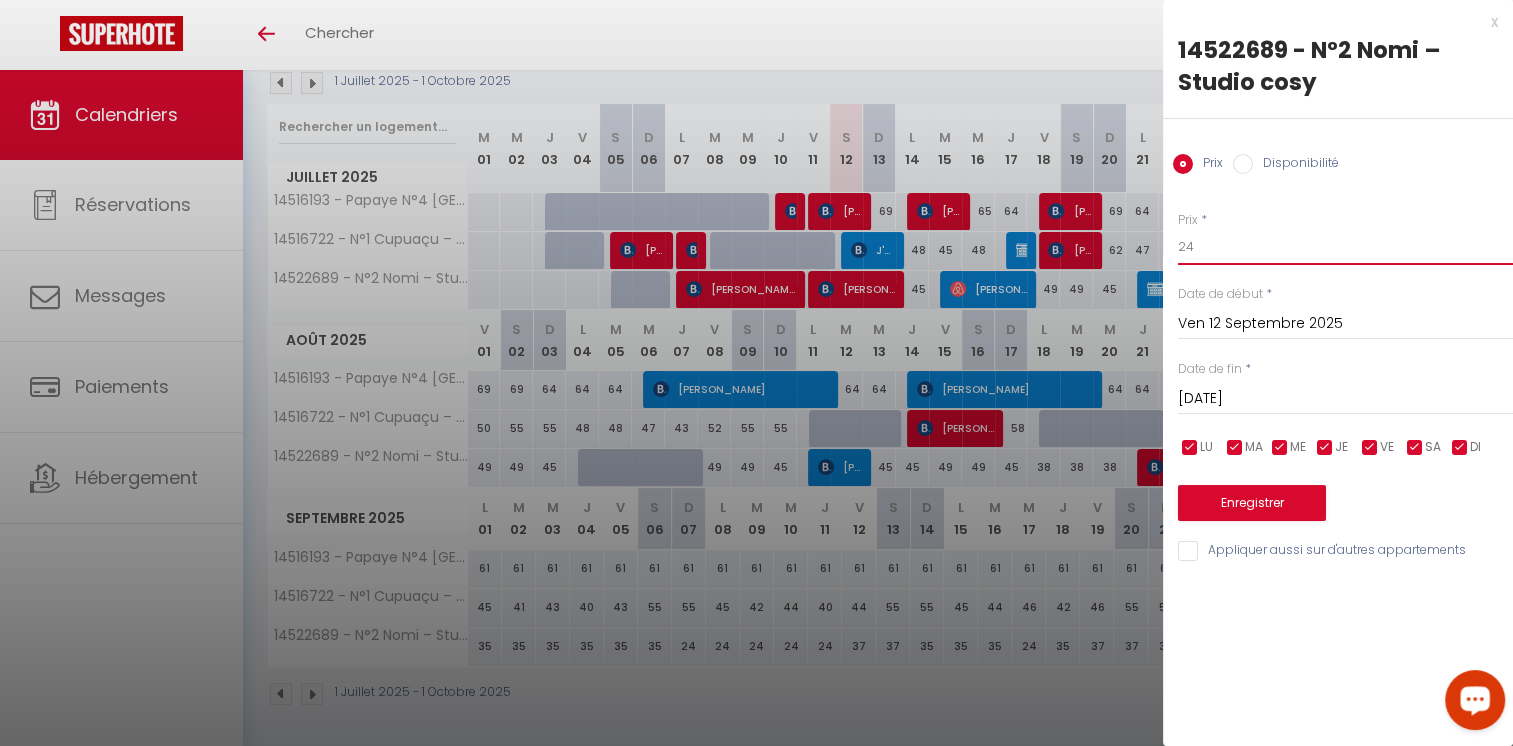 type on "24" 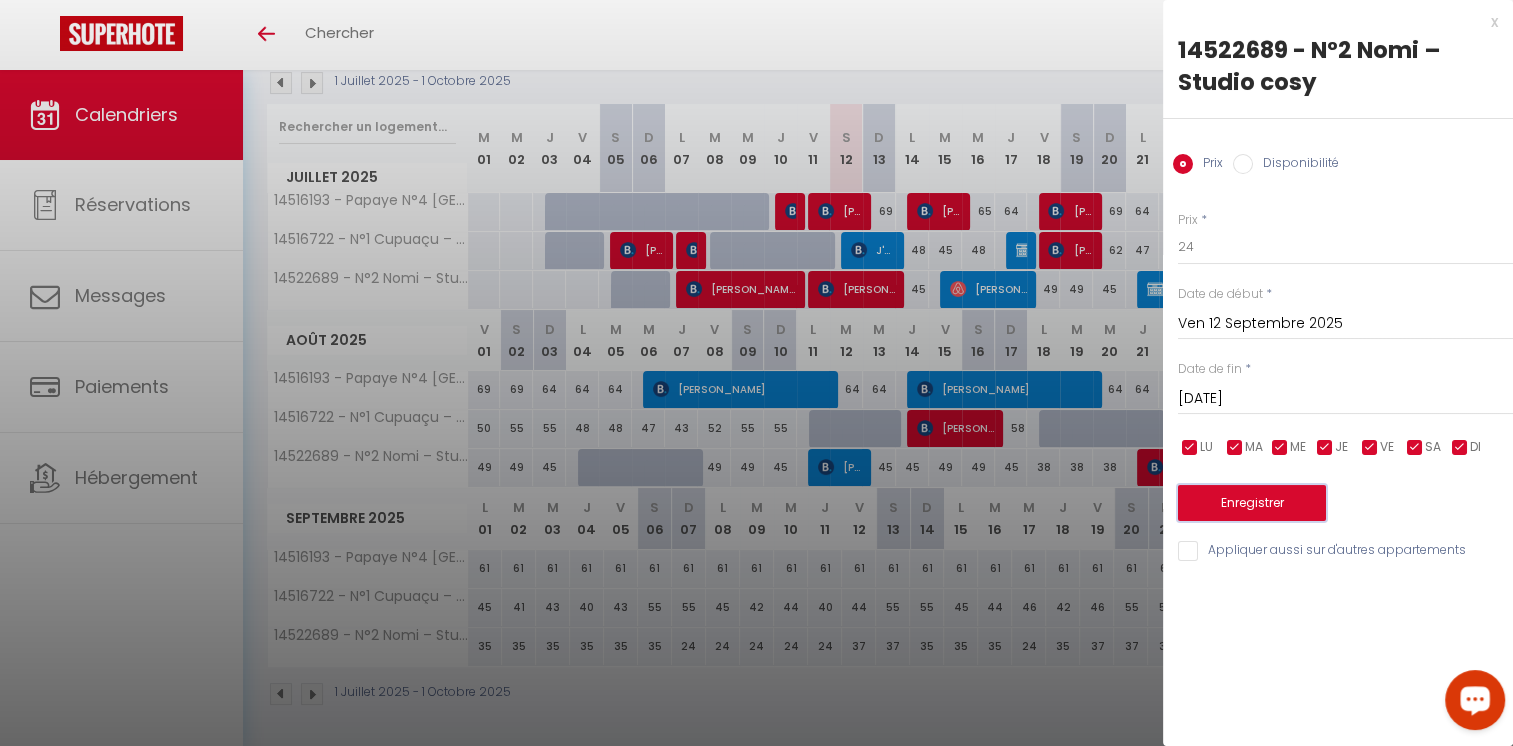 click on "Enregistrer" at bounding box center (1252, 503) 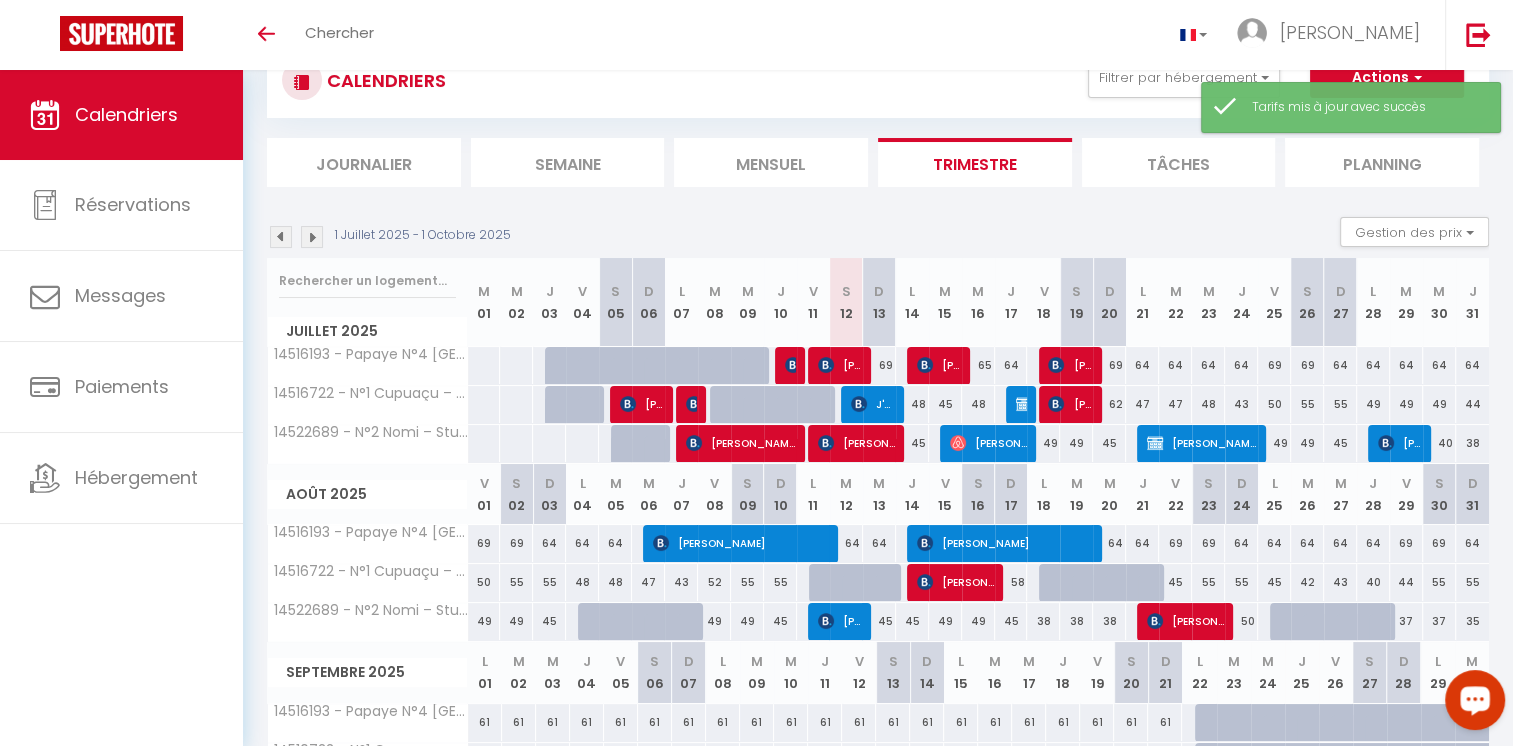 scroll, scrollTop: 224, scrollLeft: 0, axis: vertical 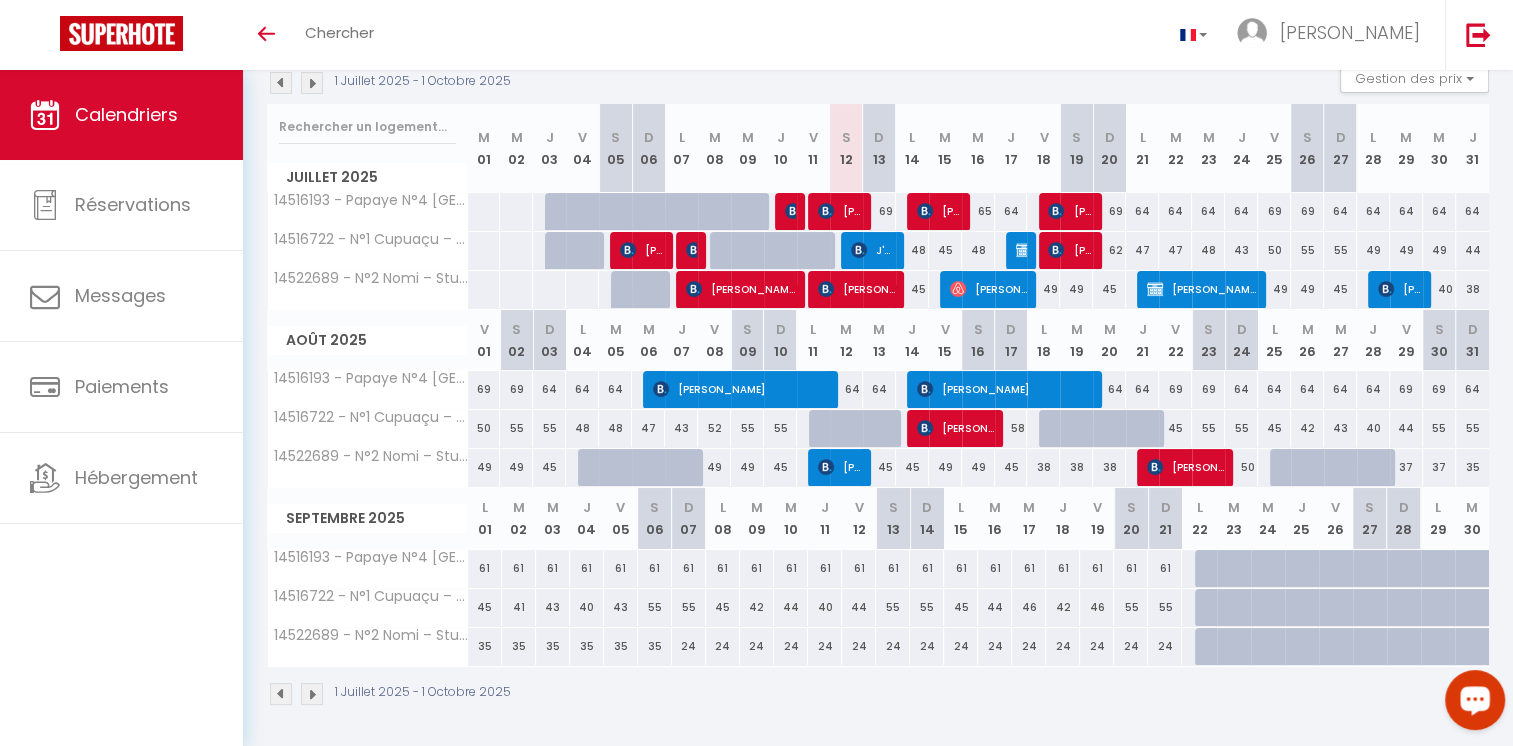 click on "24" at bounding box center (859, 646) 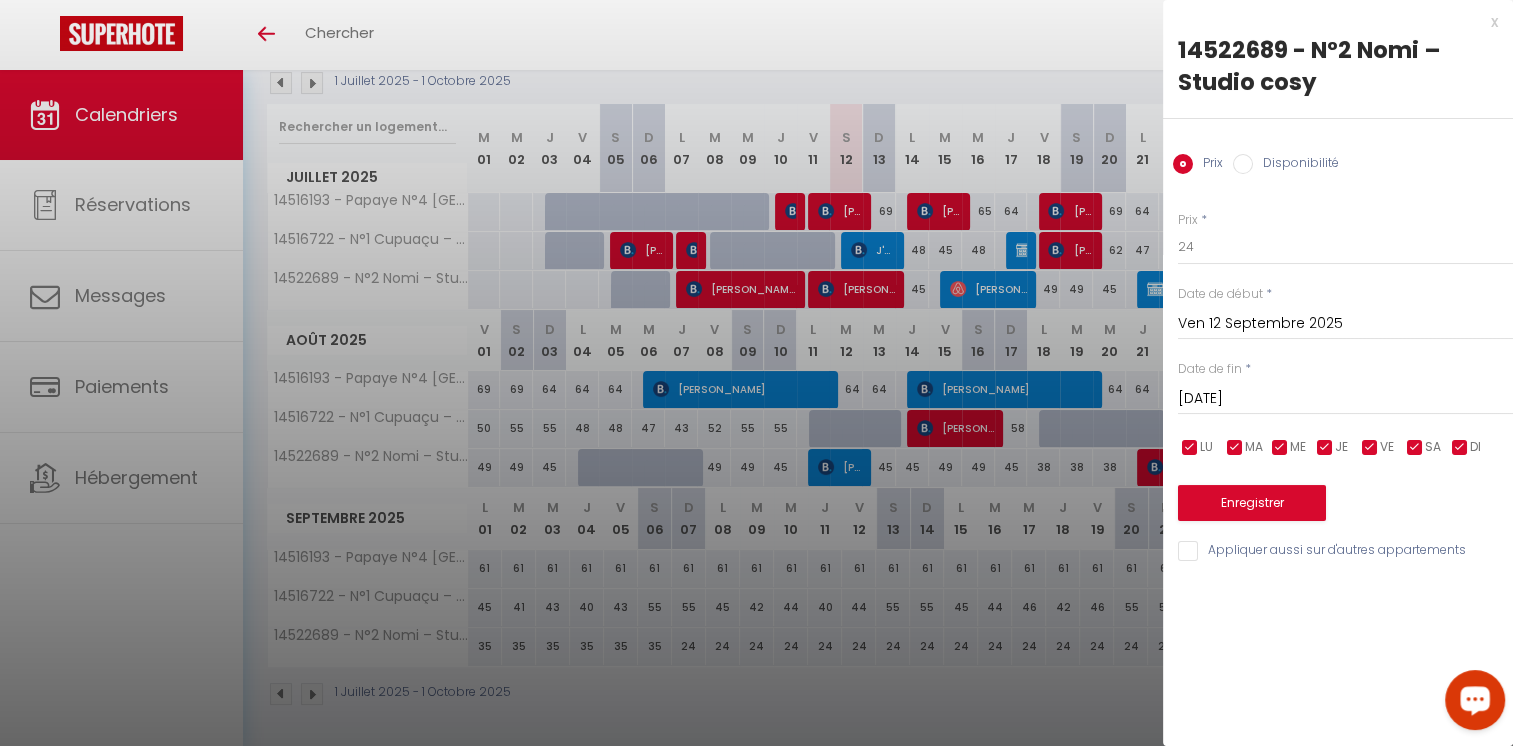 click on "[DATE]" at bounding box center [1345, 399] 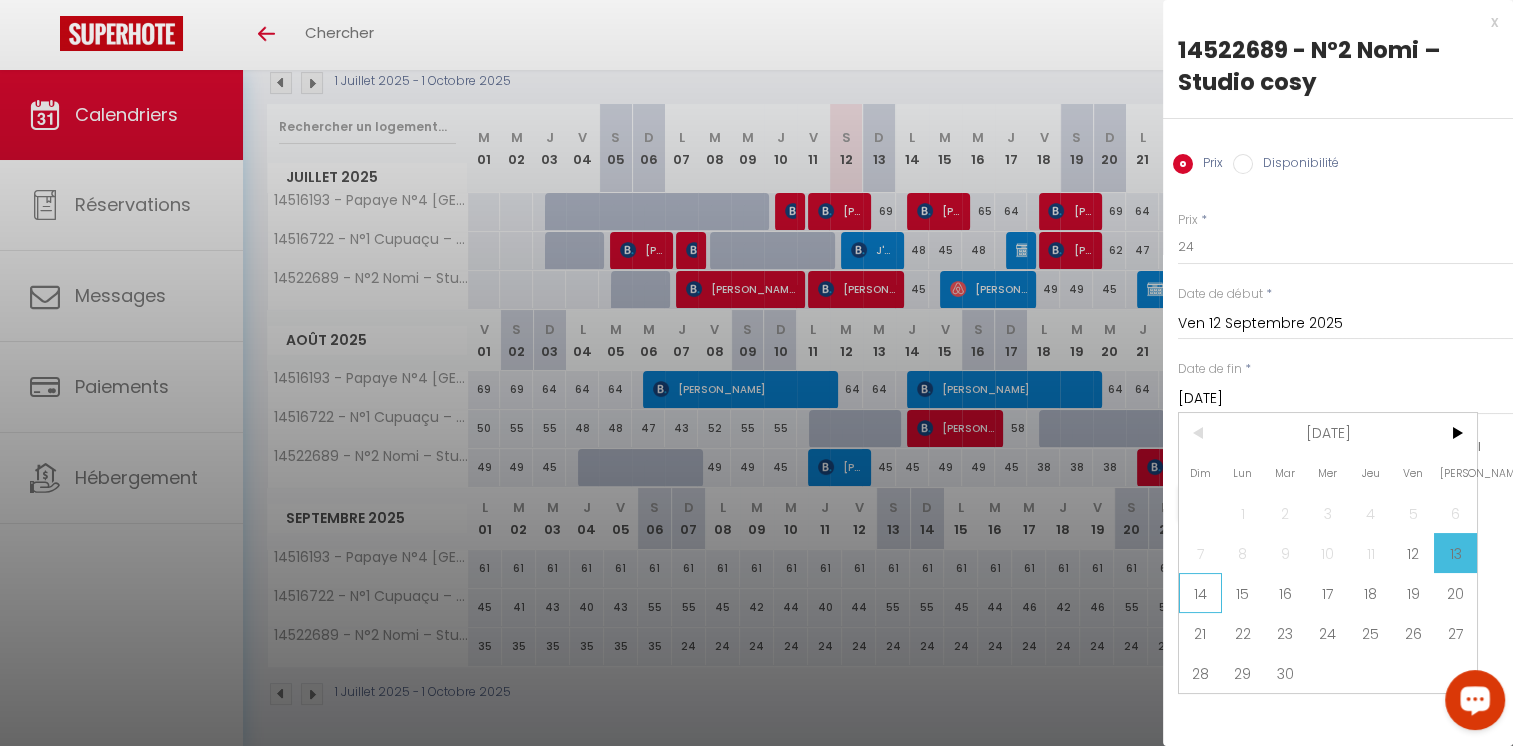 click on "14" at bounding box center (1200, 593) 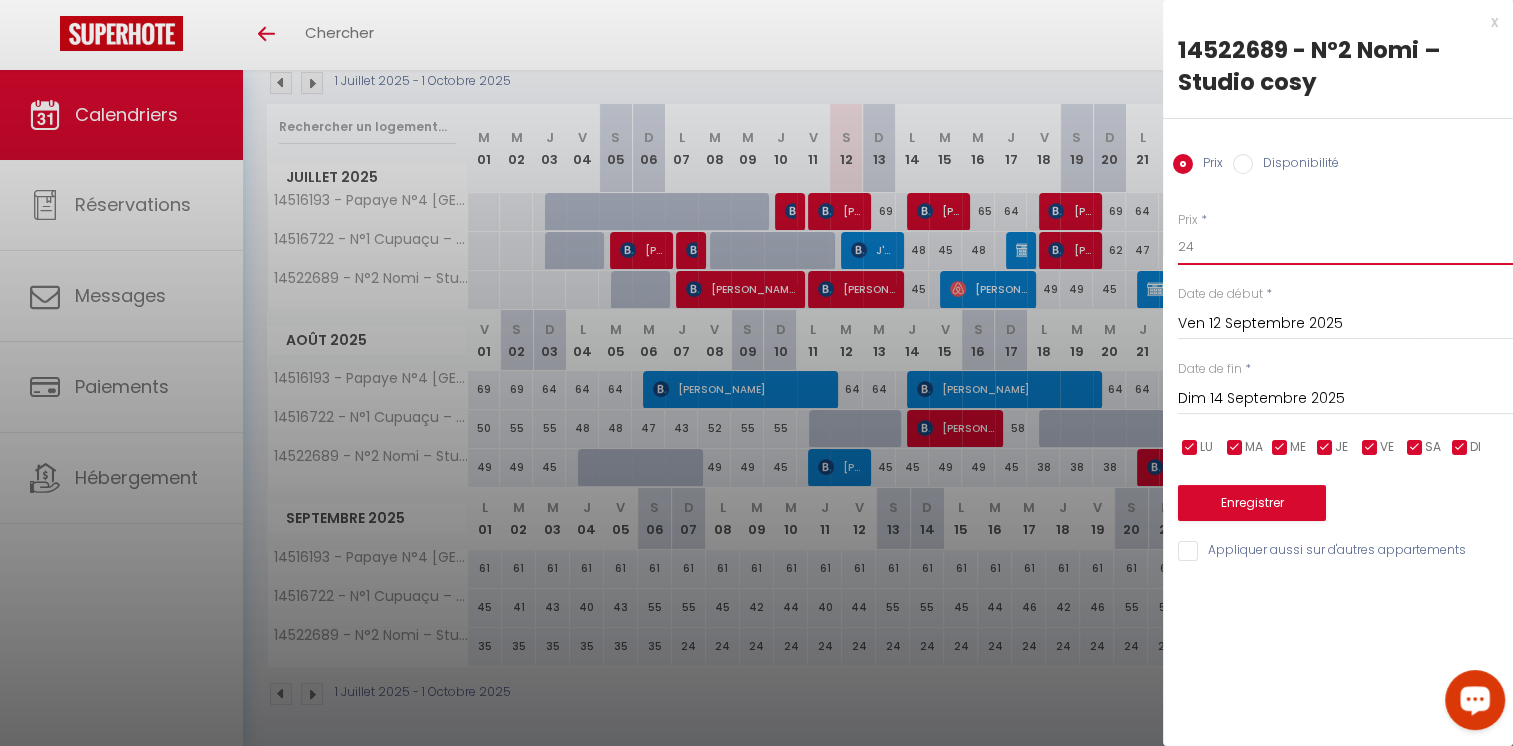 click on "24" at bounding box center [1345, 247] 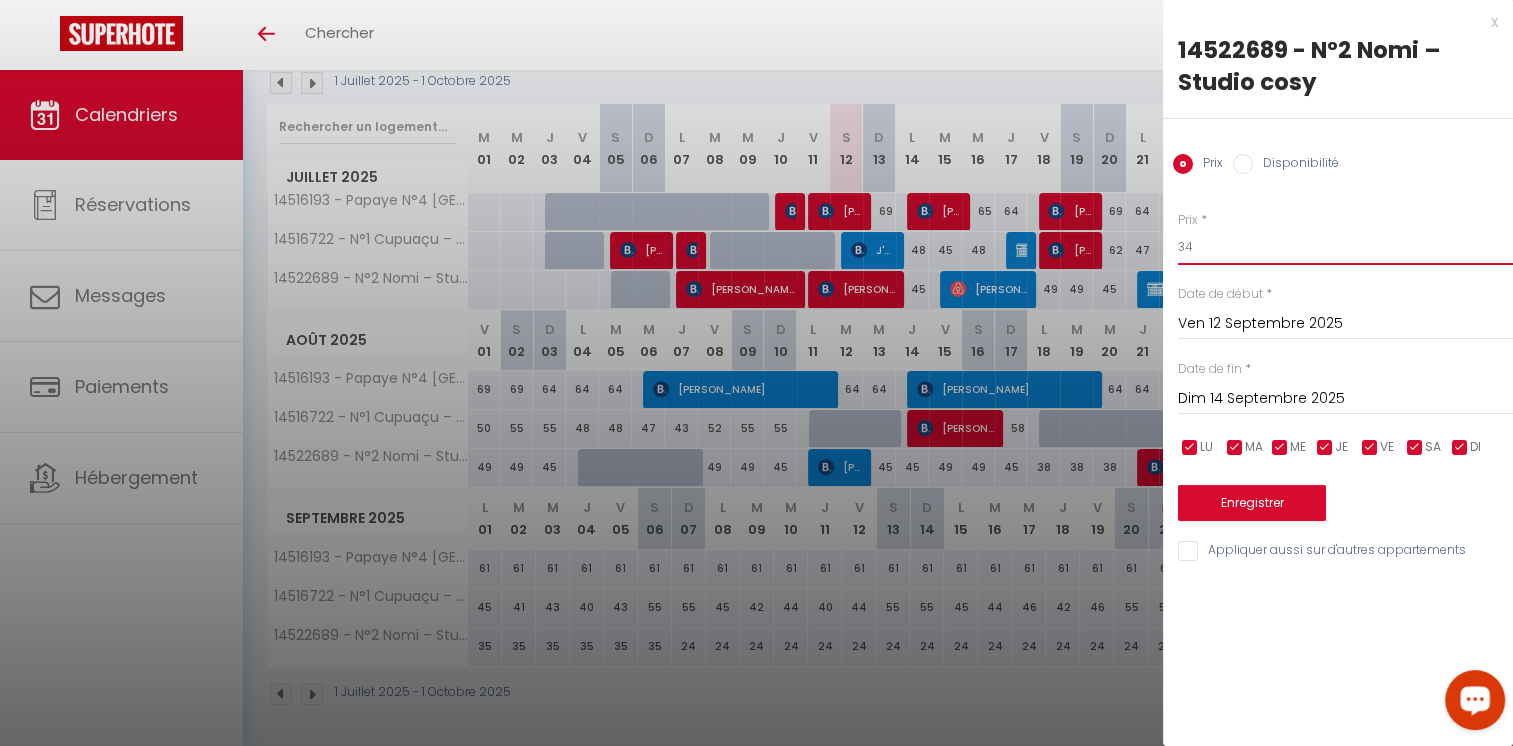 type on "34" 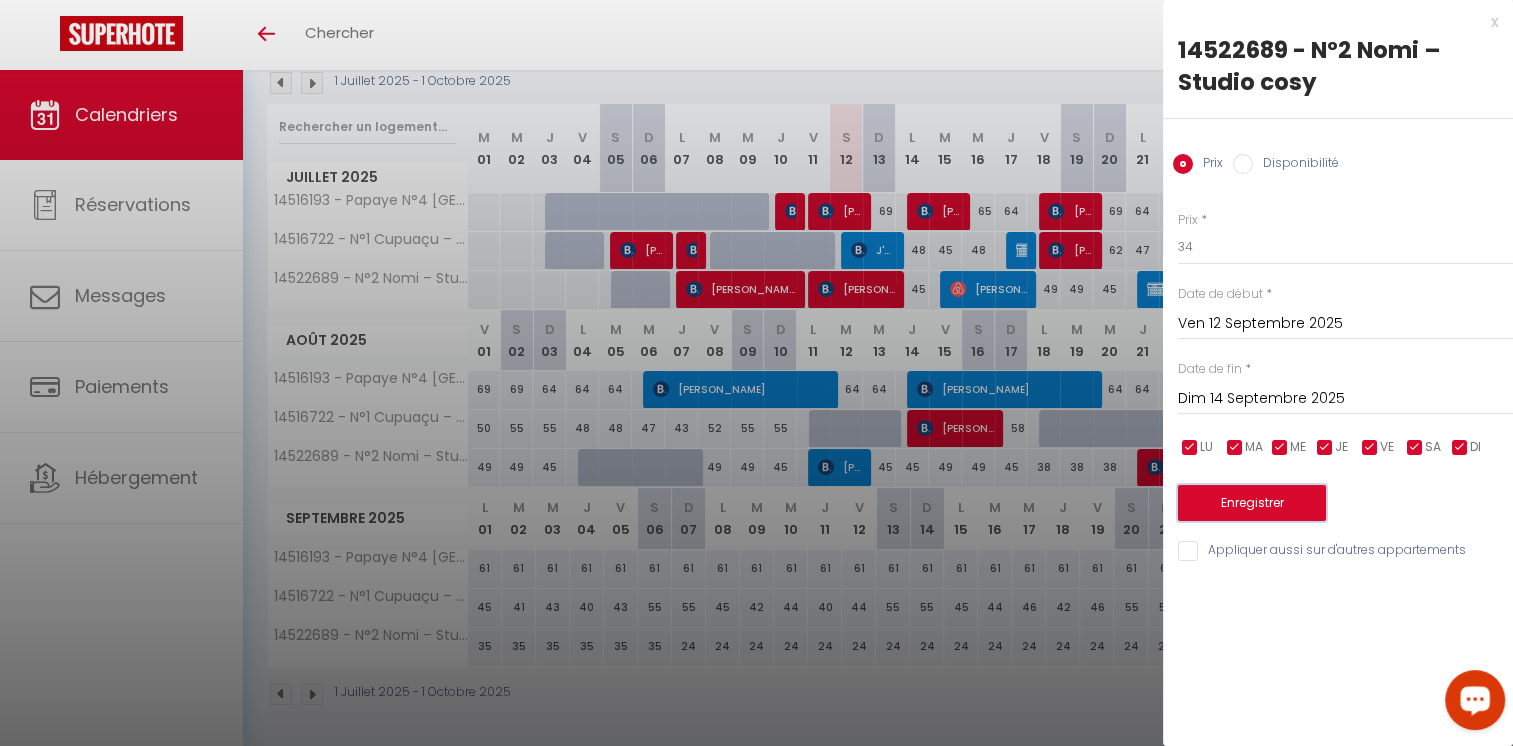 click on "Enregistrer" at bounding box center [1252, 503] 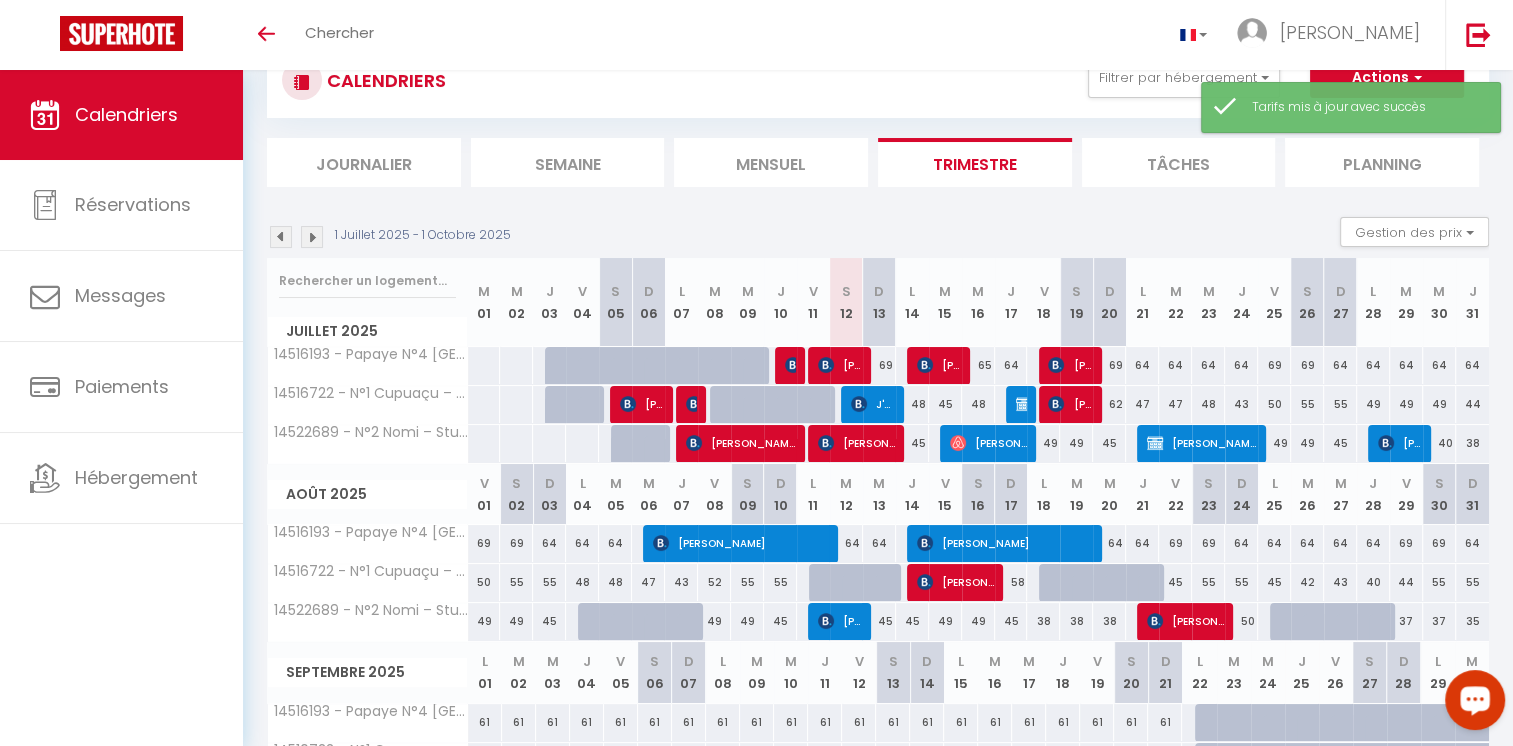 scroll, scrollTop: 224, scrollLeft: 0, axis: vertical 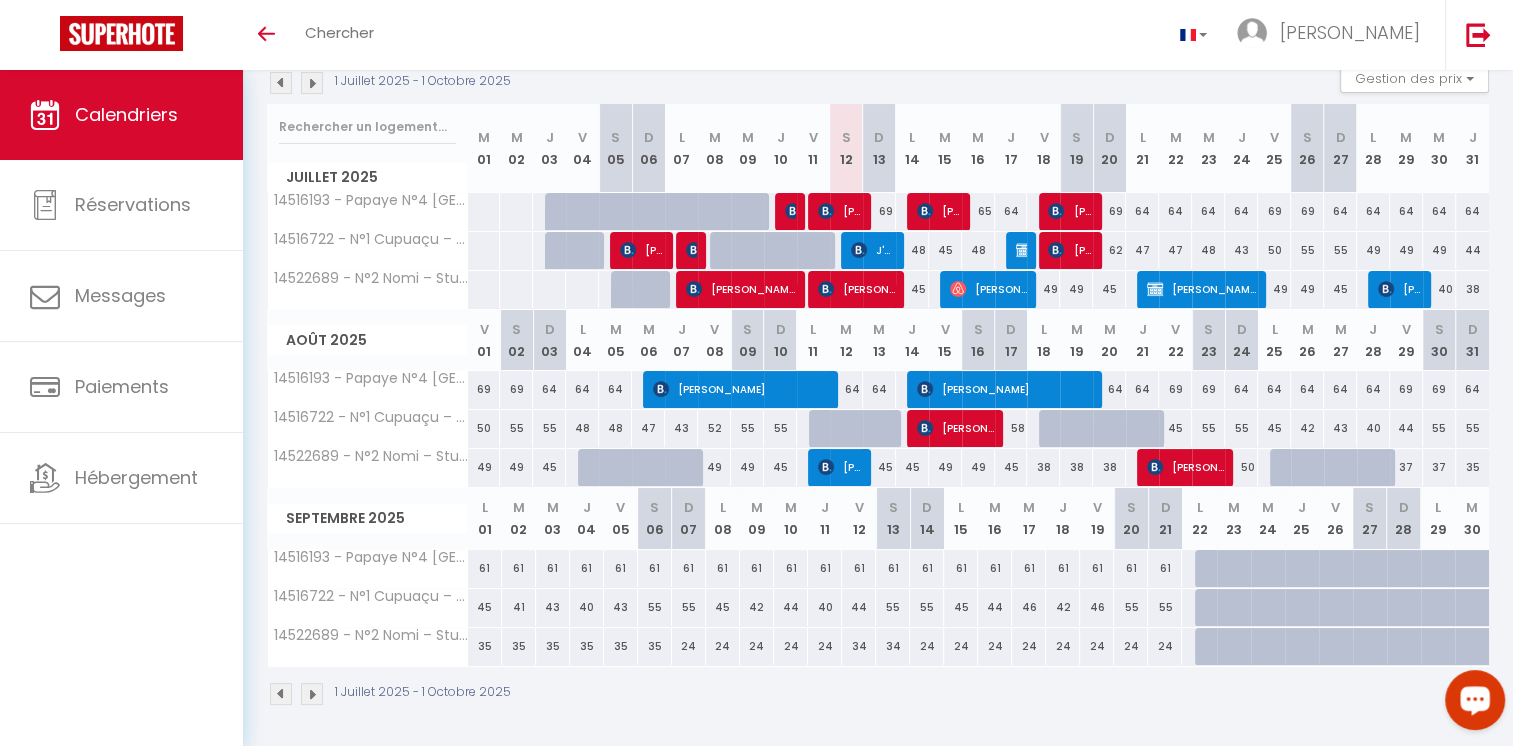 click on "24" at bounding box center [1097, 646] 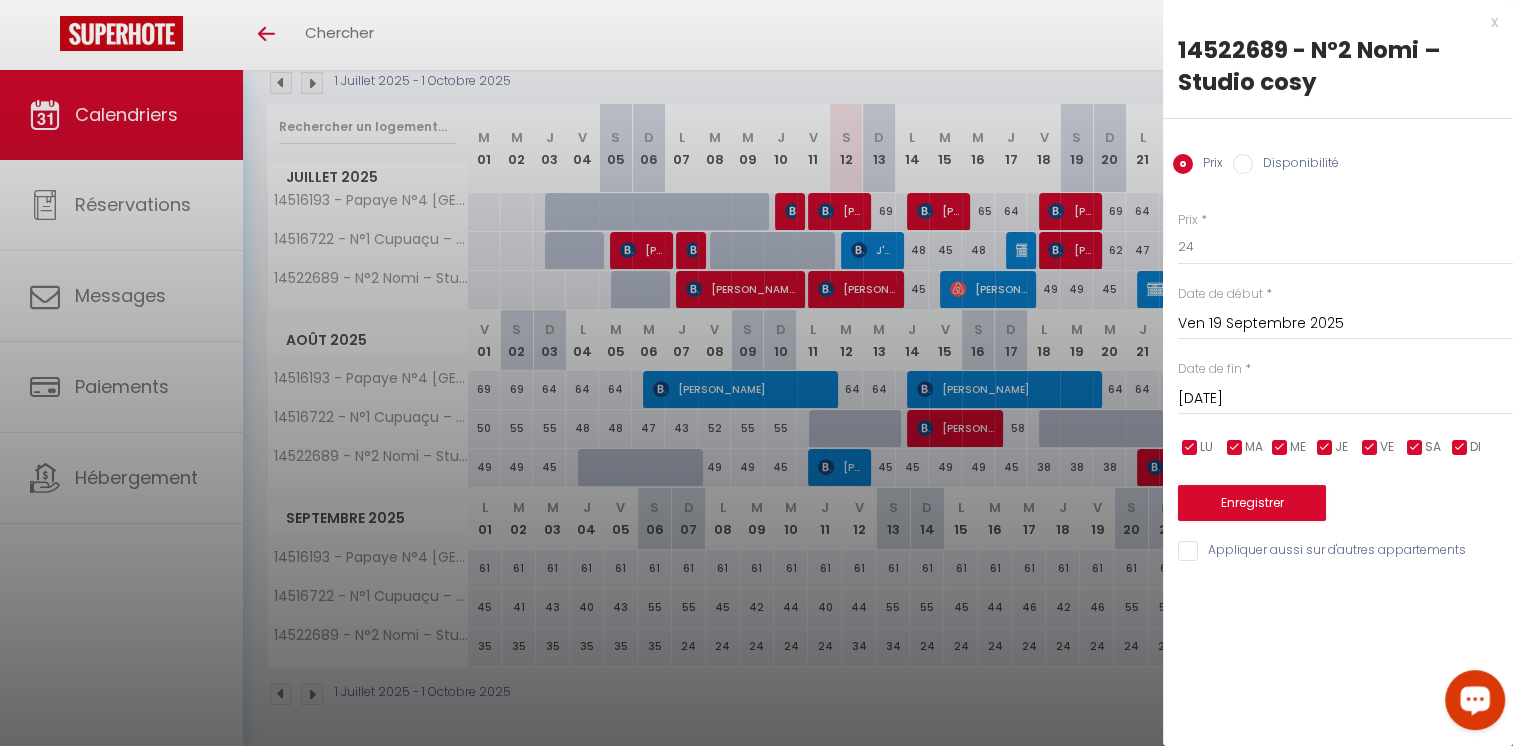 click on "[DATE]" at bounding box center (1345, 399) 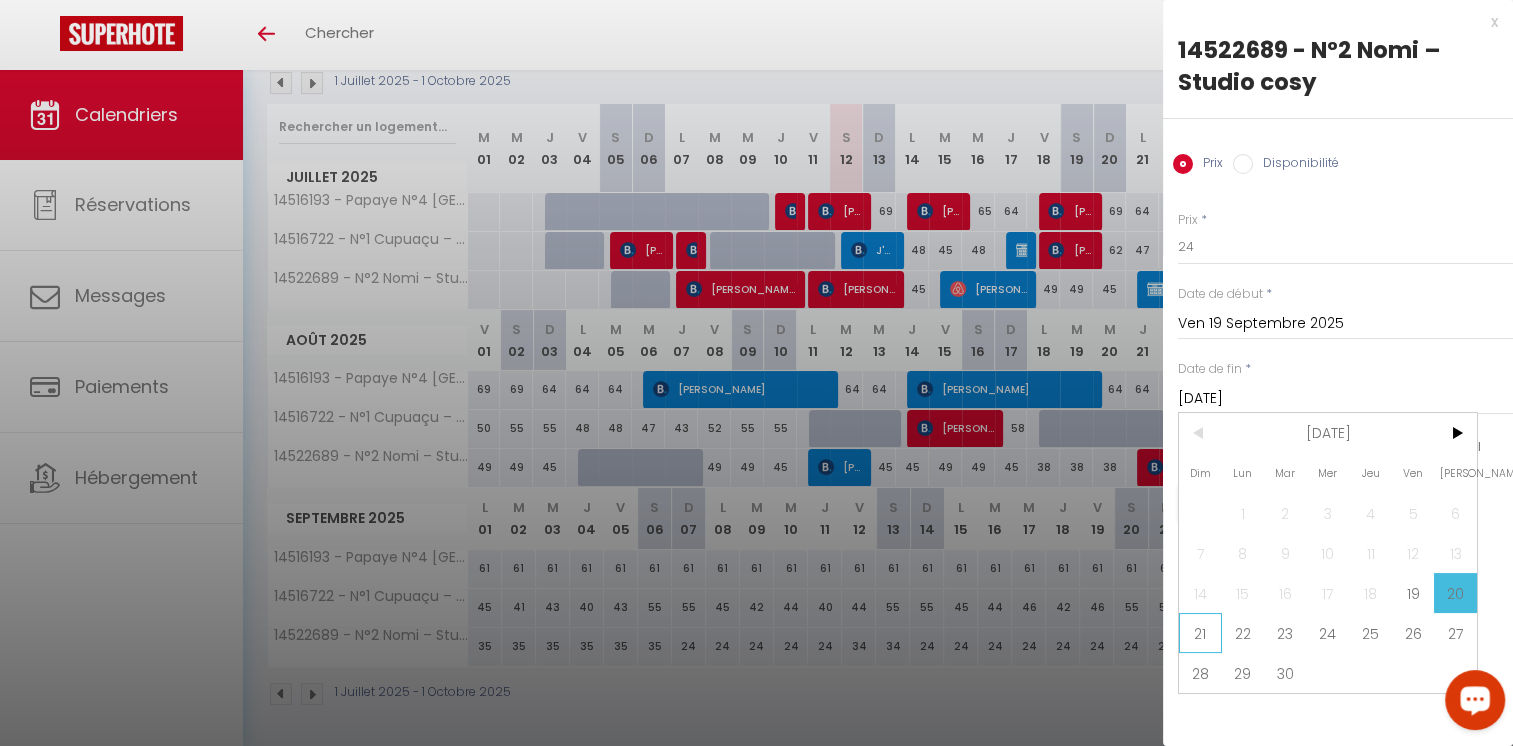 click on "21" at bounding box center (1200, 633) 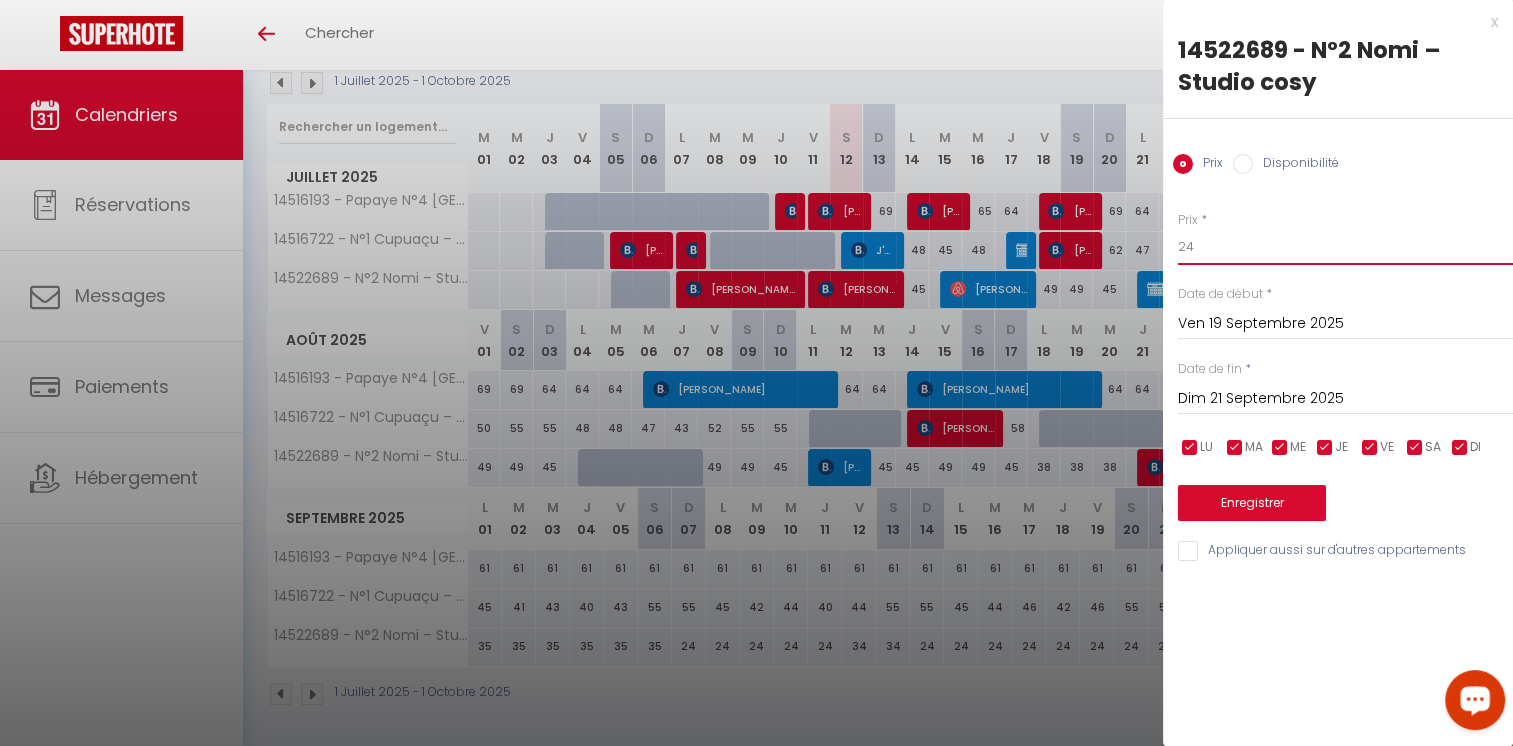 click on "24" at bounding box center [1345, 247] 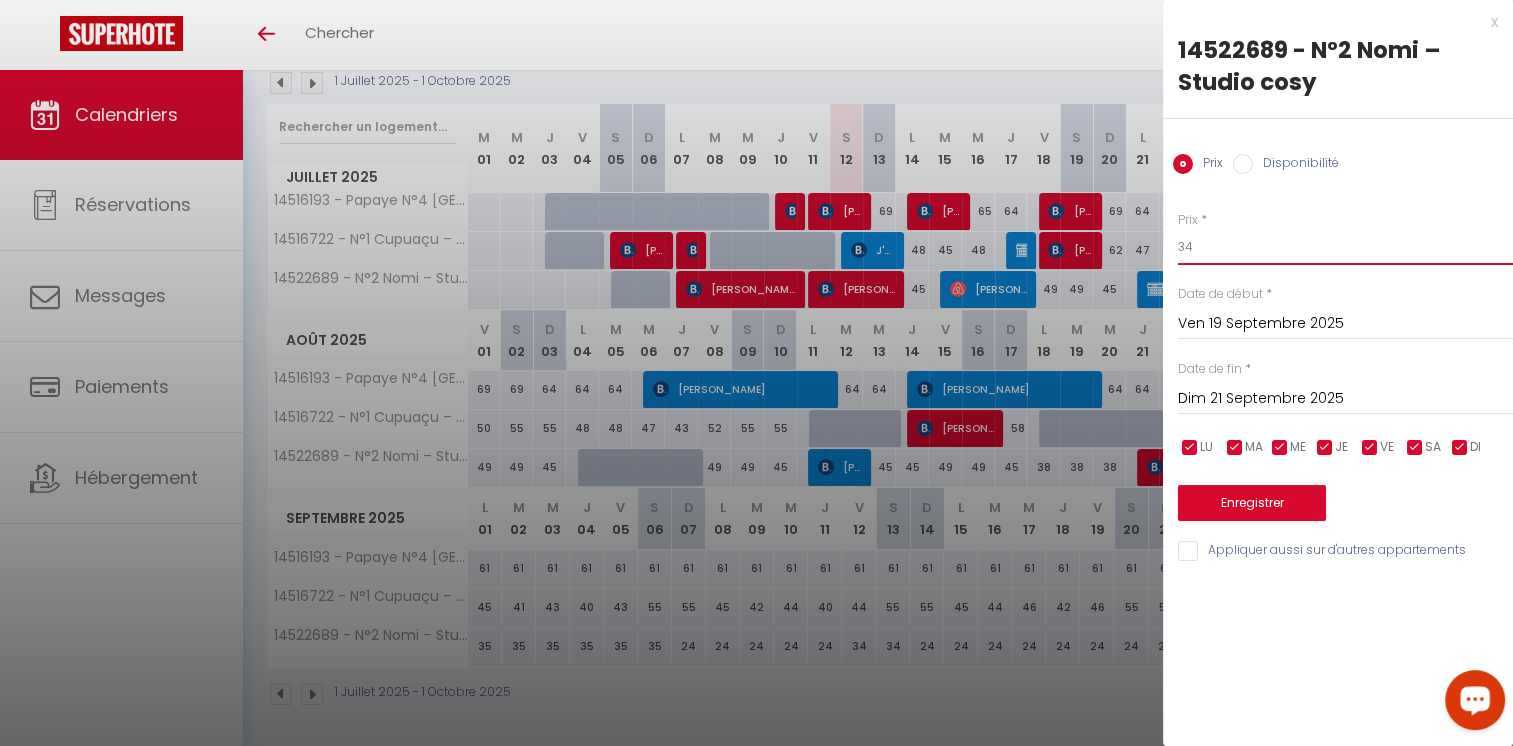 type on "34" 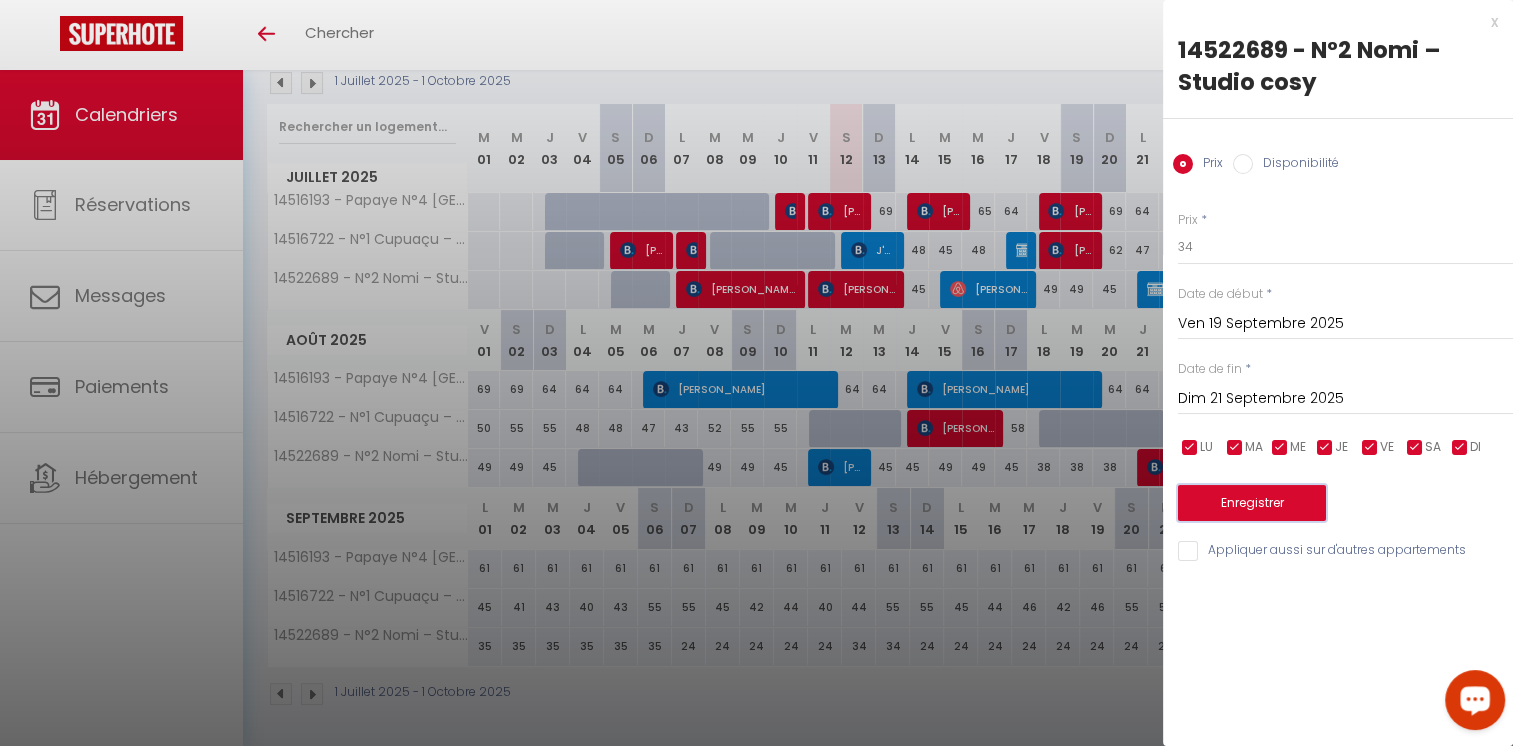 click on "Enregistrer" at bounding box center (1252, 503) 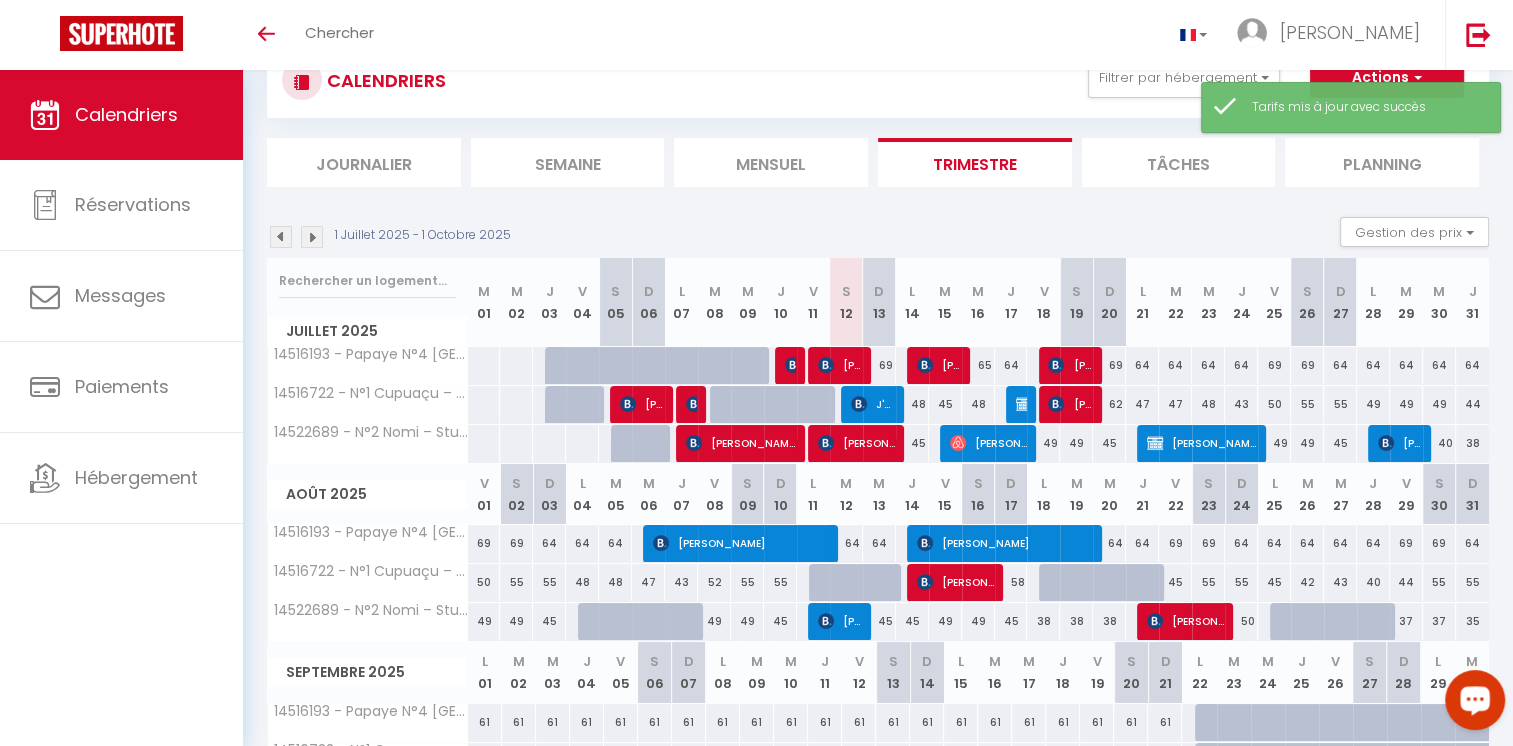 scroll, scrollTop: 224, scrollLeft: 0, axis: vertical 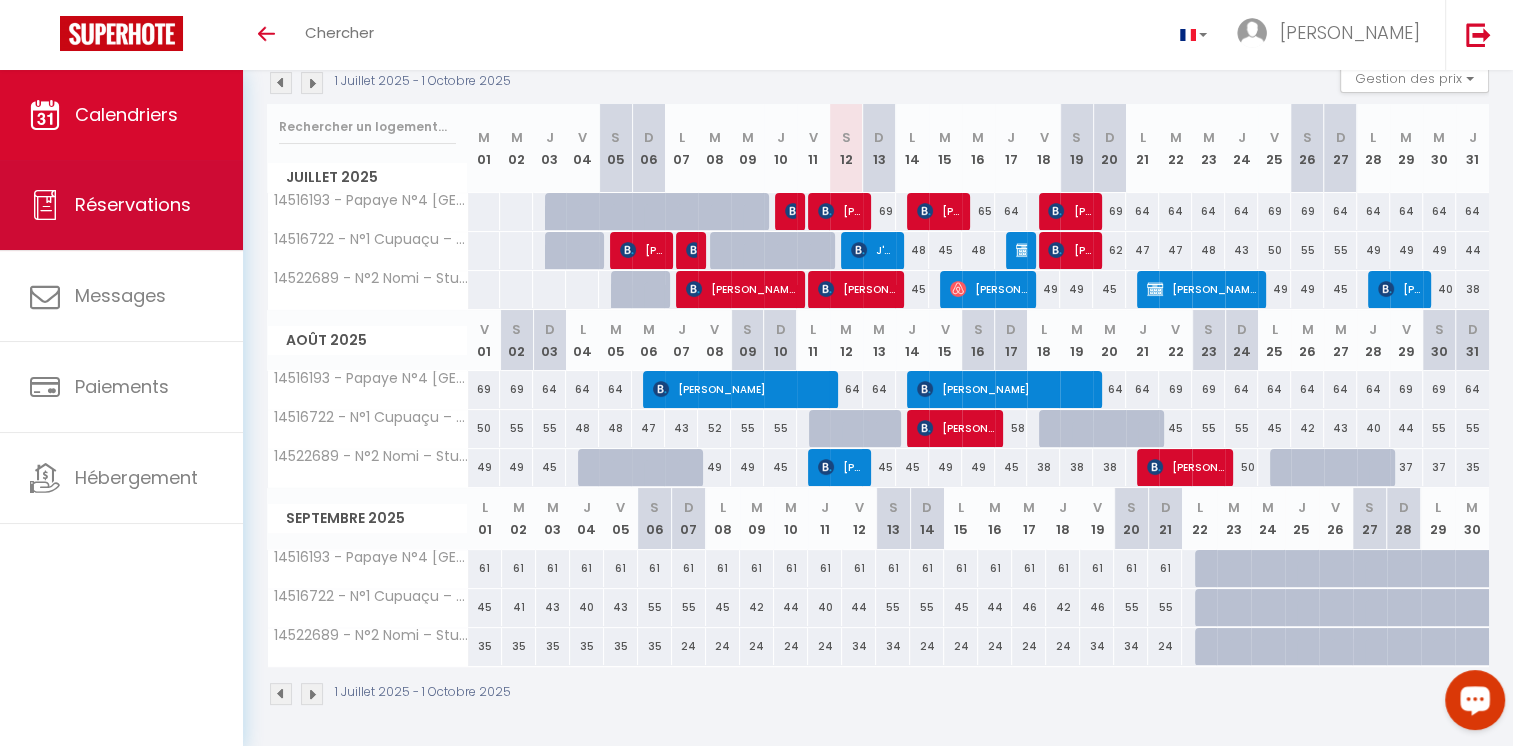 click on "Réservations" at bounding box center (133, 204) 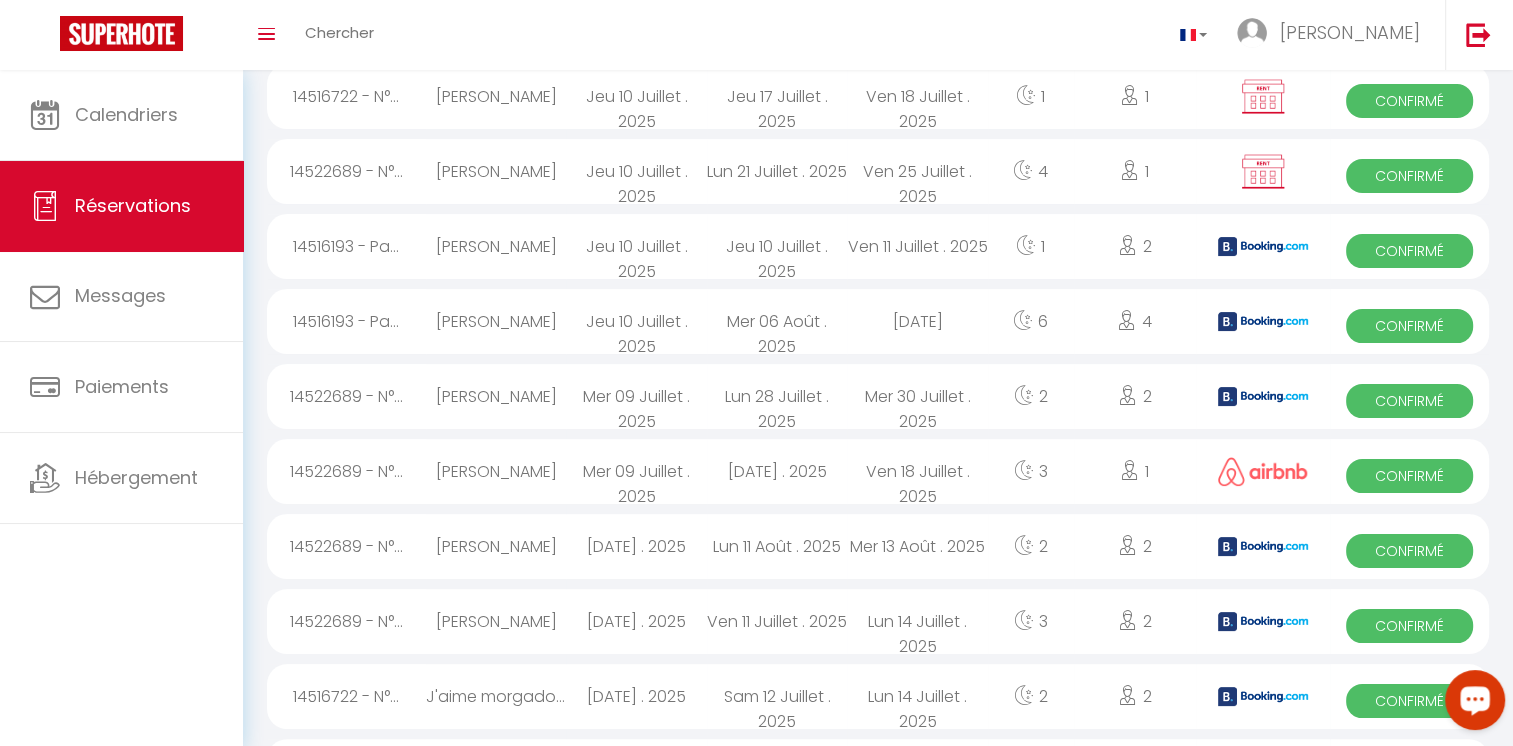 scroll, scrollTop: 14, scrollLeft: 0, axis: vertical 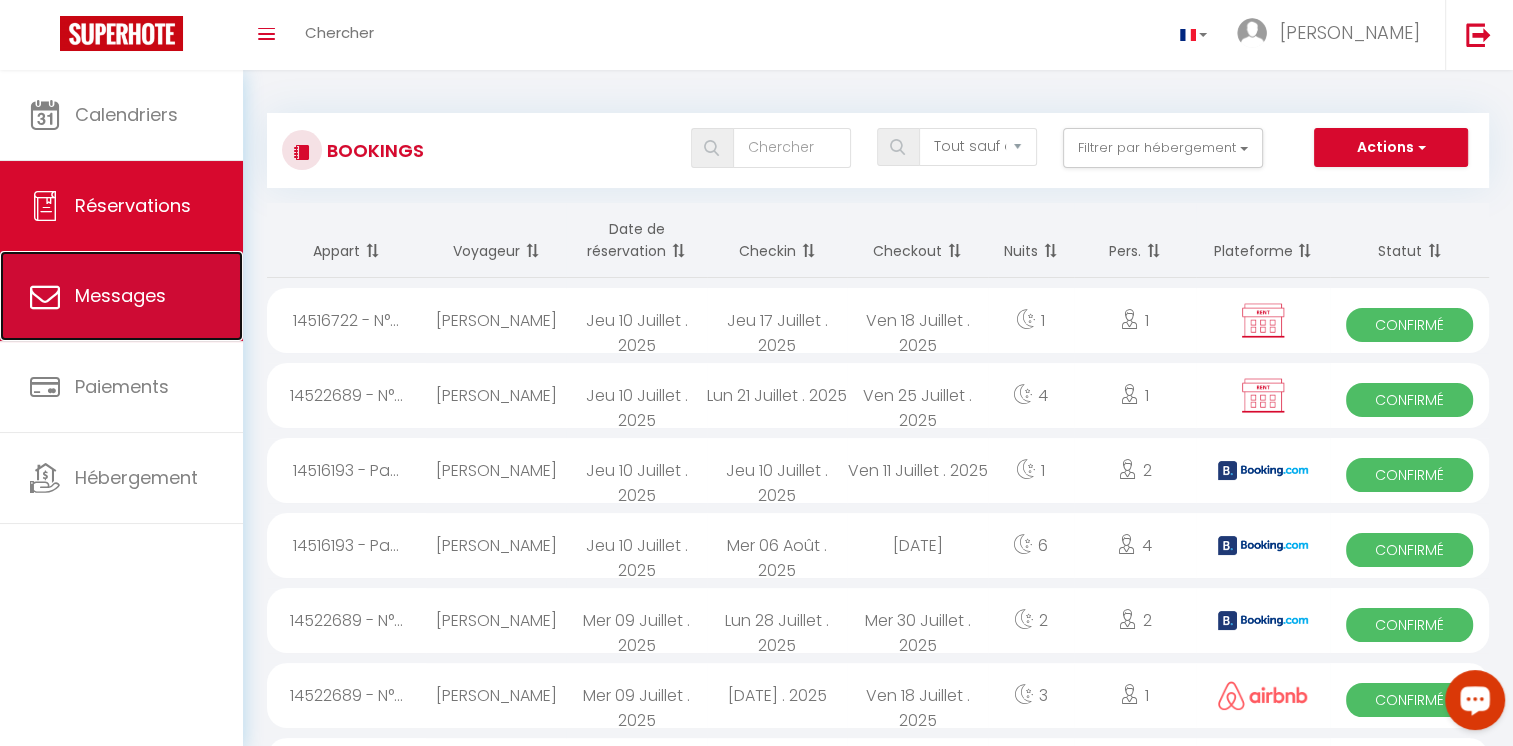 click on "Messages" at bounding box center (121, 296) 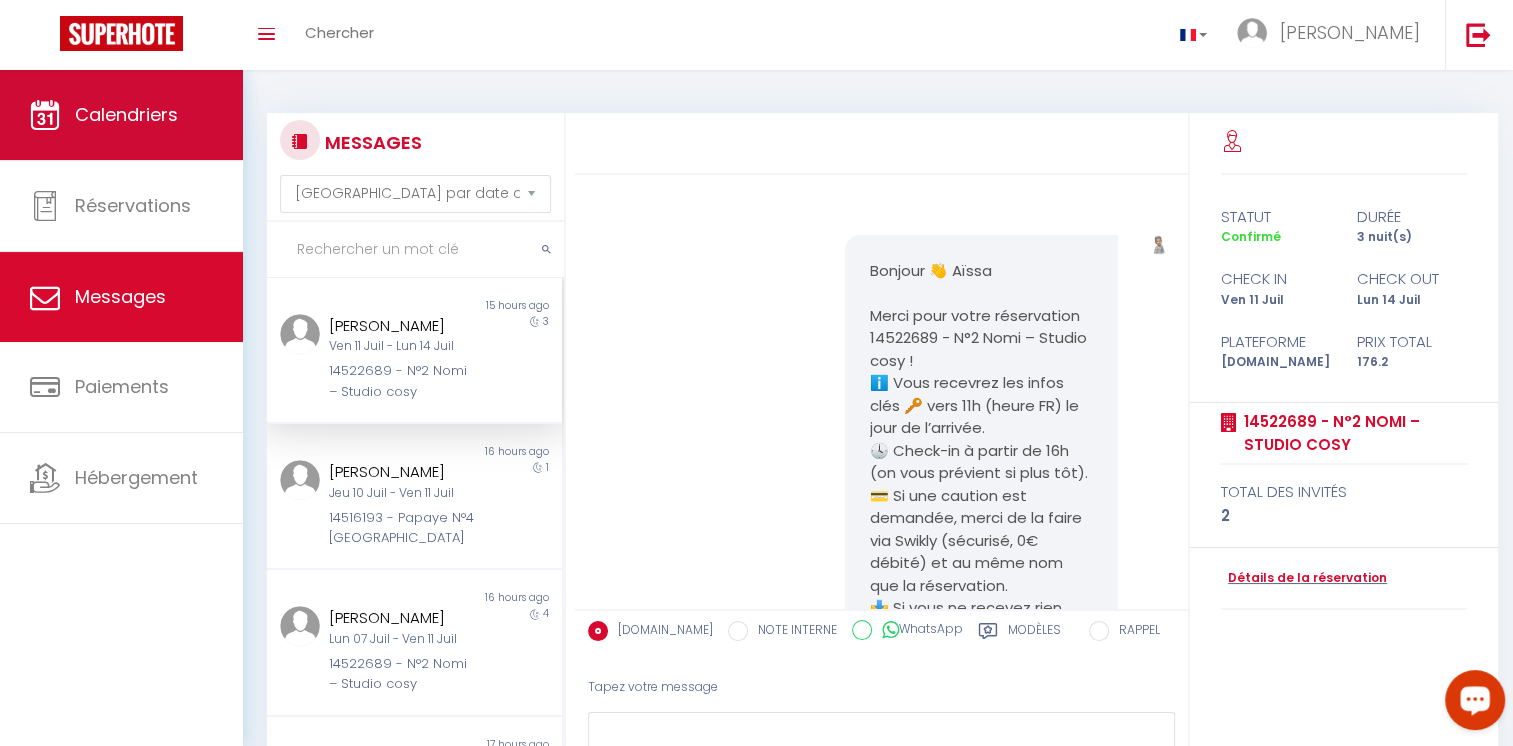 scroll, scrollTop: 6772, scrollLeft: 0, axis: vertical 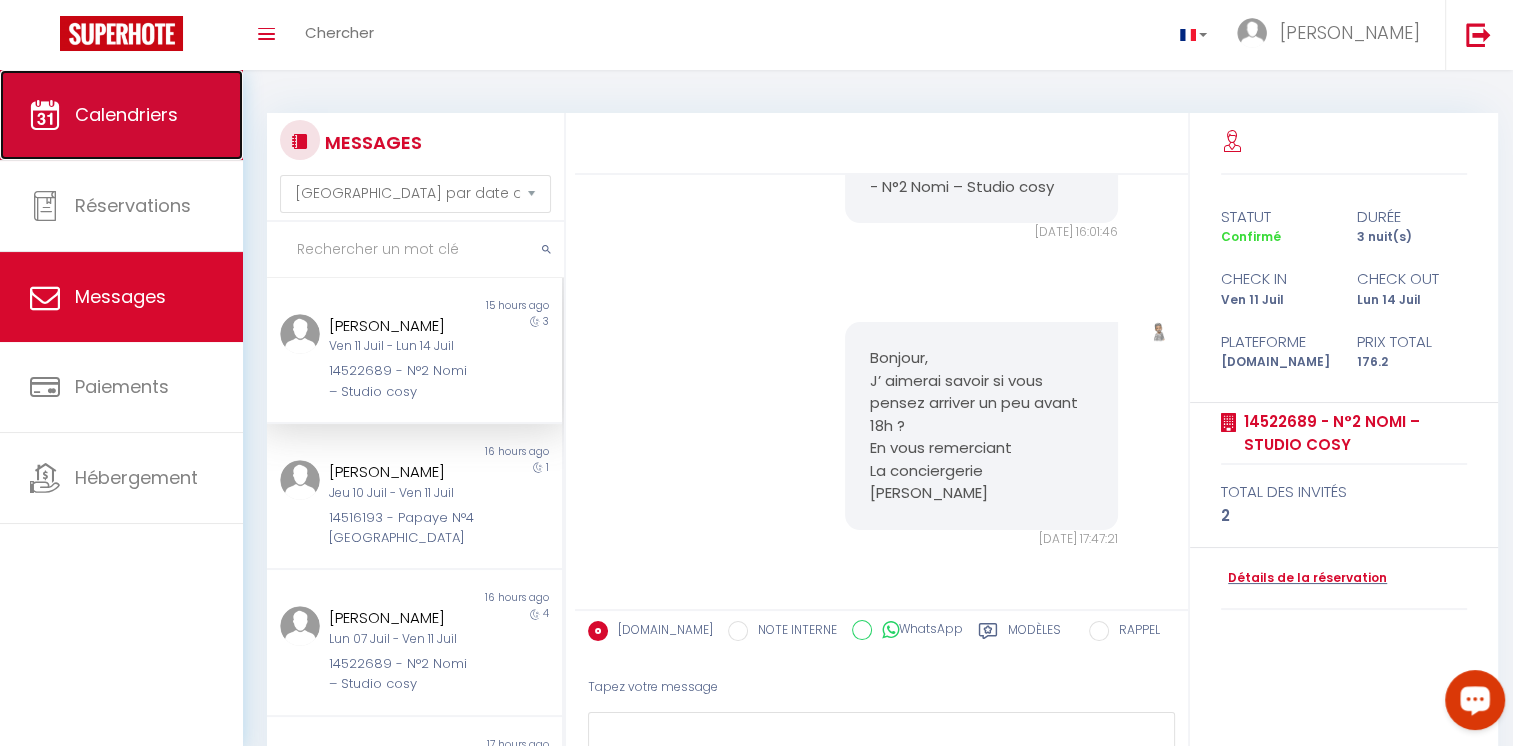 click on "Calendriers" at bounding box center [121, 115] 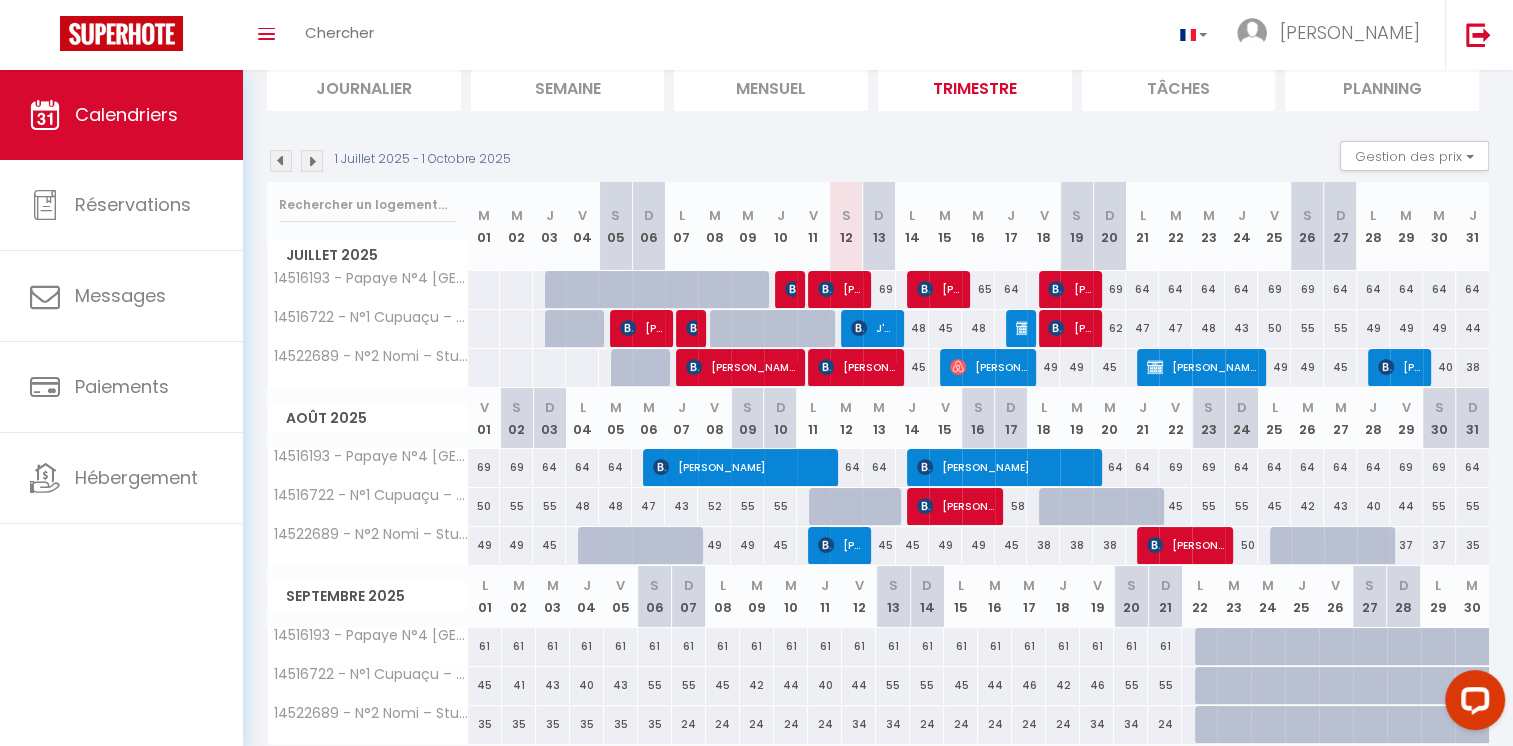 scroll, scrollTop: 224, scrollLeft: 0, axis: vertical 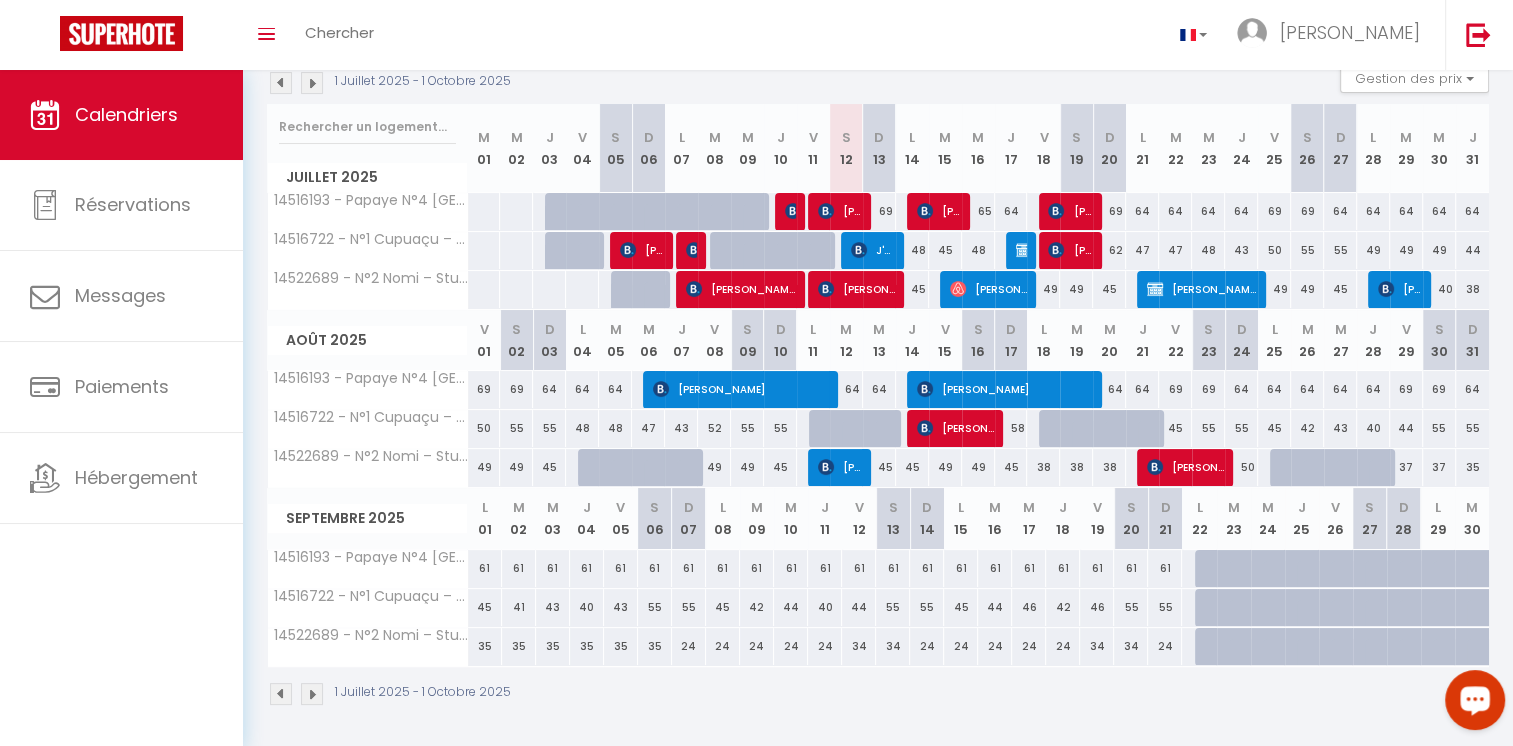 click on "34" at bounding box center [1097, 646] 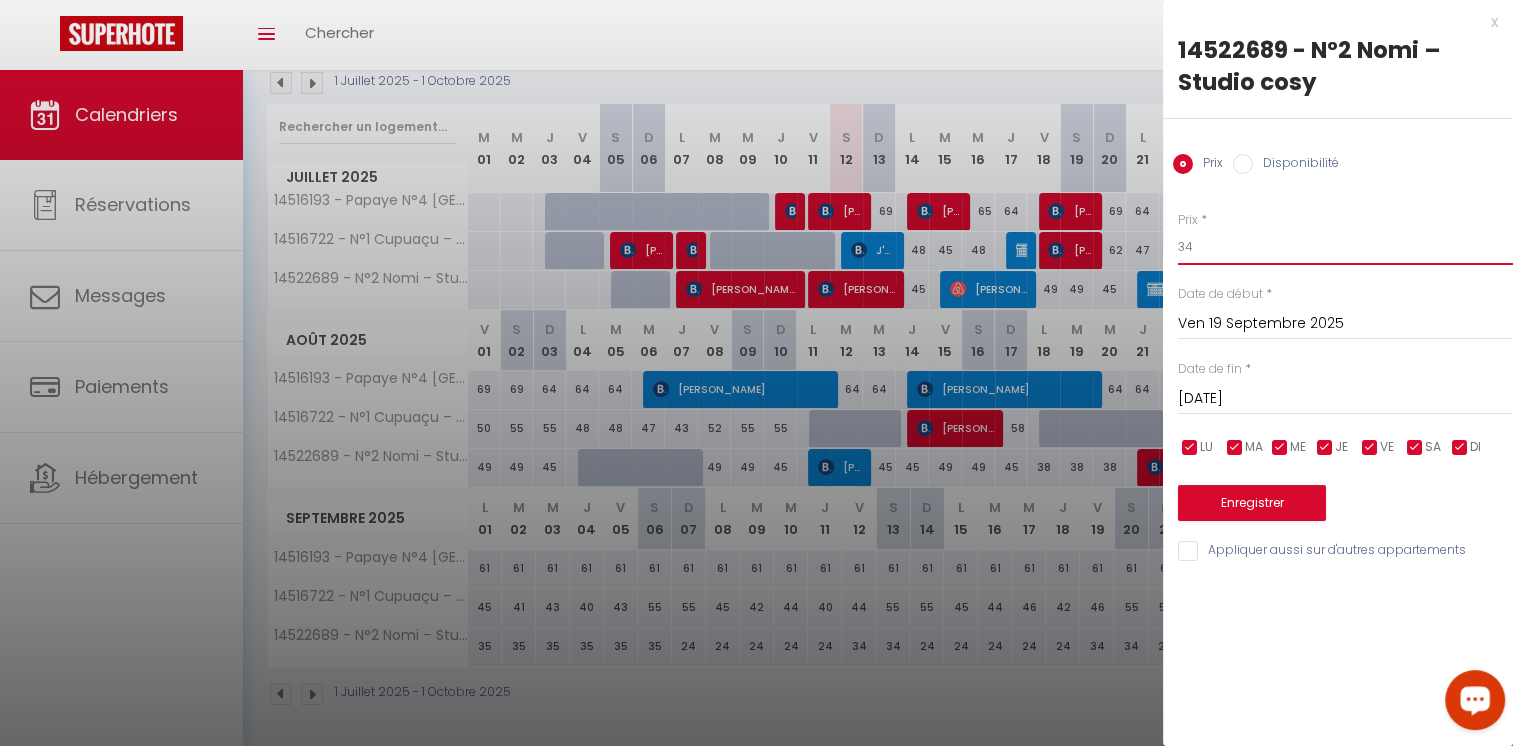 click on "34" at bounding box center [1345, 247] 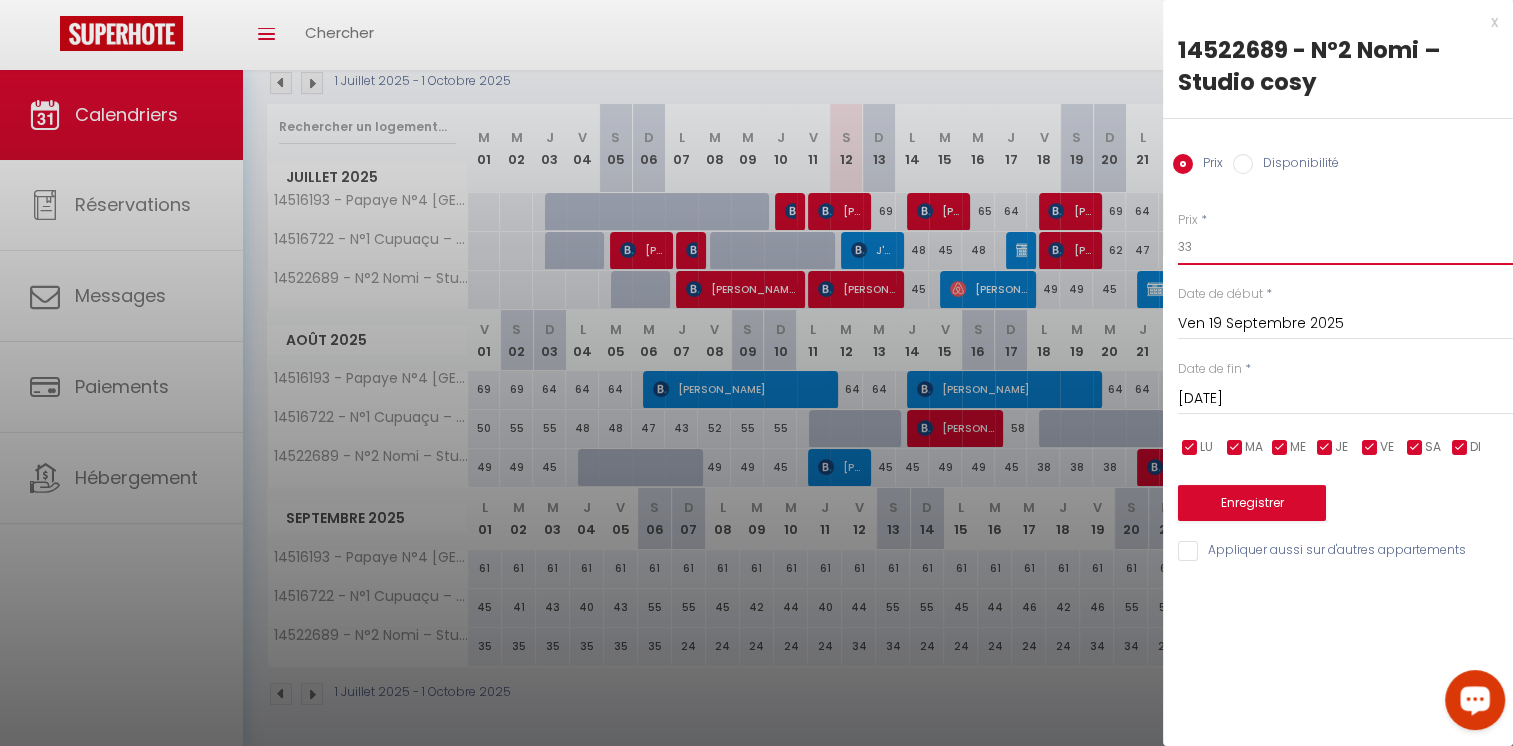 type on "33" 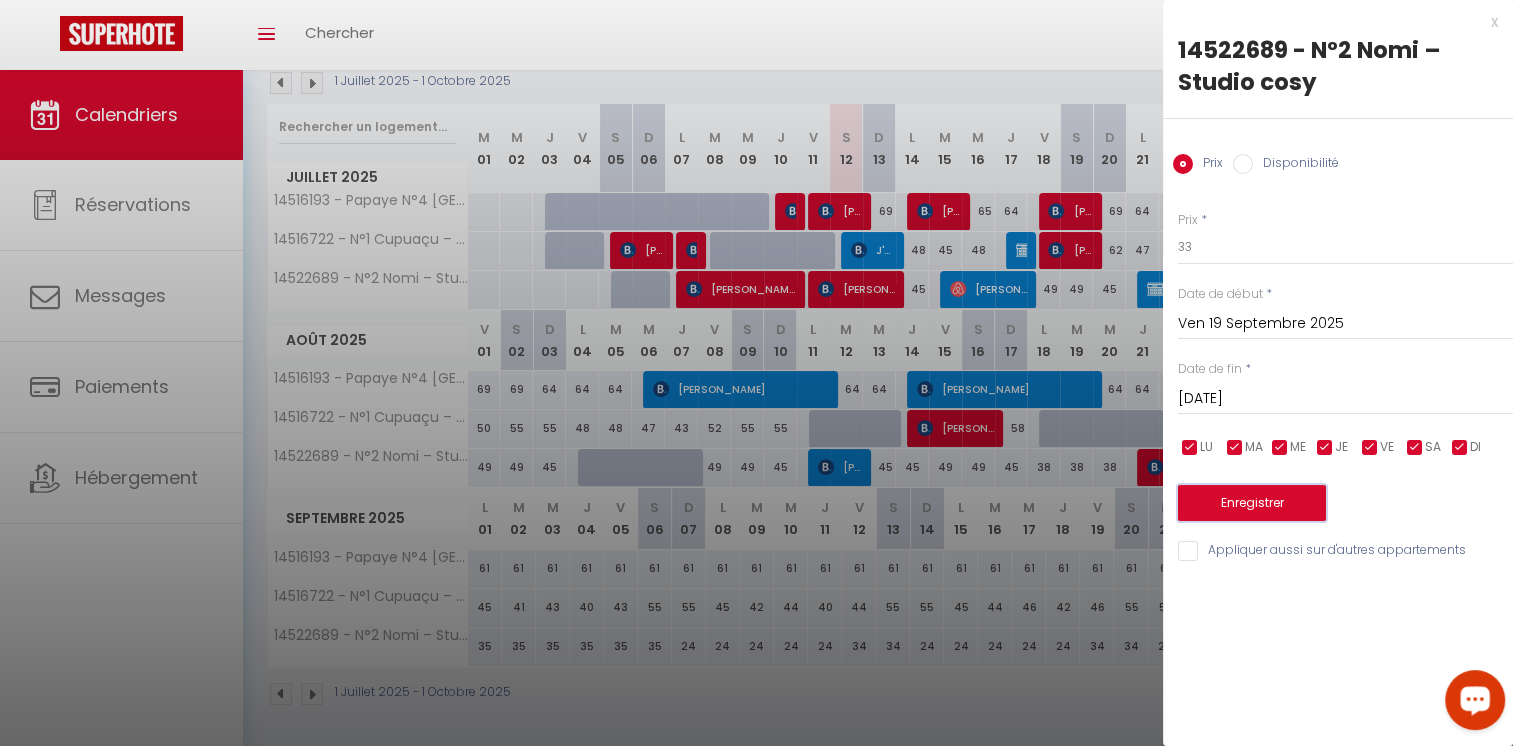 click on "Enregistrer" at bounding box center (1252, 503) 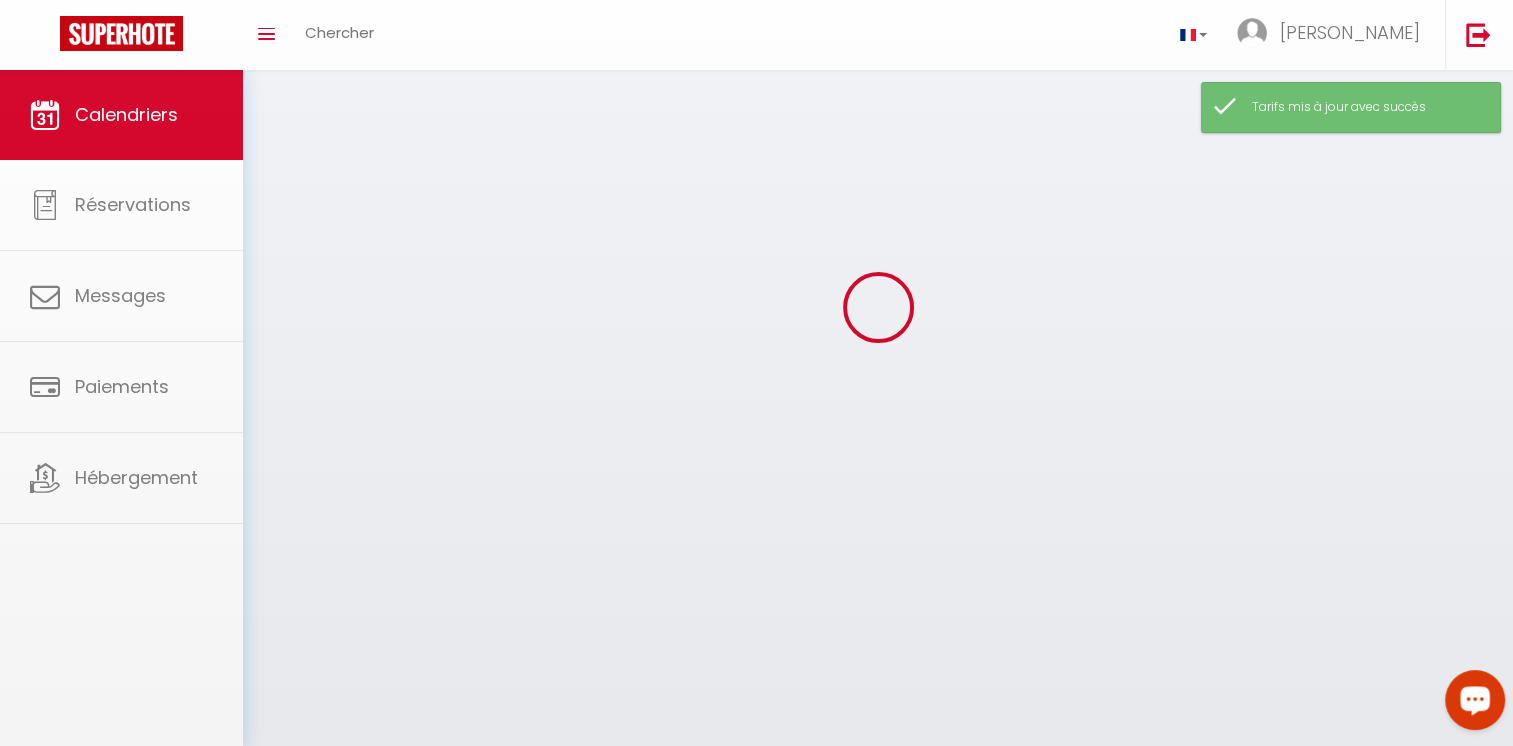 scroll, scrollTop: 224, scrollLeft: 0, axis: vertical 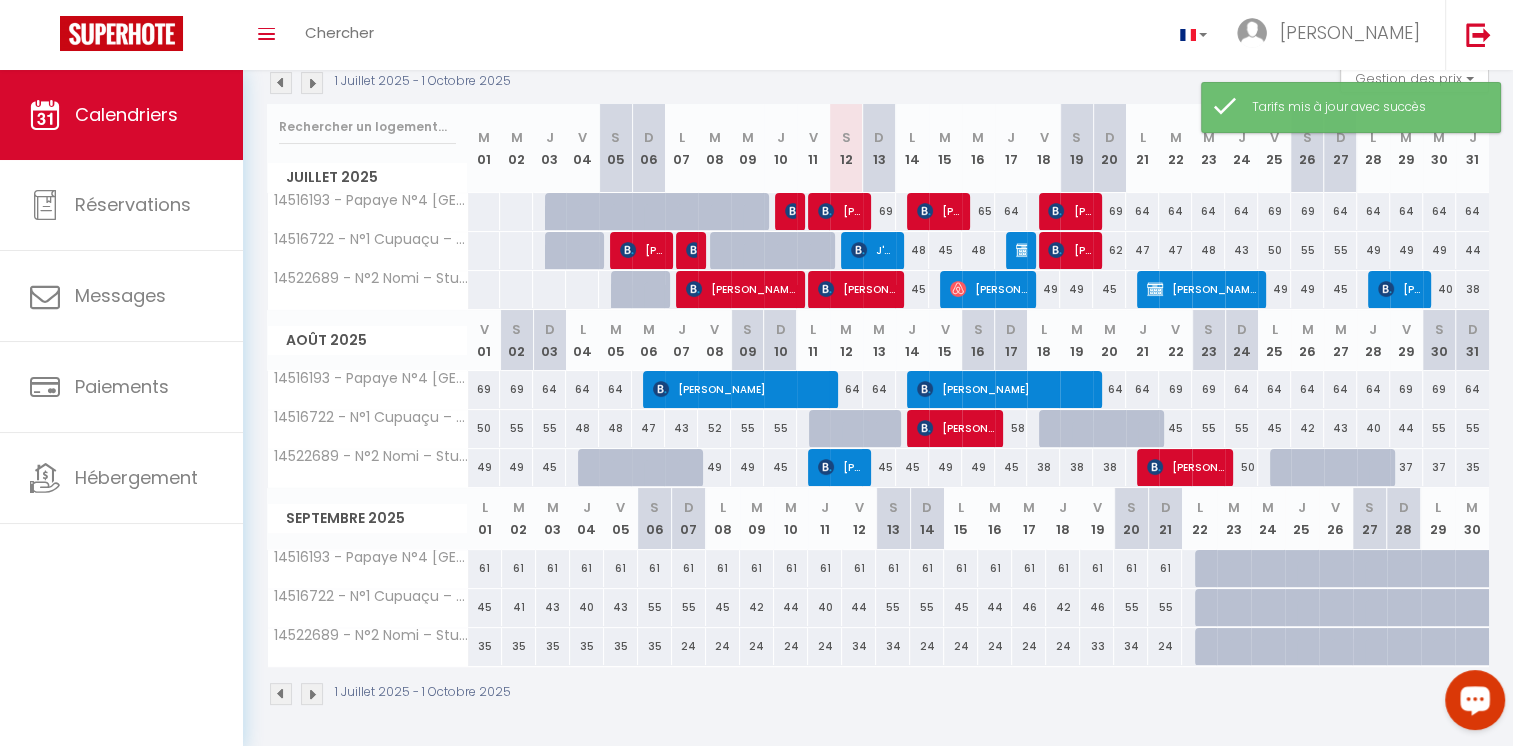 click on "34" at bounding box center (1131, 646) 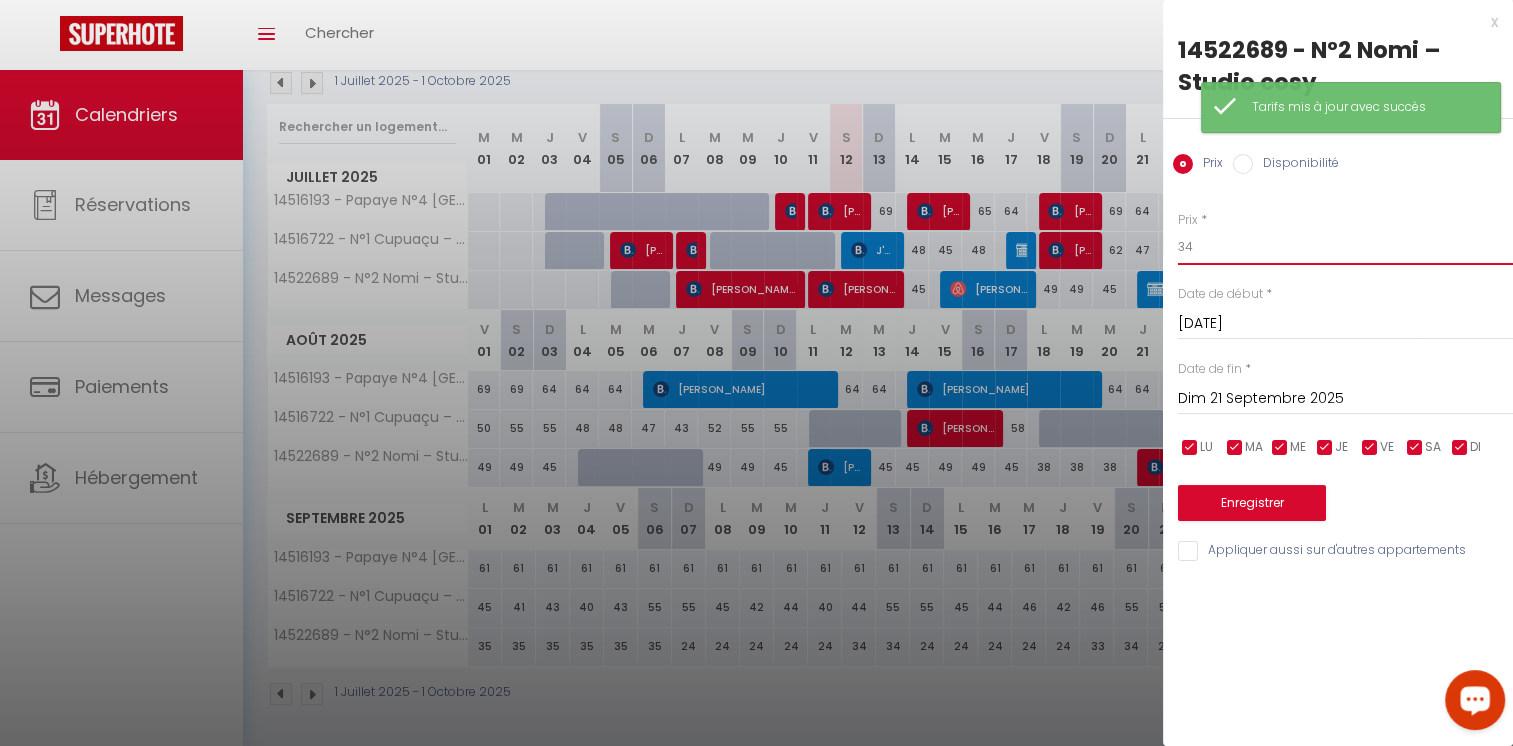 click on "34" at bounding box center [1345, 247] 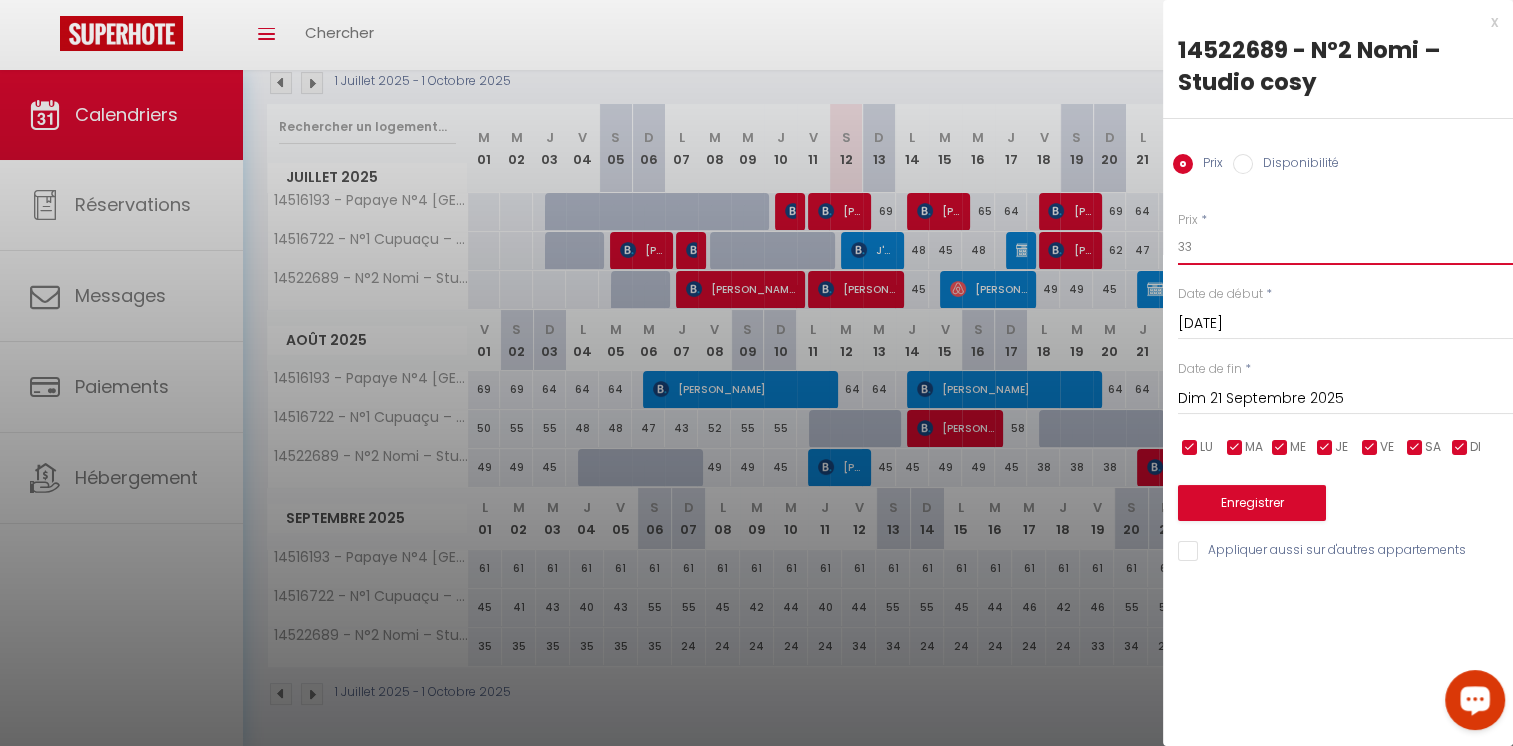 type on "33" 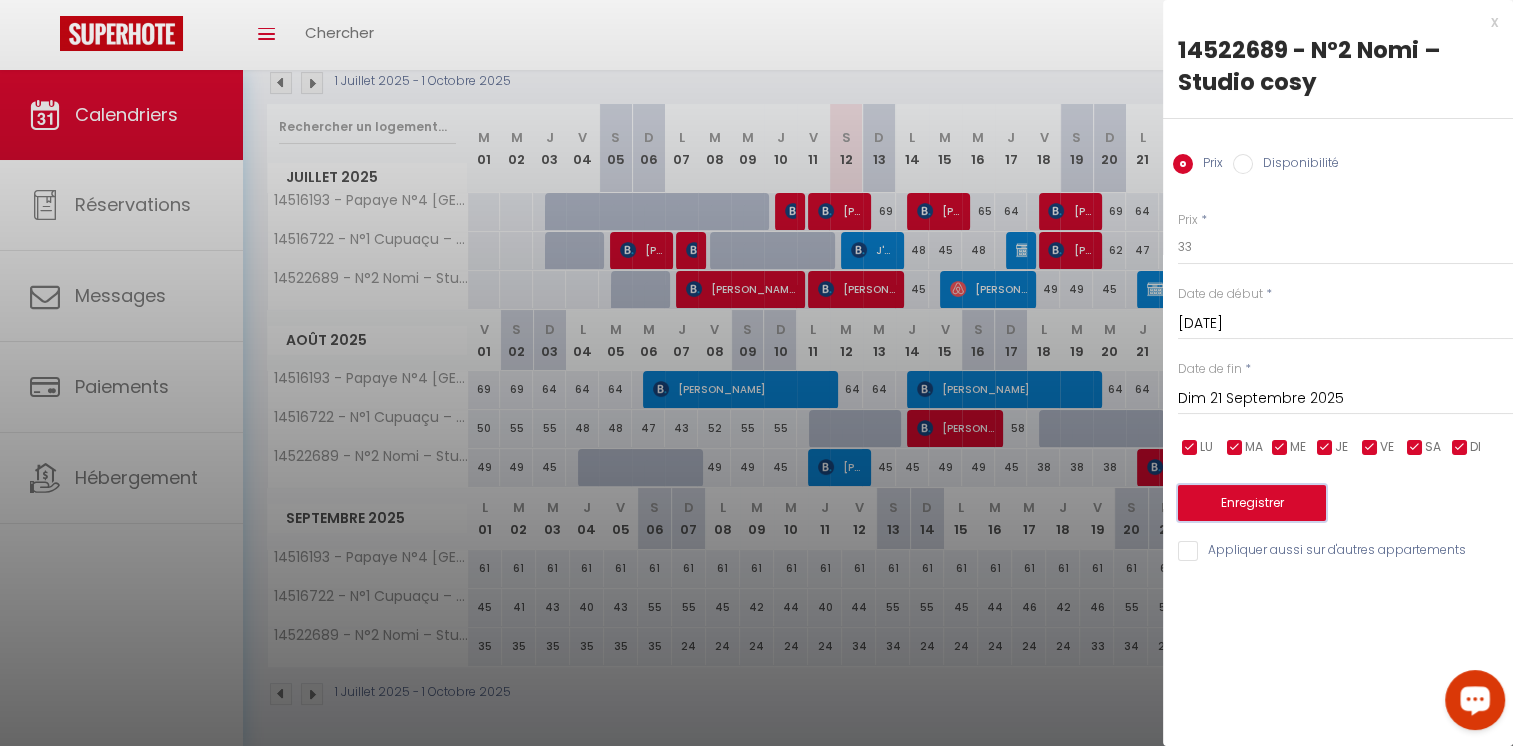 click on "Enregistrer" at bounding box center [1252, 503] 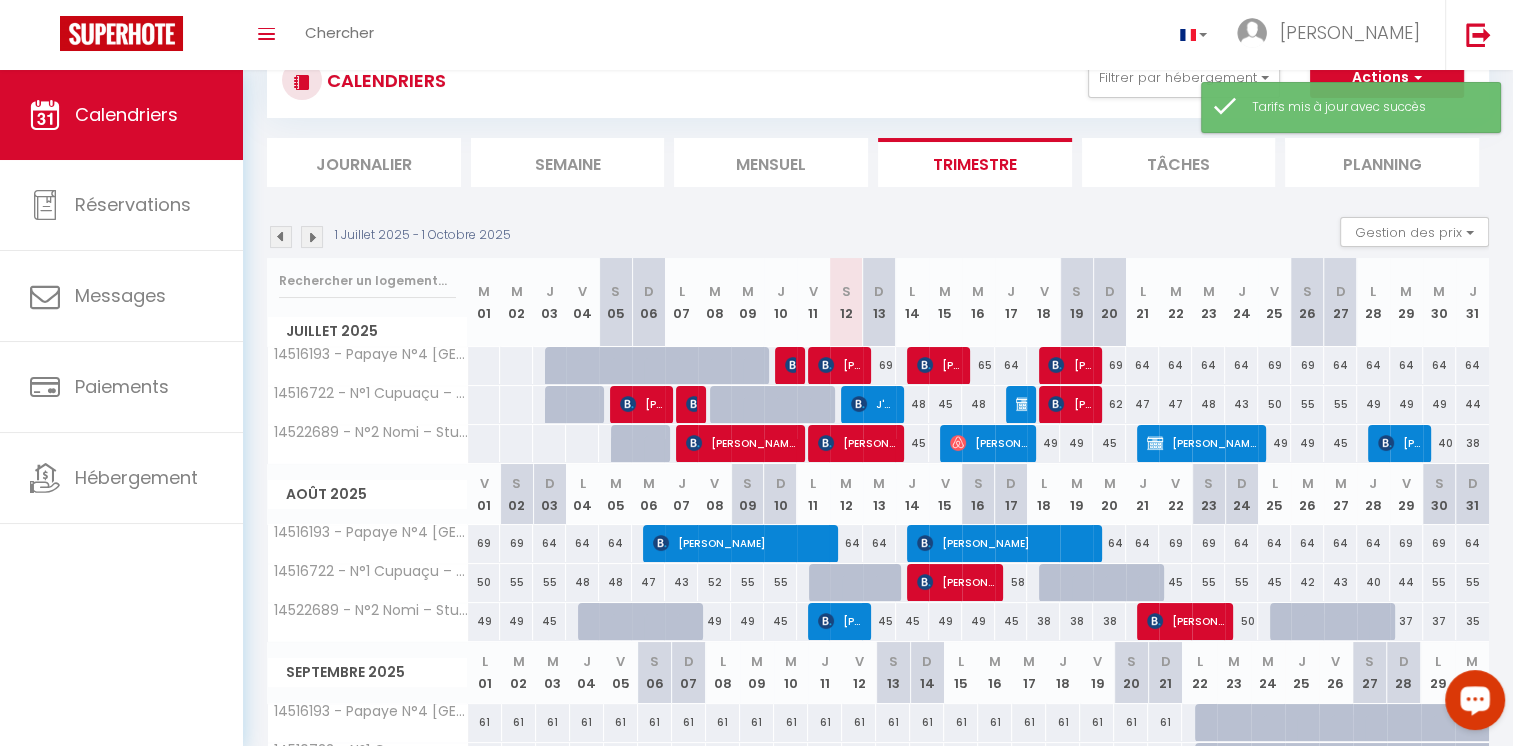 scroll, scrollTop: 224, scrollLeft: 0, axis: vertical 